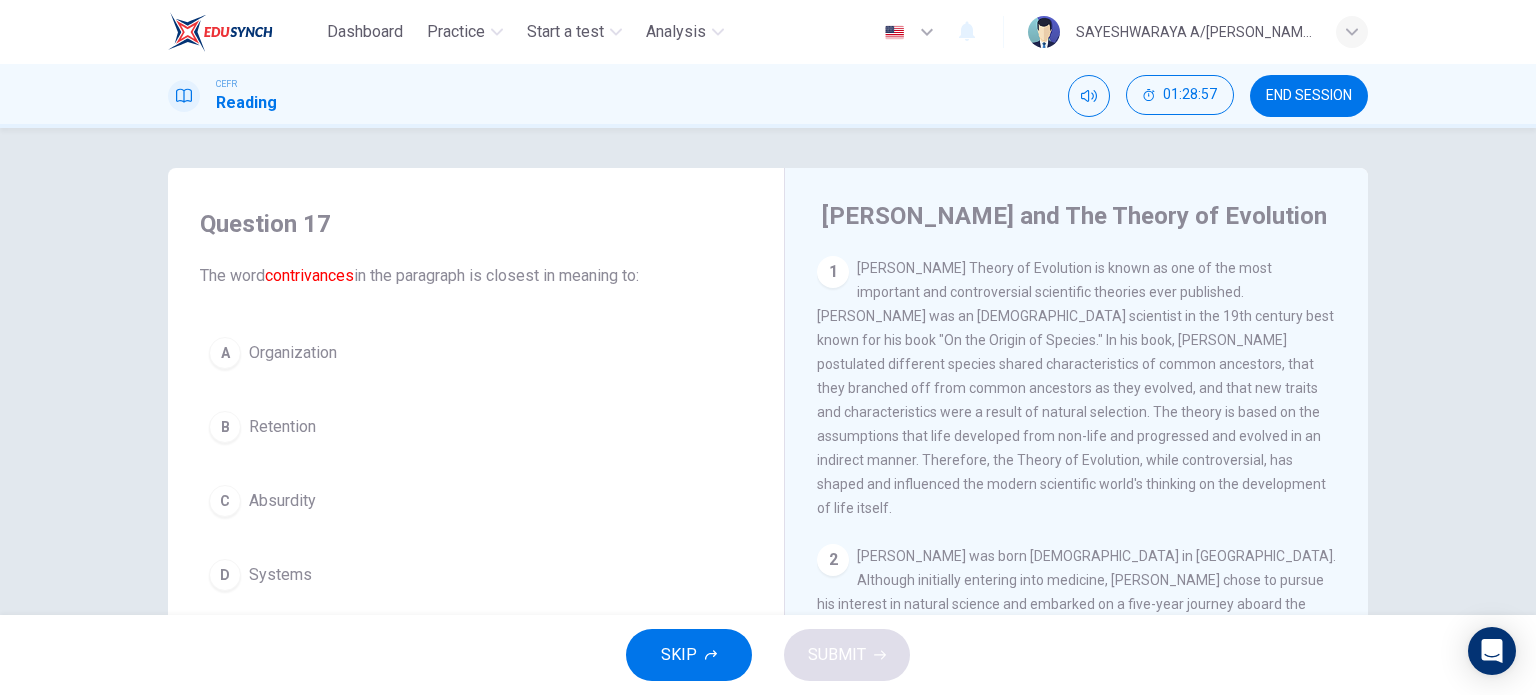 scroll, scrollTop: 0, scrollLeft: 0, axis: both 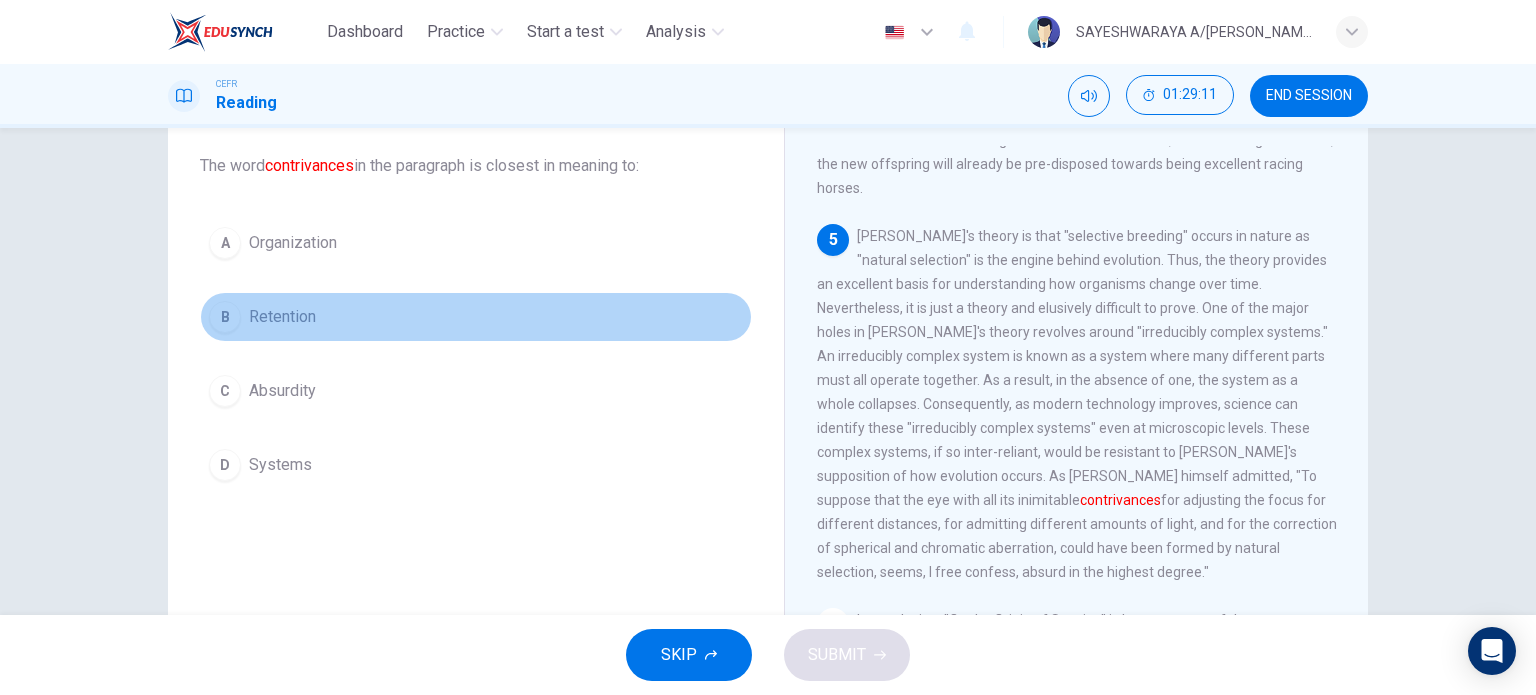 click on "Retention" at bounding box center [282, 317] 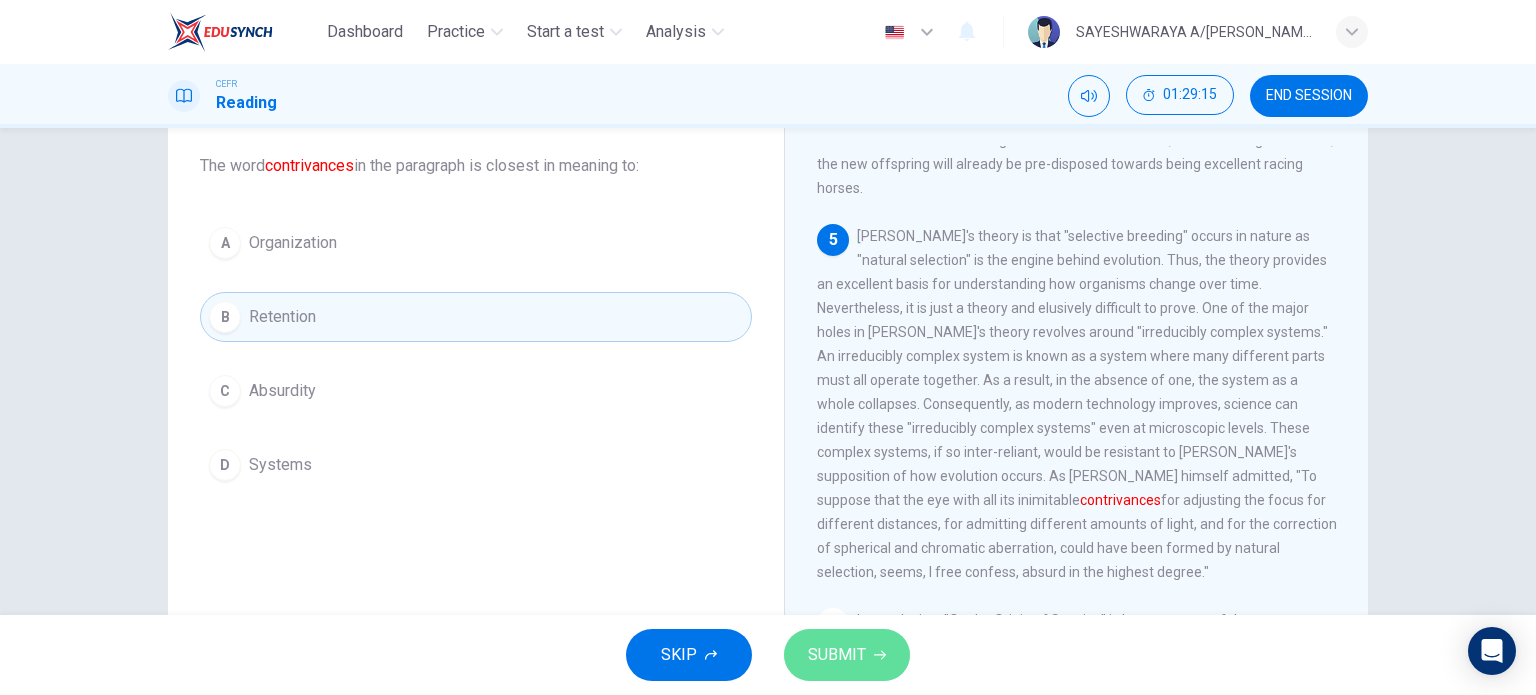 click on "SUBMIT" at bounding box center [847, 655] 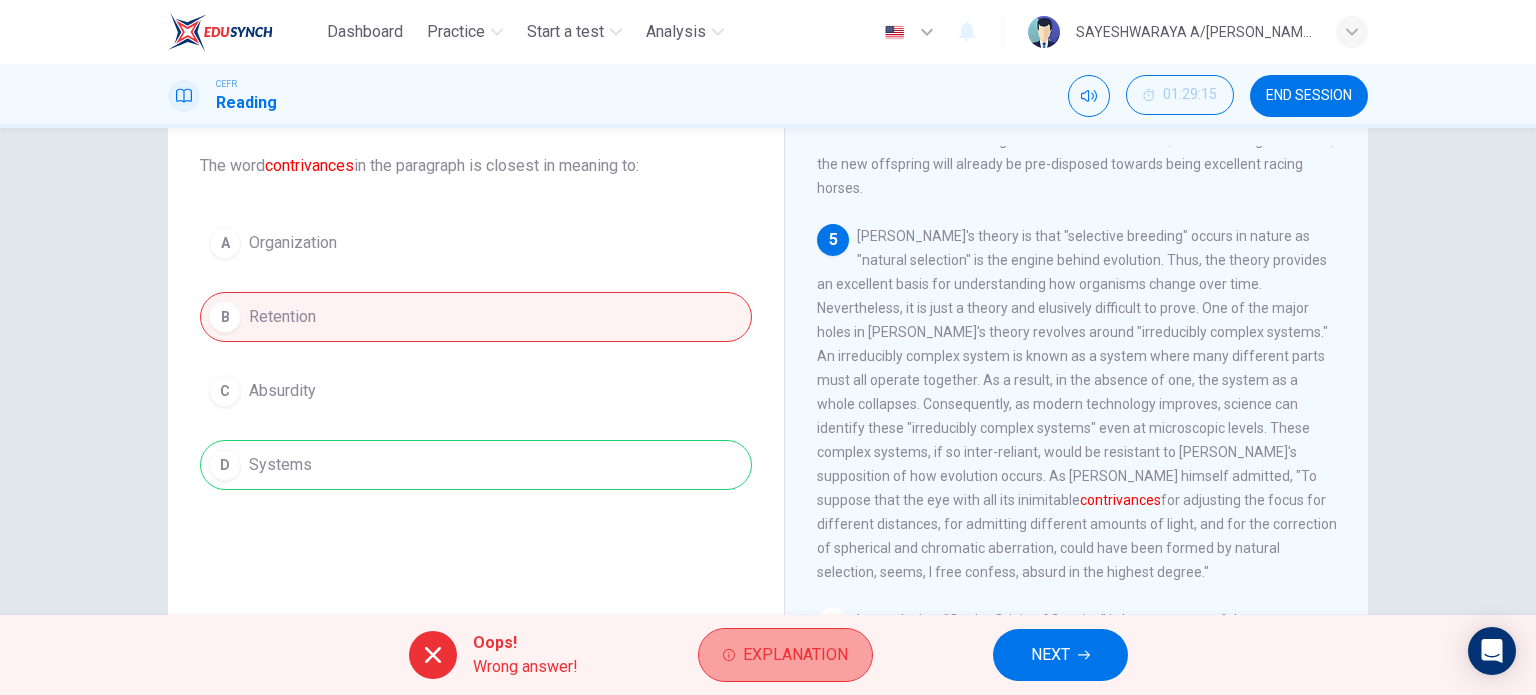 click on "Explanation" at bounding box center [795, 655] 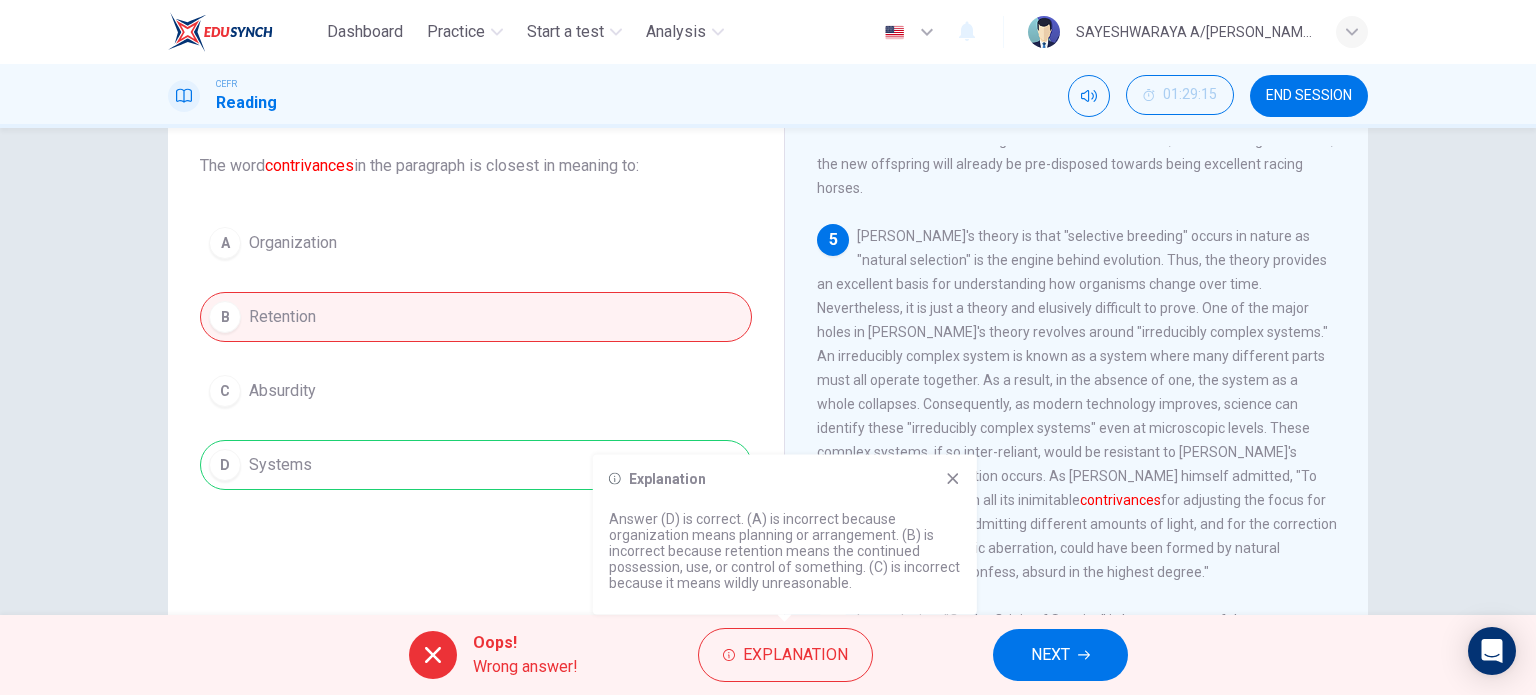 click 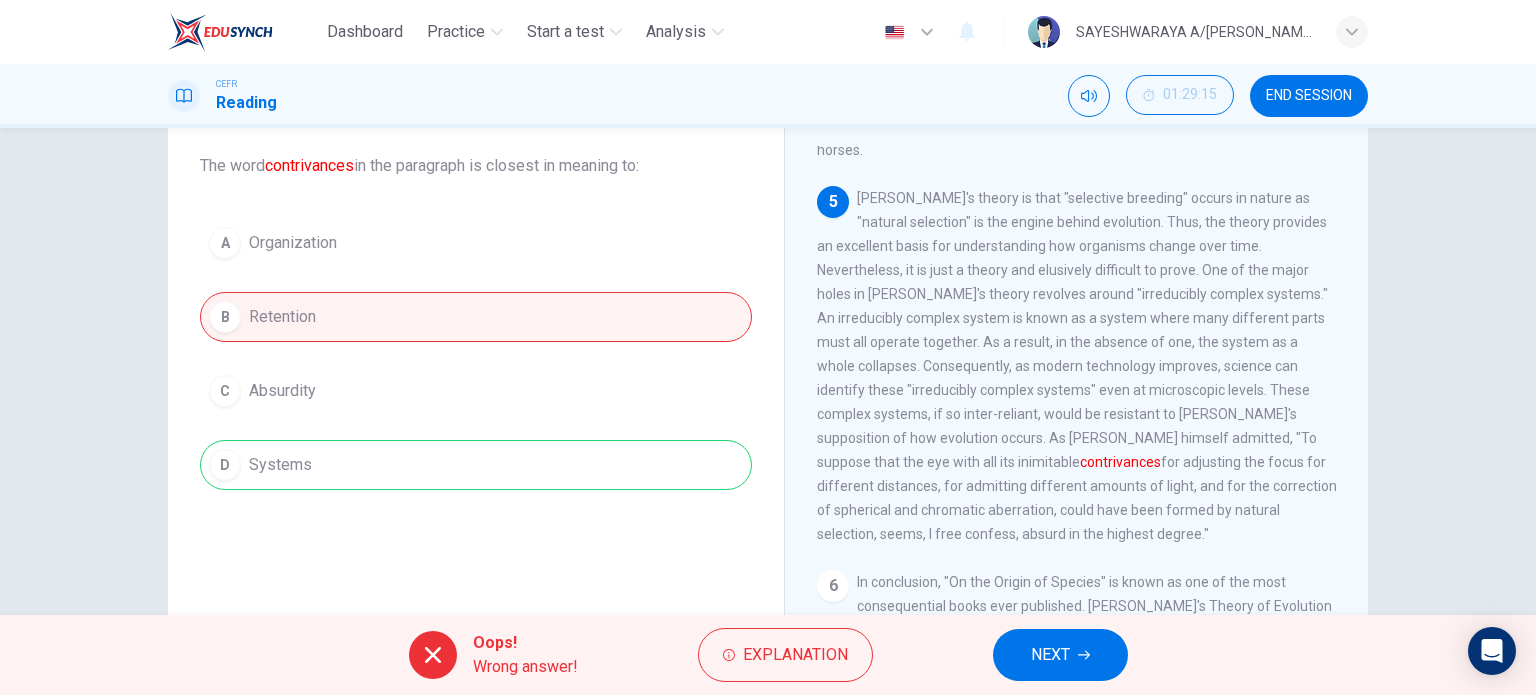 scroll, scrollTop: 1049, scrollLeft: 0, axis: vertical 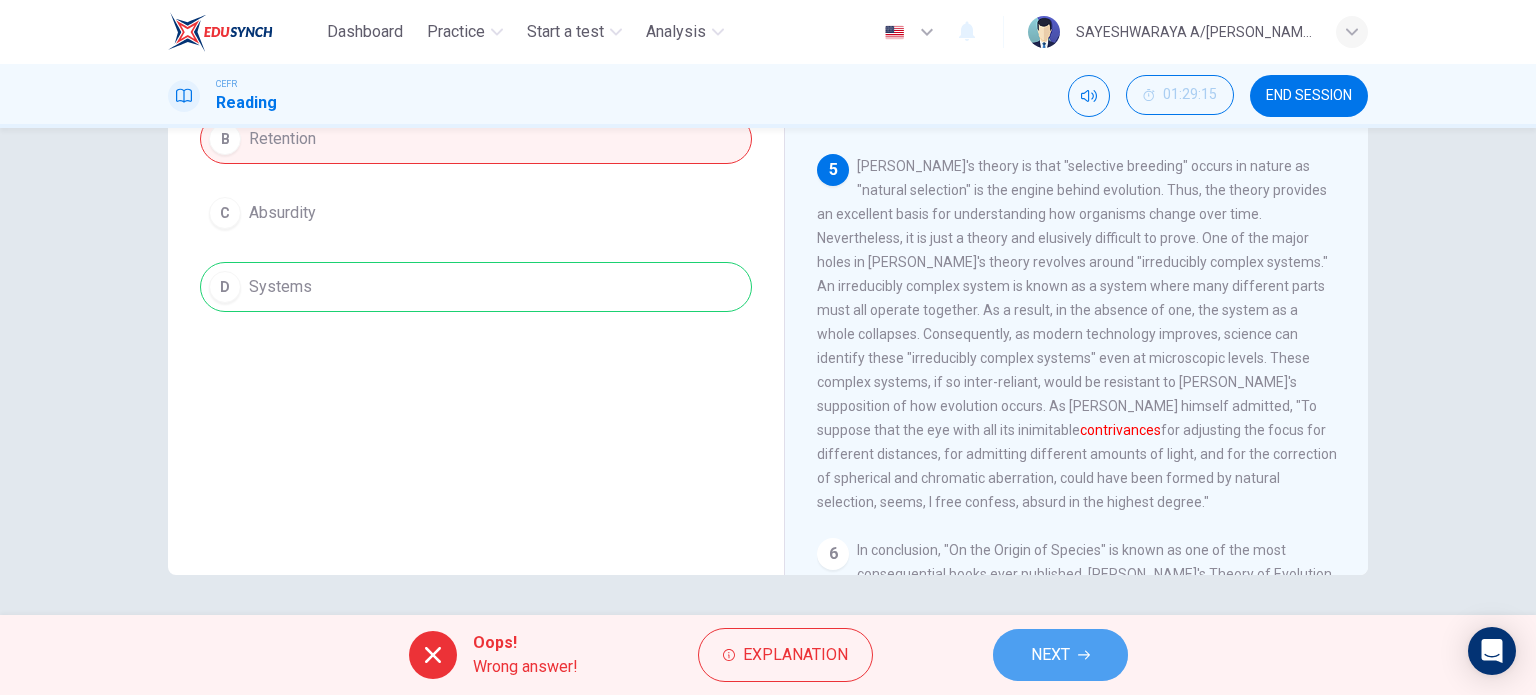 click on "NEXT" at bounding box center (1050, 655) 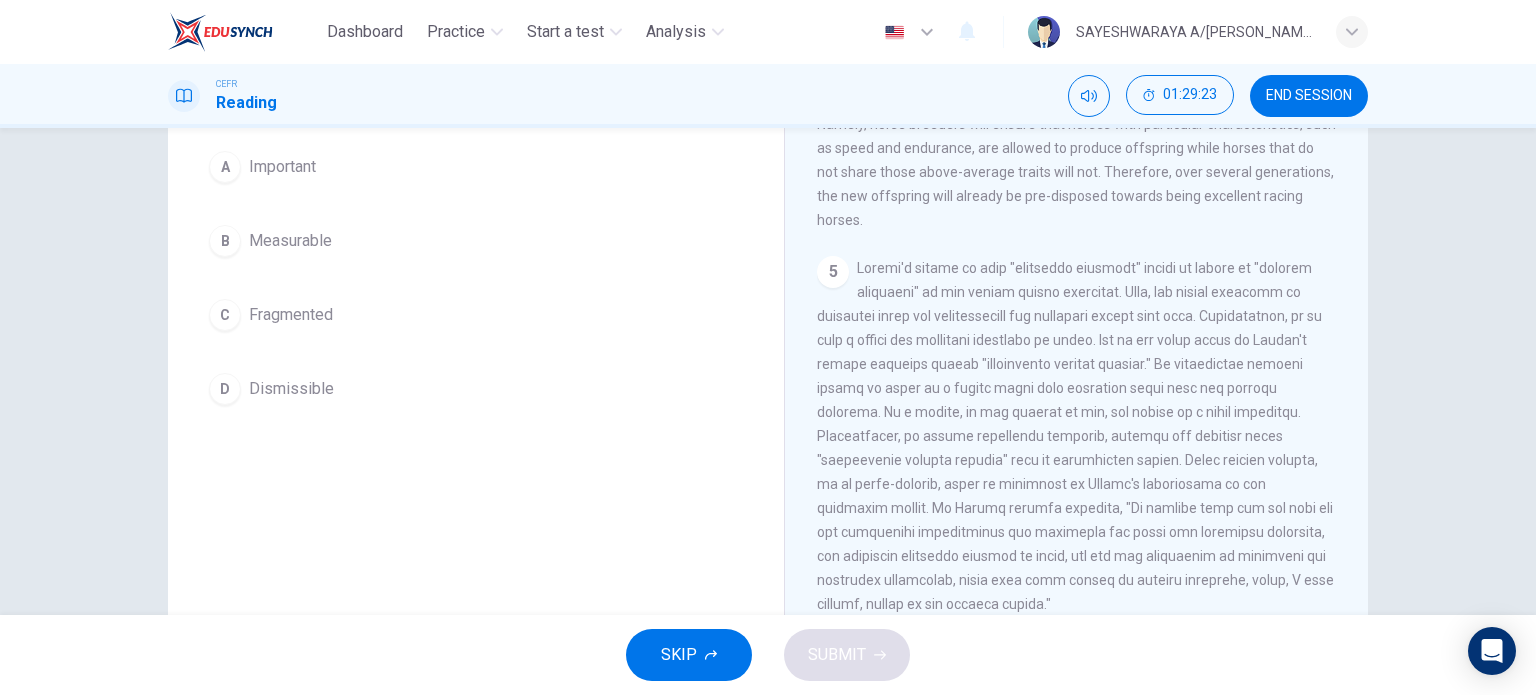 scroll, scrollTop: 184, scrollLeft: 0, axis: vertical 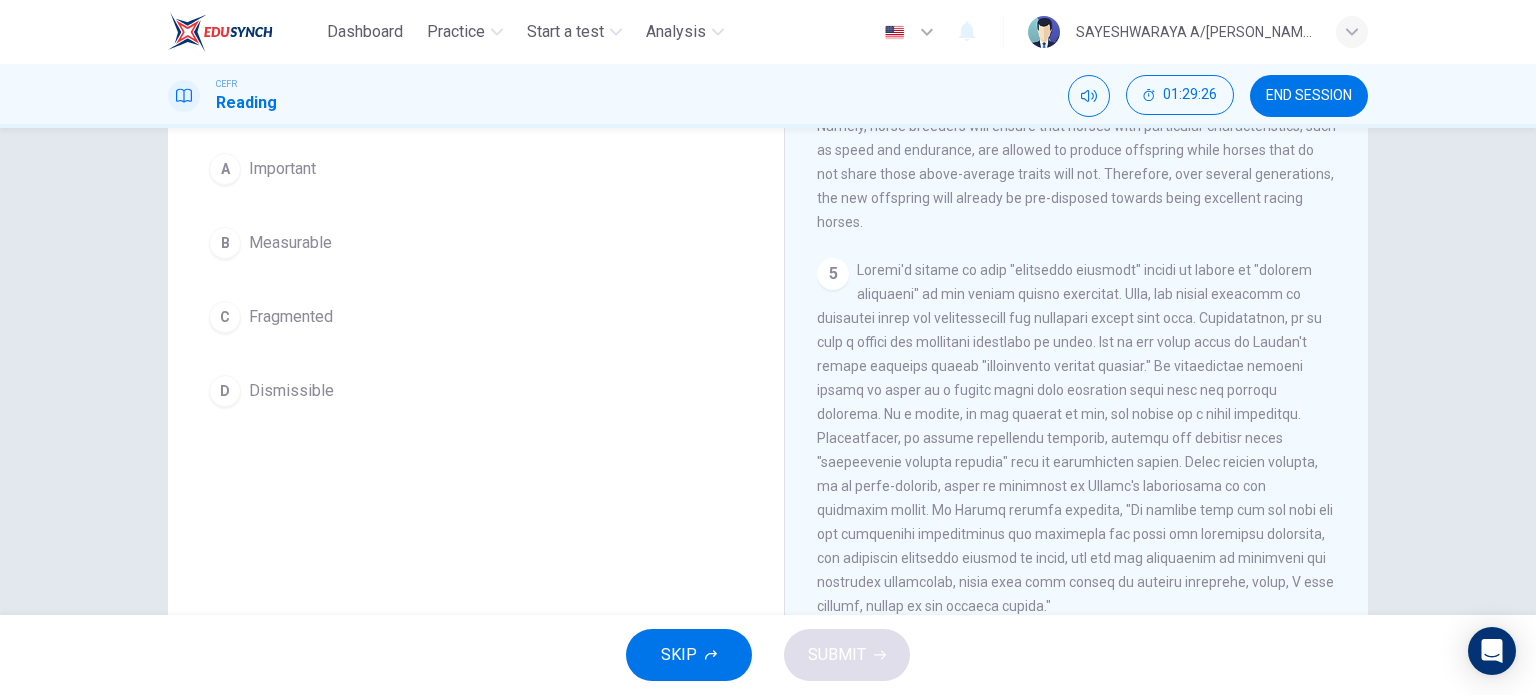 drag, startPoint x: 1073, startPoint y: 346, endPoint x: 1144, endPoint y: 215, distance: 149.00336 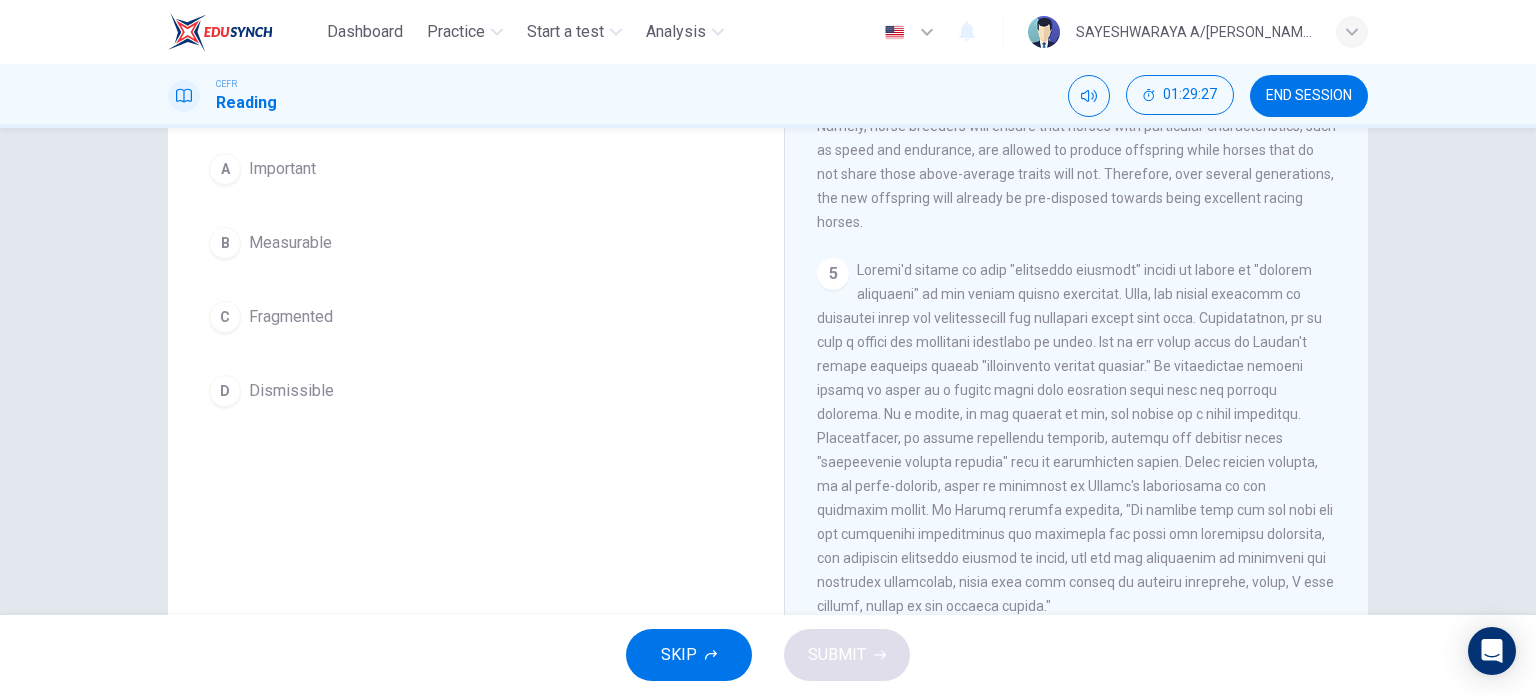 drag, startPoint x: 1144, startPoint y: 215, endPoint x: 1103, endPoint y: 60, distance: 160.3309 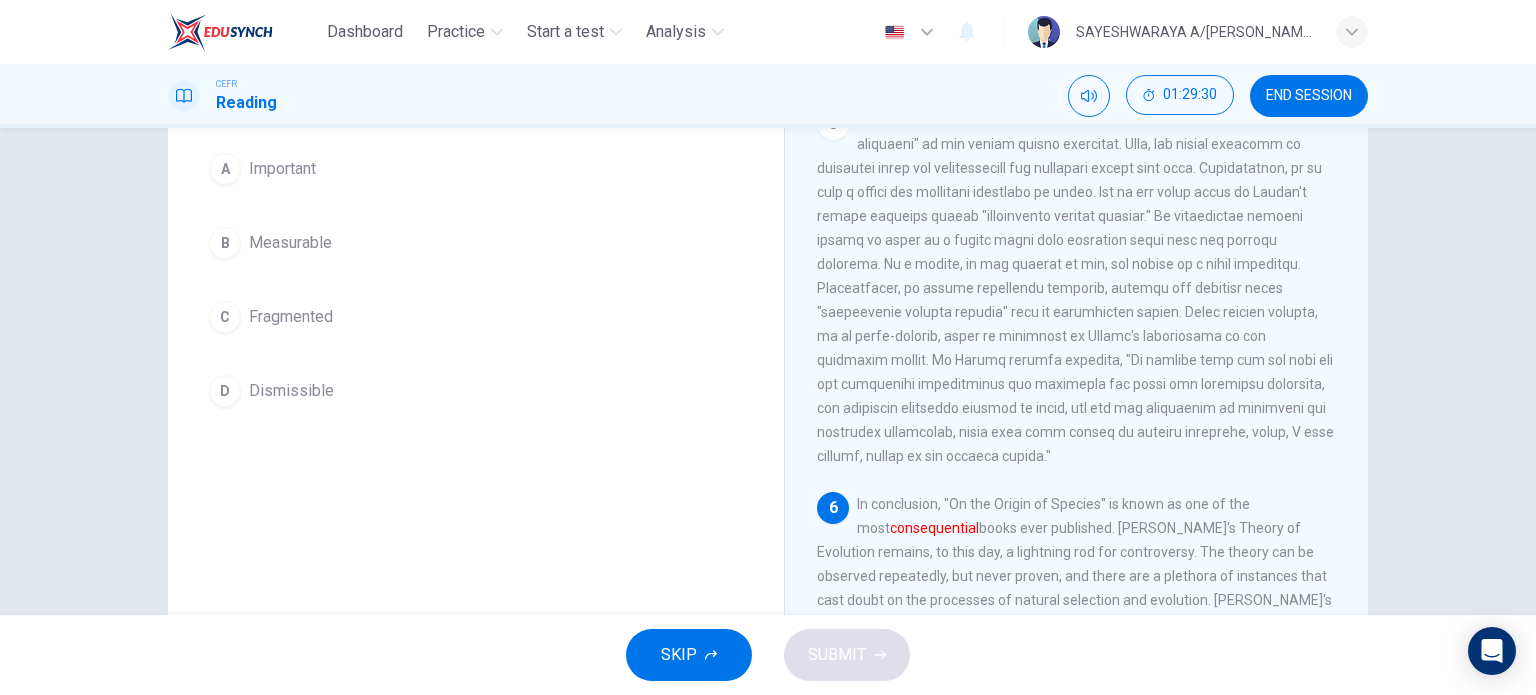 scroll, scrollTop: 1044, scrollLeft: 0, axis: vertical 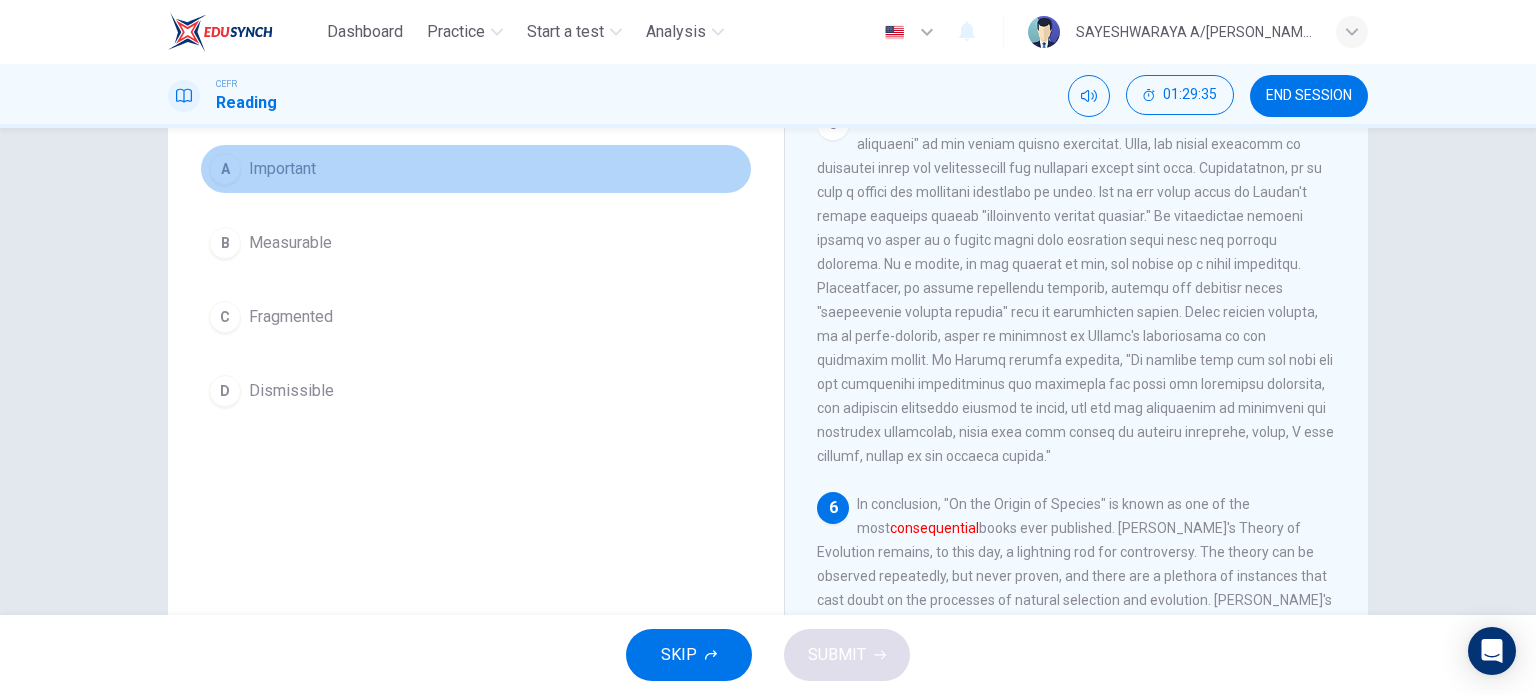 click on "A Important" at bounding box center [476, 169] 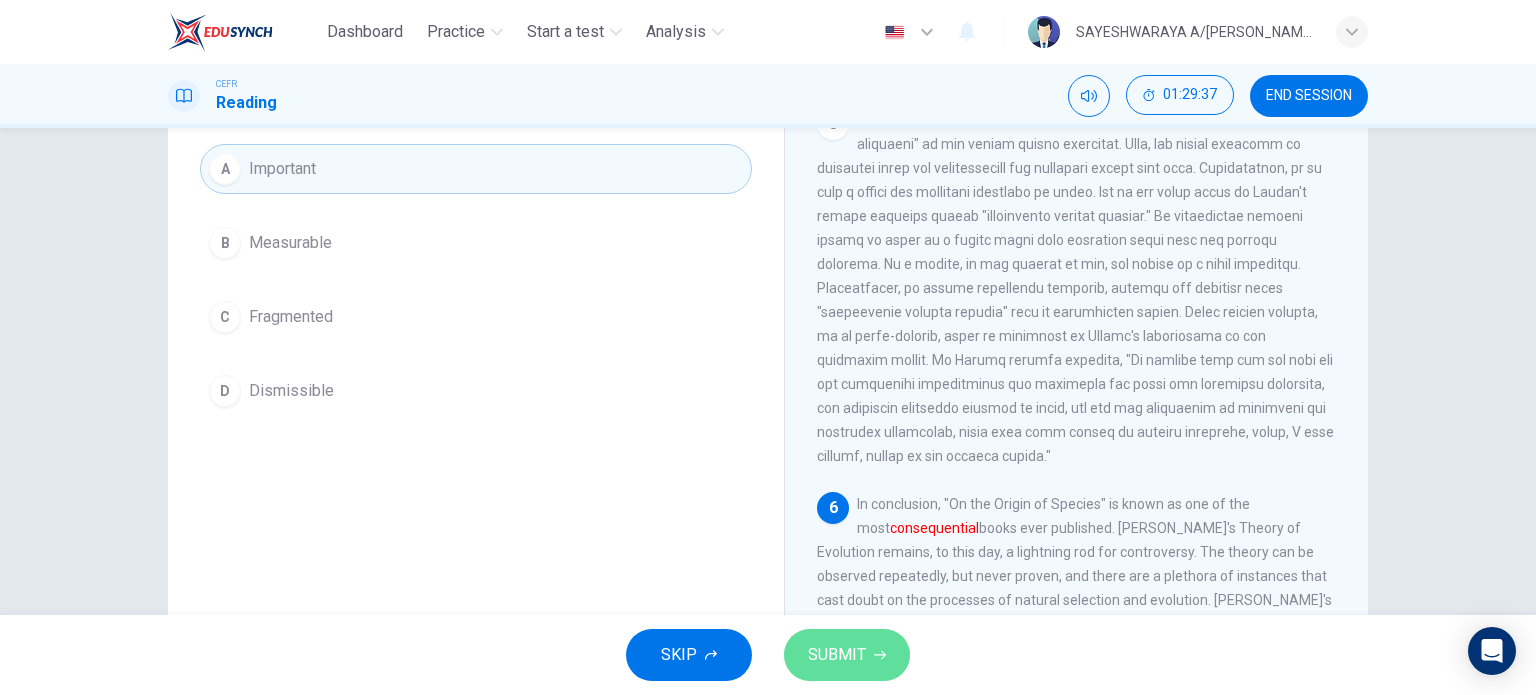 click on "SUBMIT" at bounding box center [837, 655] 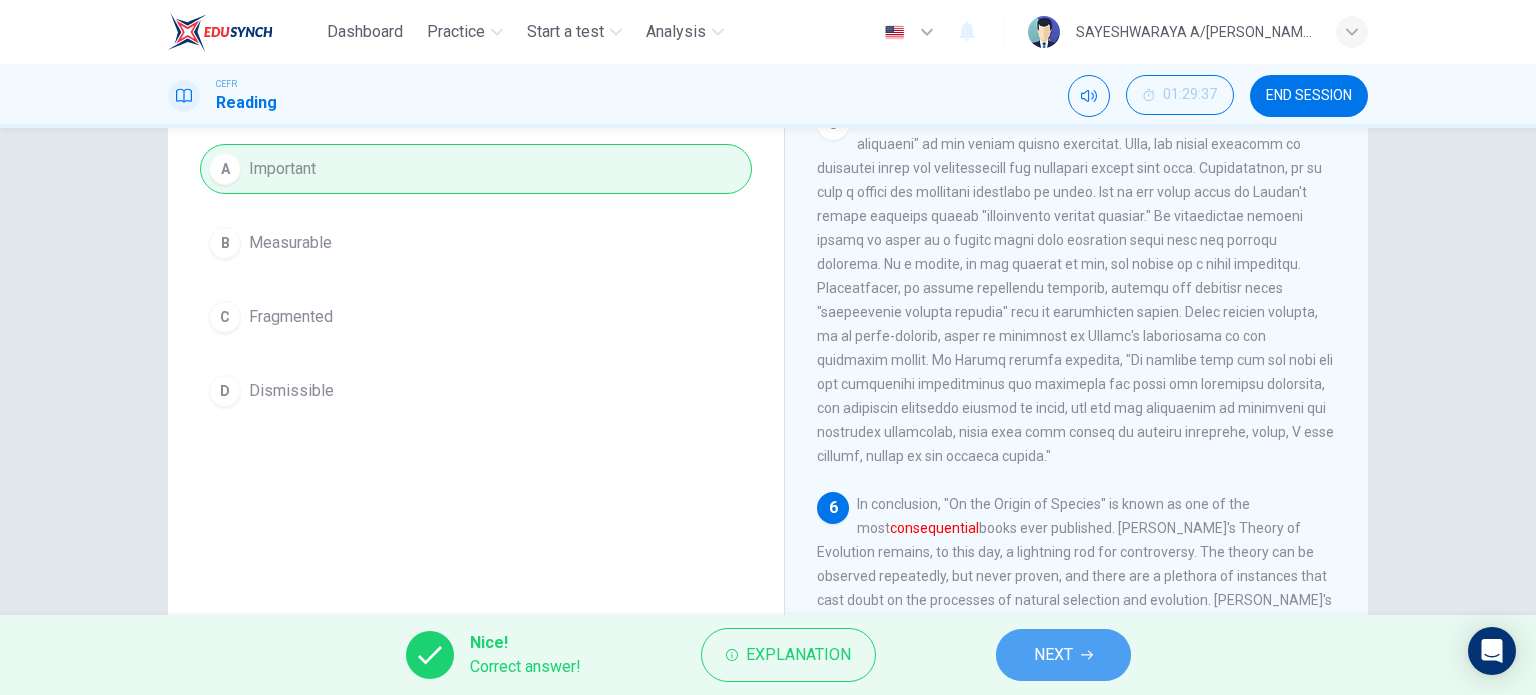 click on "NEXT" at bounding box center [1053, 655] 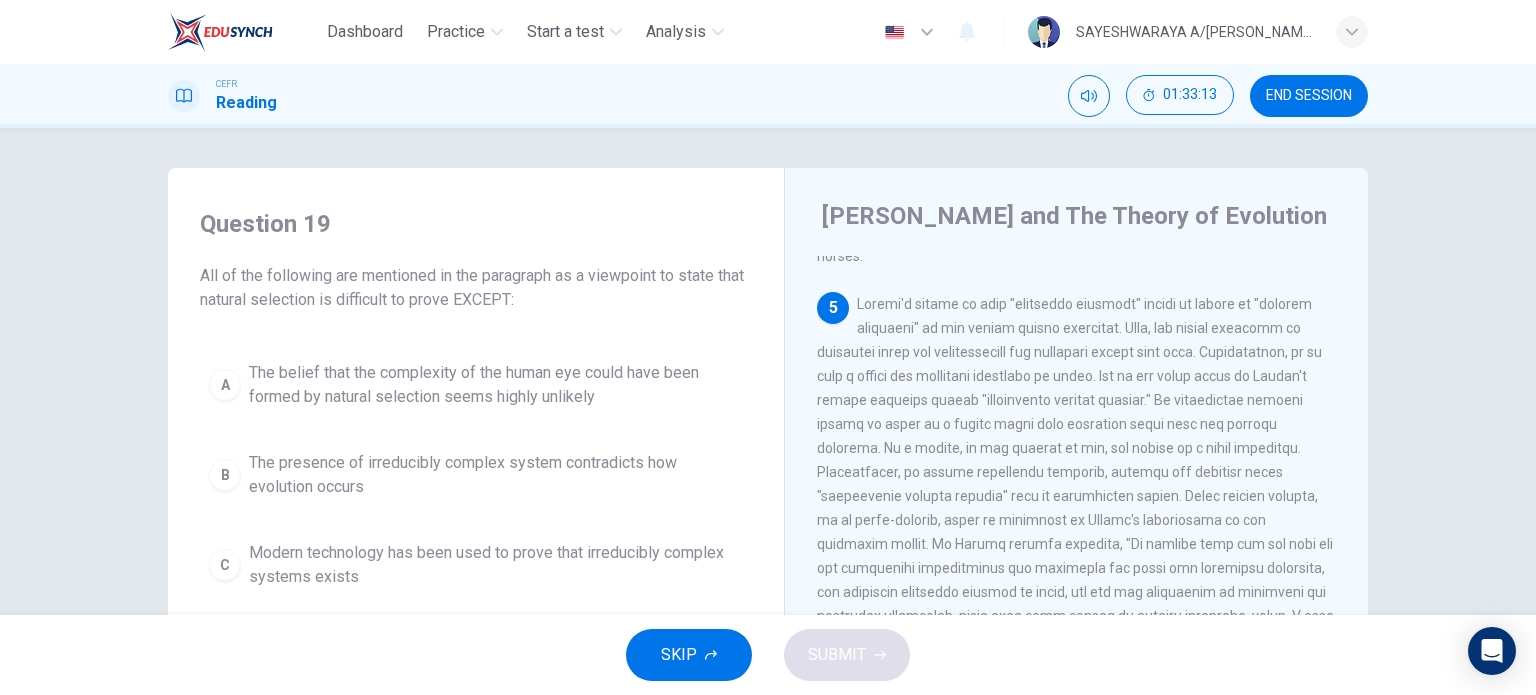 scroll, scrollTop: 80, scrollLeft: 0, axis: vertical 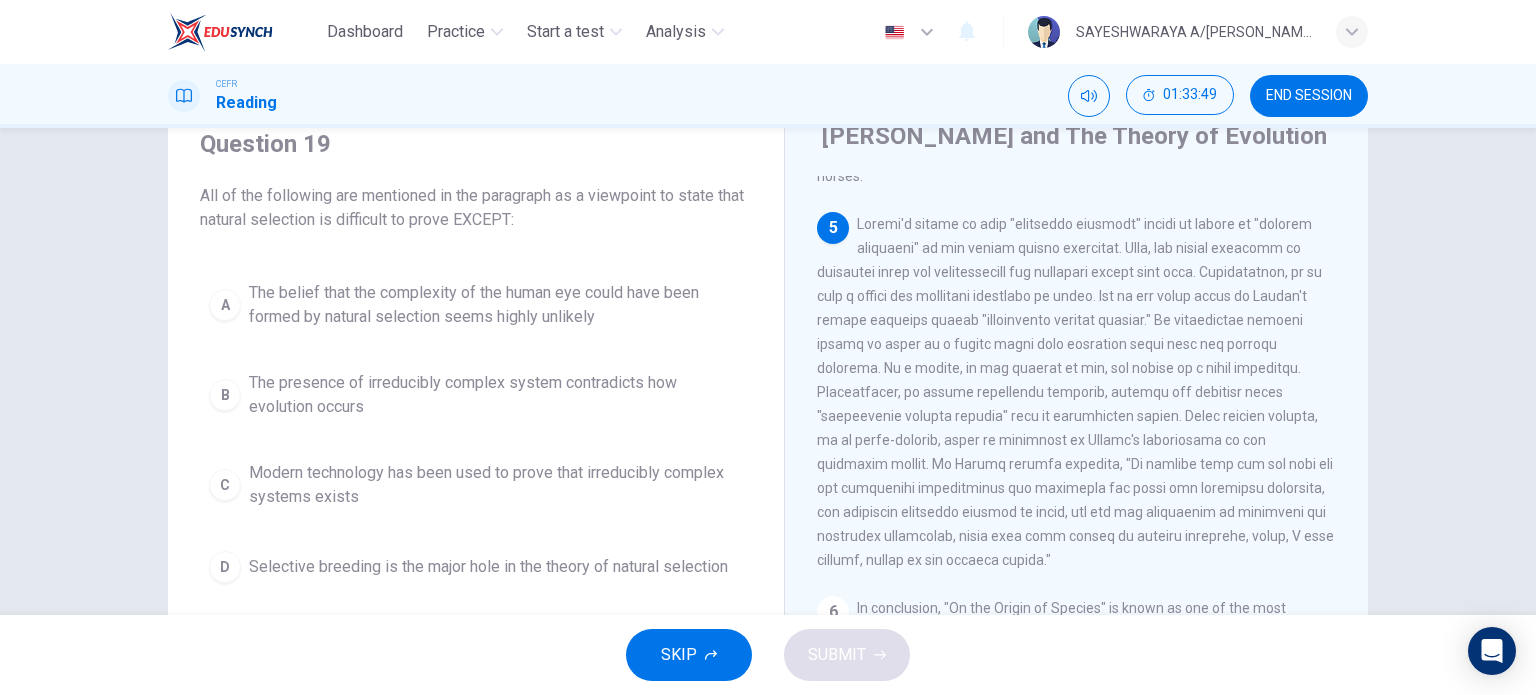 click on "A The belief that the complexity of the human eye could have been formed by natural selection seems highly unlikely B The presence of irreducibly complex system contradicts how evolution occurs C Modern technology has been used to prove that irreducibly complex systems exists D Selective breeding is the major hole in the theory of natural selection" at bounding box center (476, 432) 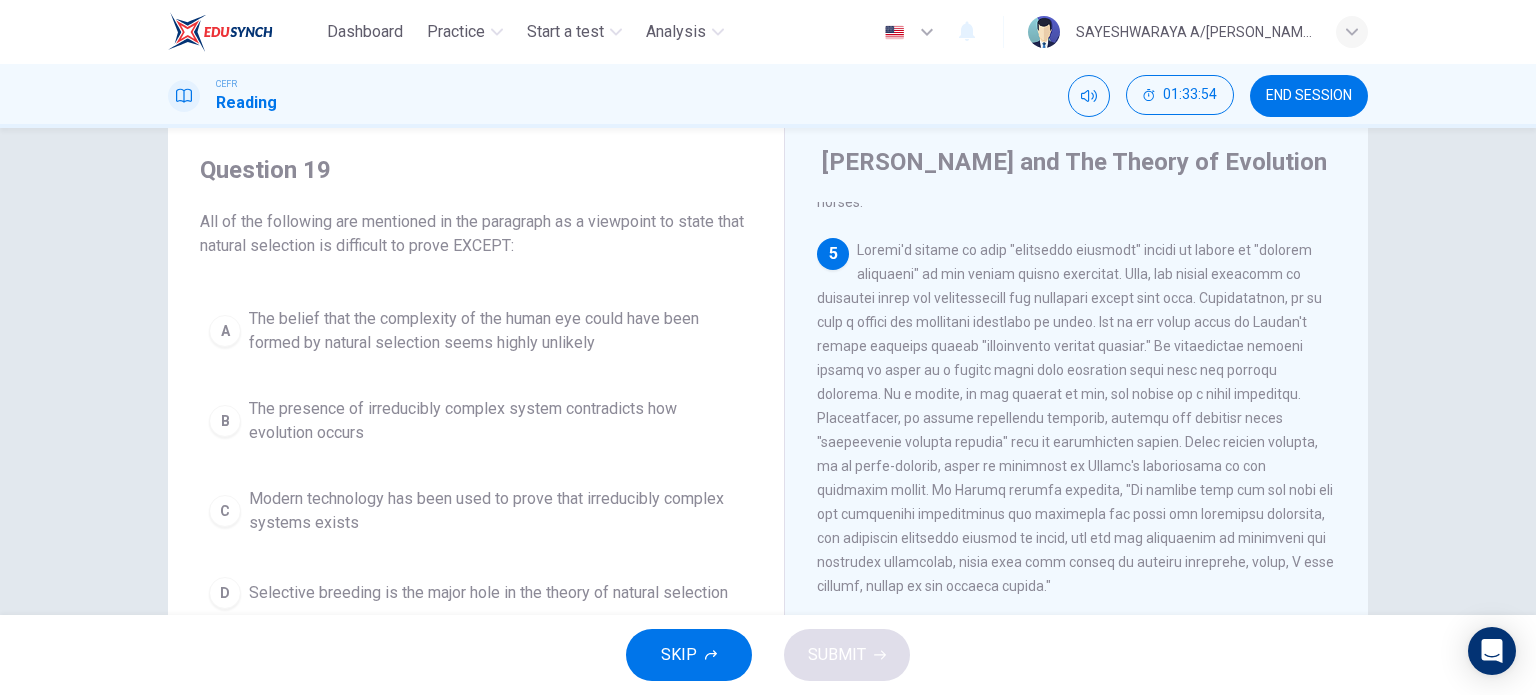 scroll, scrollTop: 55, scrollLeft: 0, axis: vertical 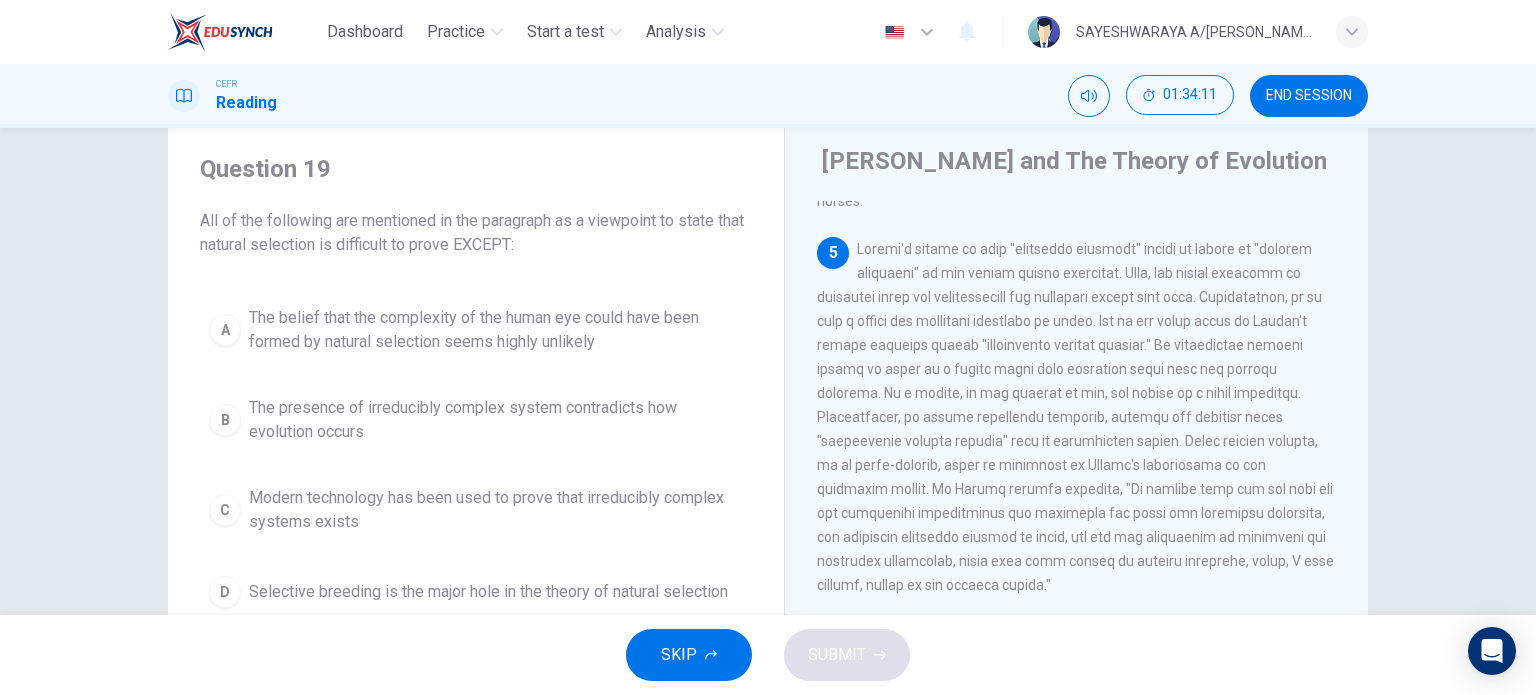 click at bounding box center (1075, 417) 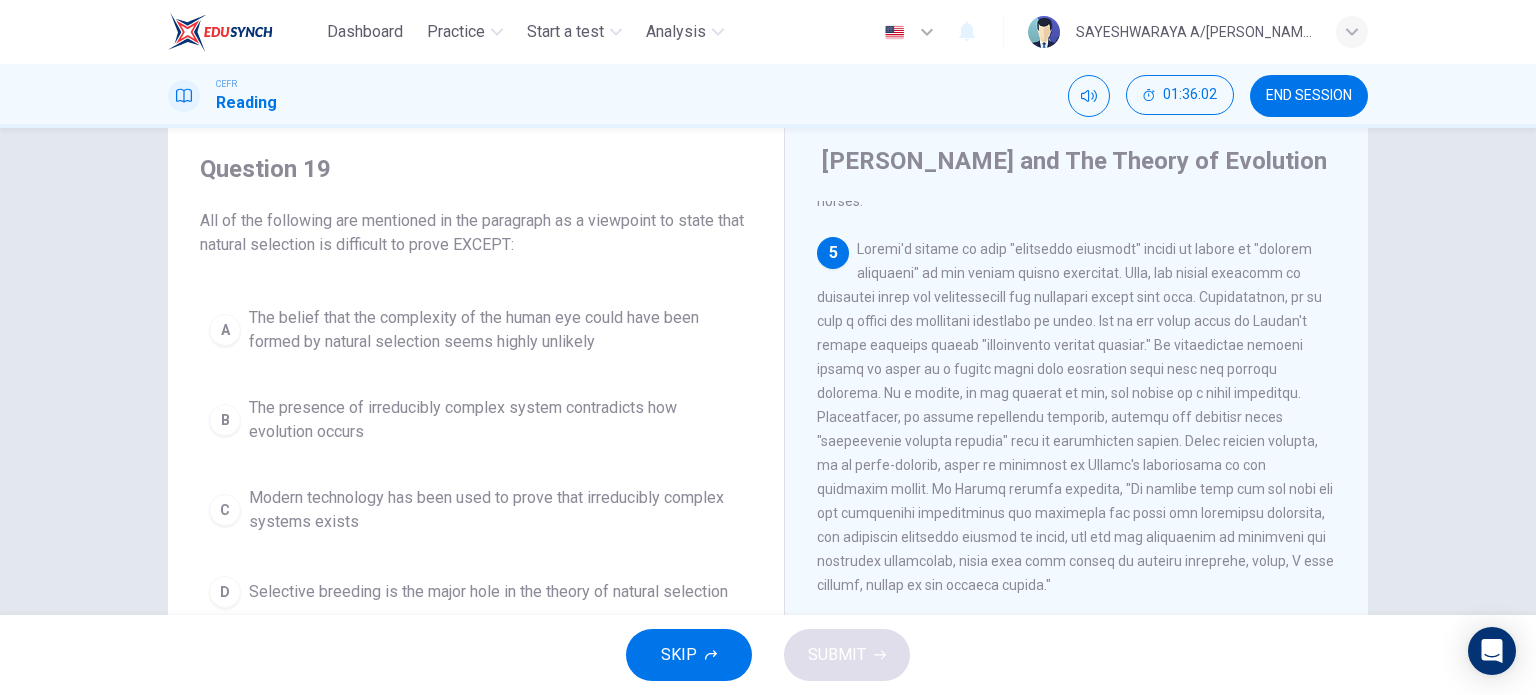 click on "5" at bounding box center [1077, 417] 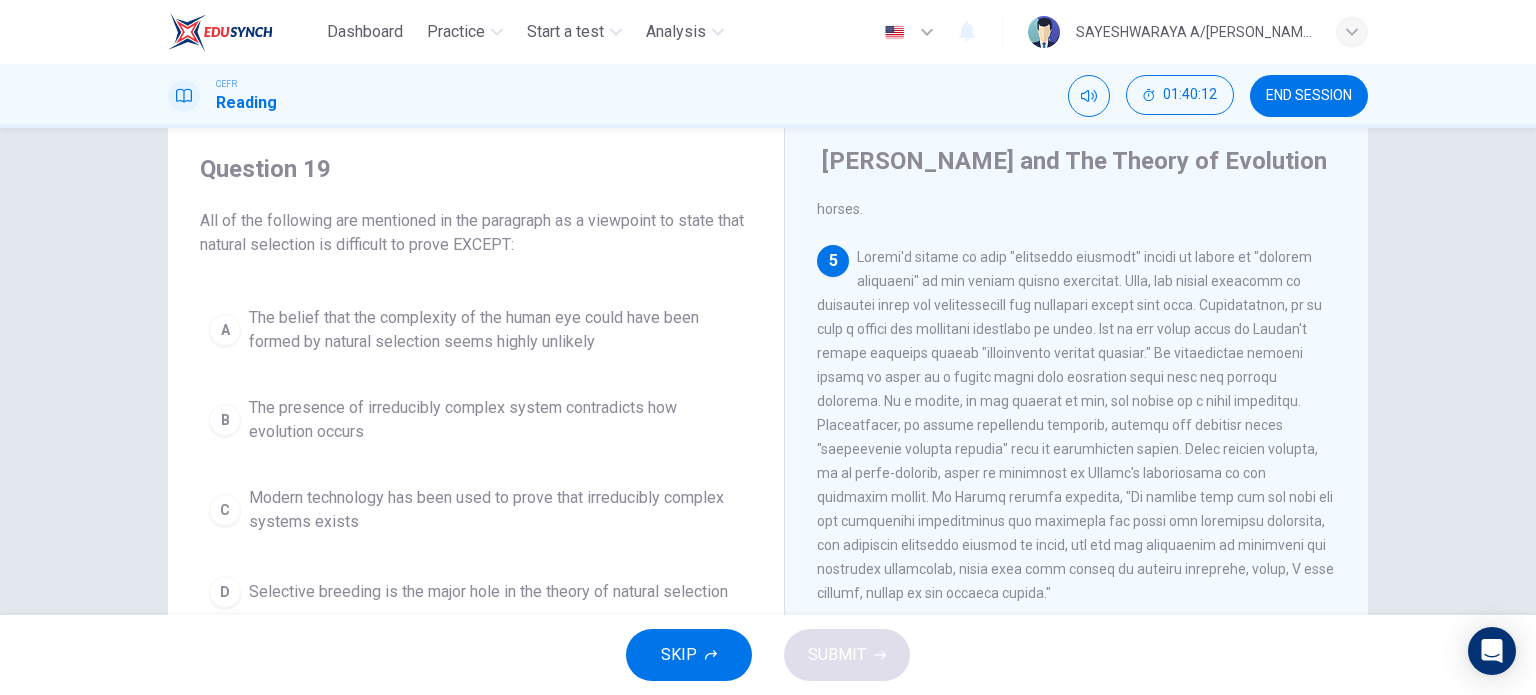 scroll, scrollTop: 1034, scrollLeft: 0, axis: vertical 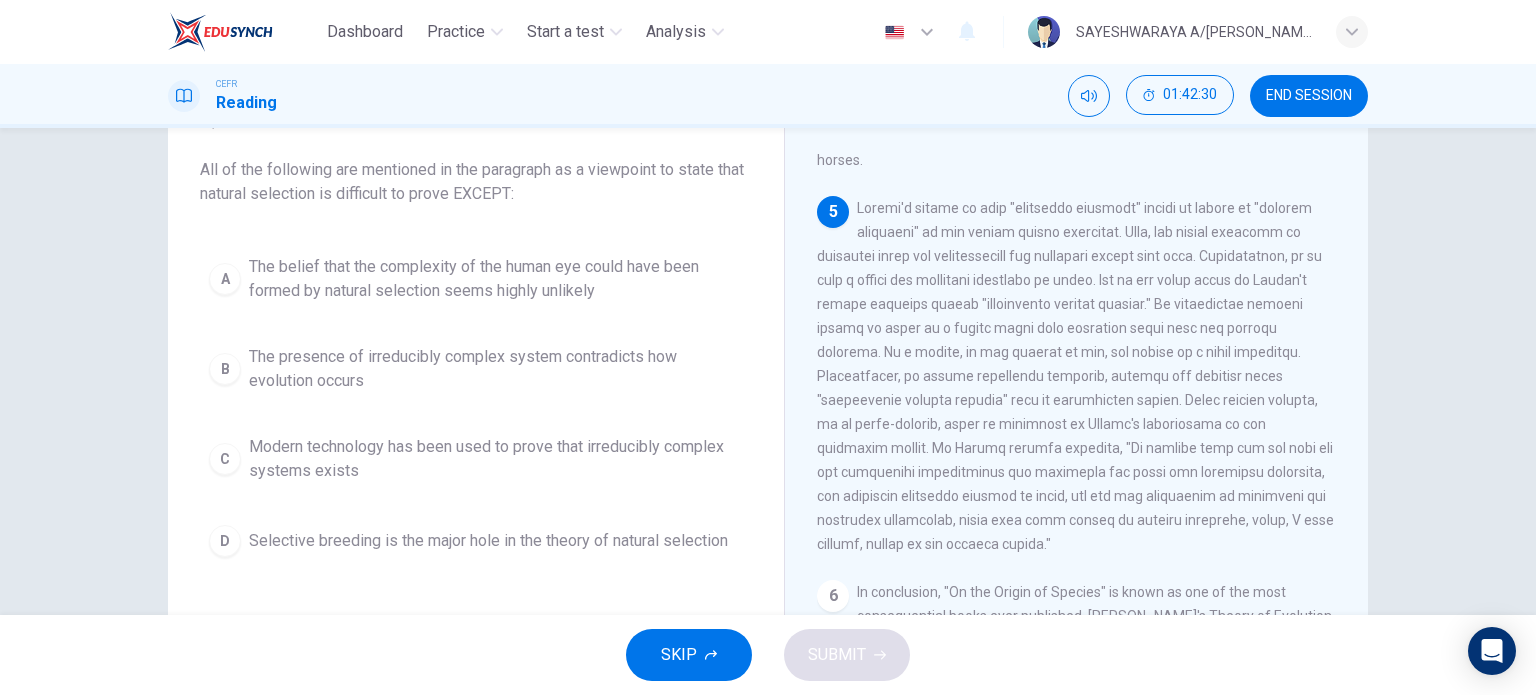 drag, startPoint x: 854, startPoint y: 167, endPoint x: 1050, endPoint y: 507, distance: 392.44873 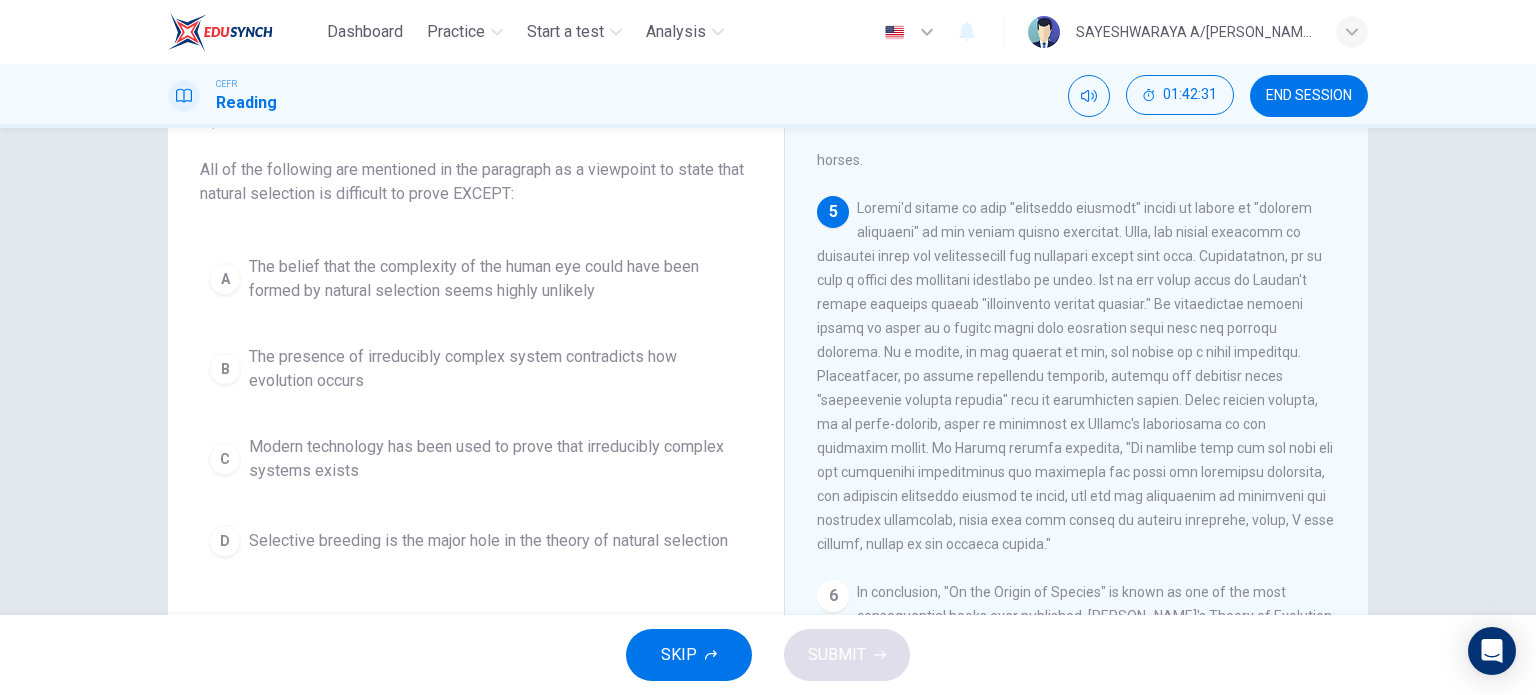 drag, startPoint x: 1050, startPoint y: 507, endPoint x: 905, endPoint y: 305, distance: 248.65437 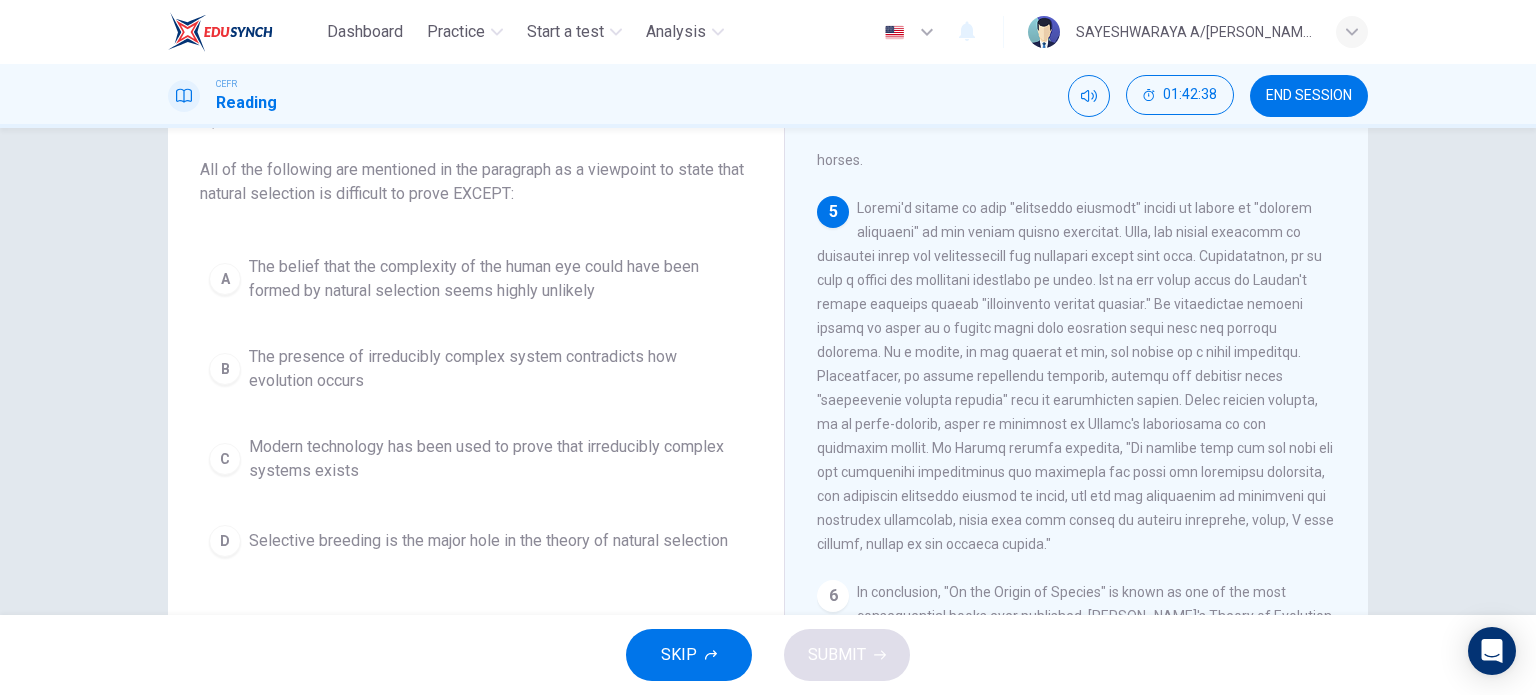 drag, startPoint x: 854, startPoint y: 165, endPoint x: 964, endPoint y: 167, distance: 110.01818 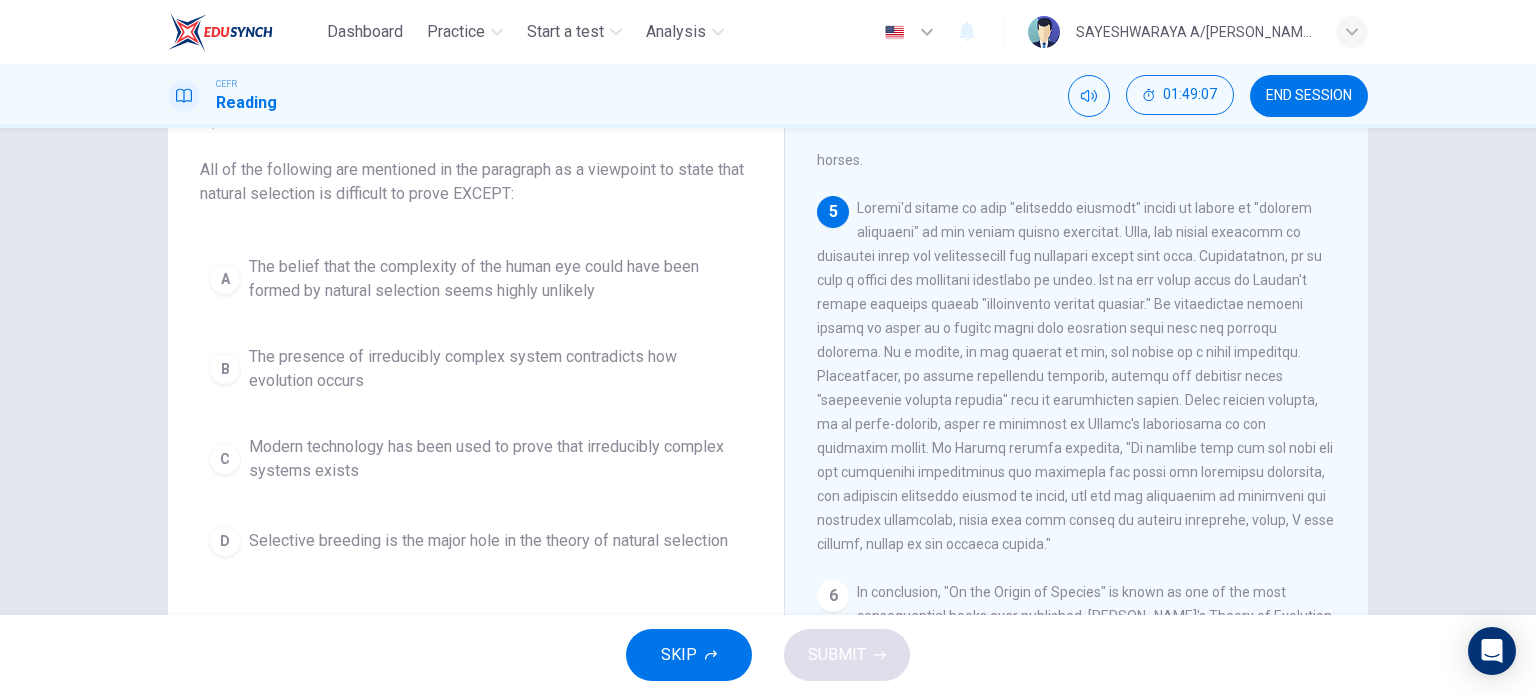click at bounding box center [1075, 376] 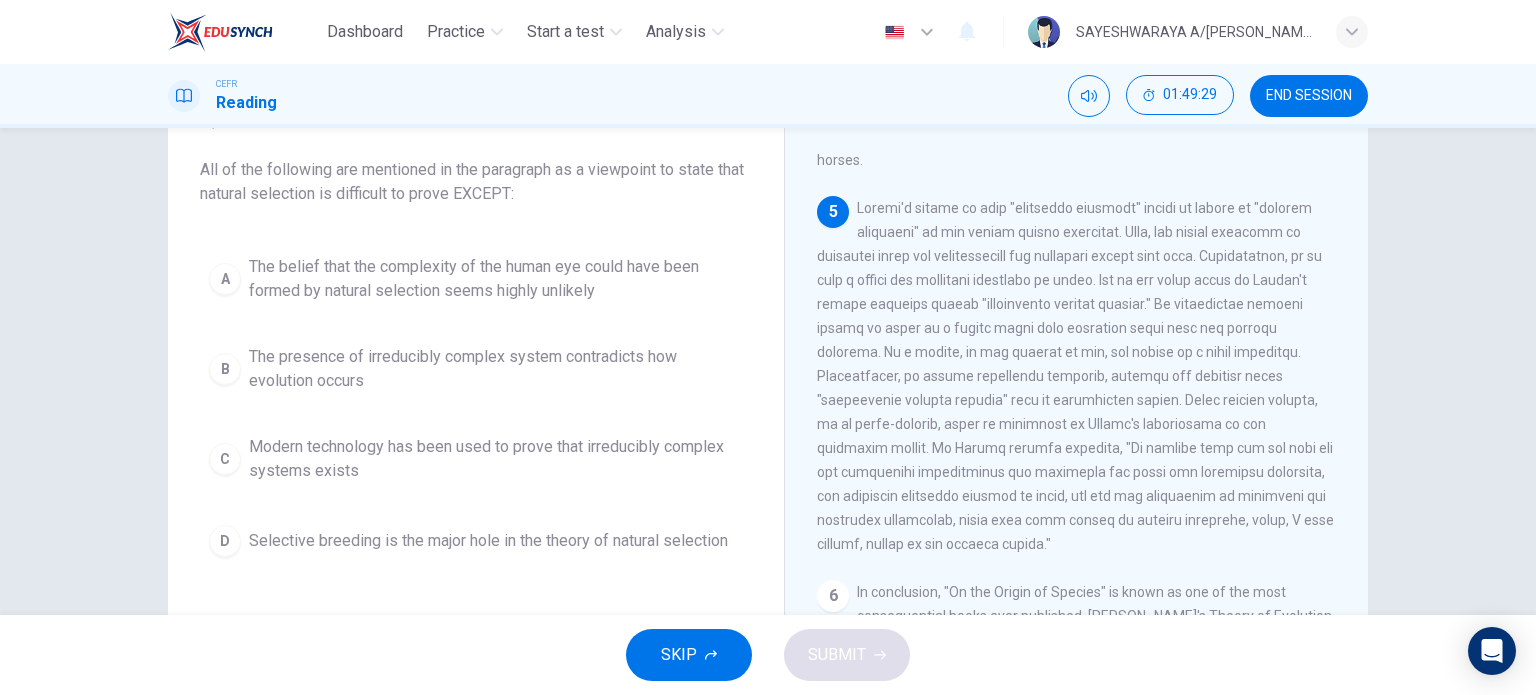 click on "CEFR Reading 01:49:29 END SESSION" at bounding box center (768, 96) 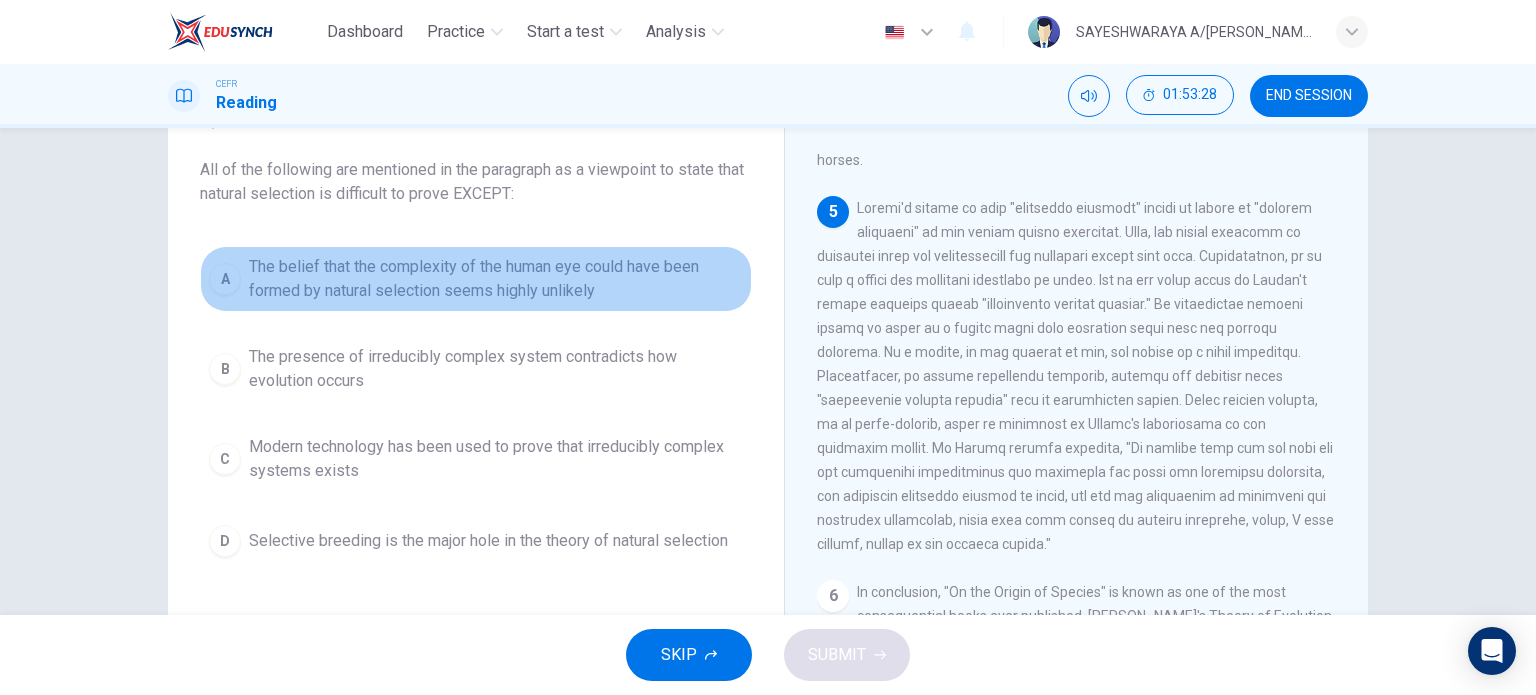 click on "The belief that the complexity of the human eye could have been formed by natural selection seems highly unlikely" at bounding box center (496, 279) 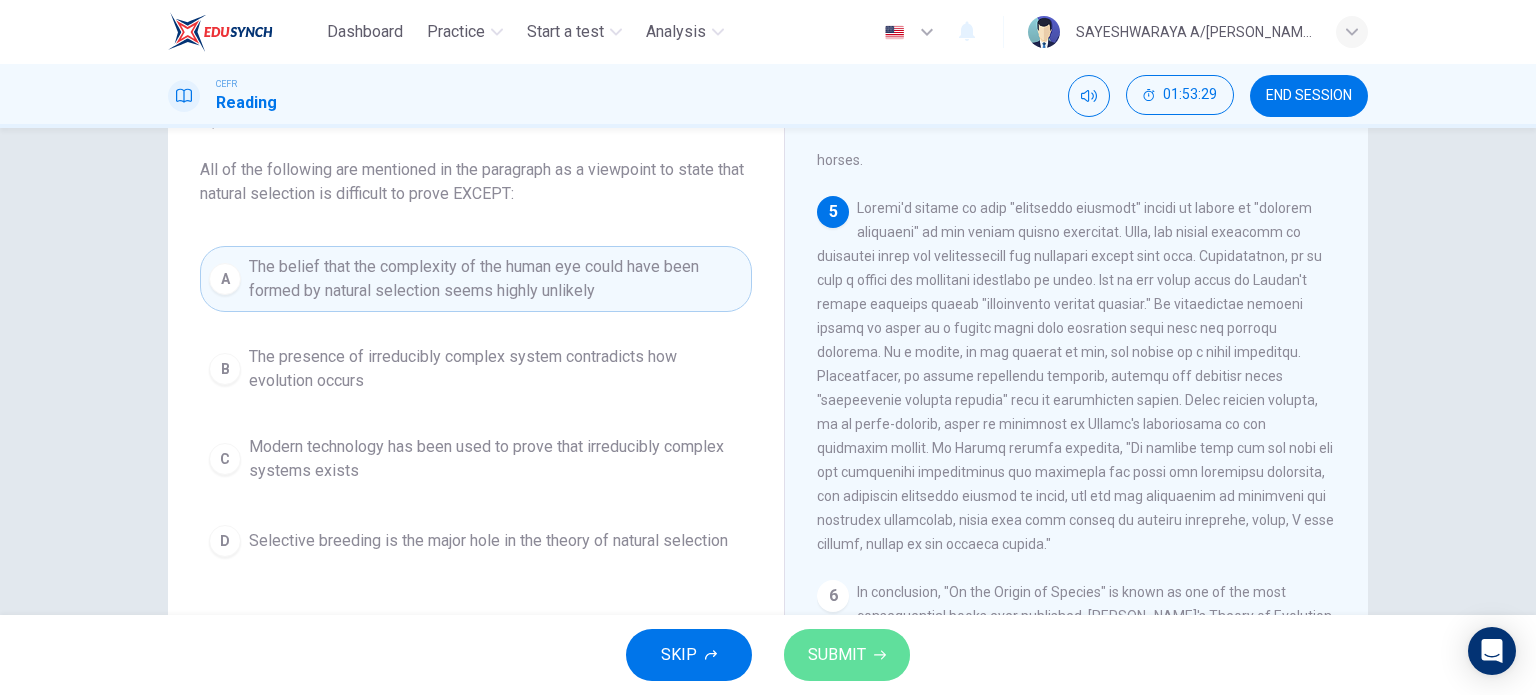 click on "SUBMIT" at bounding box center (837, 655) 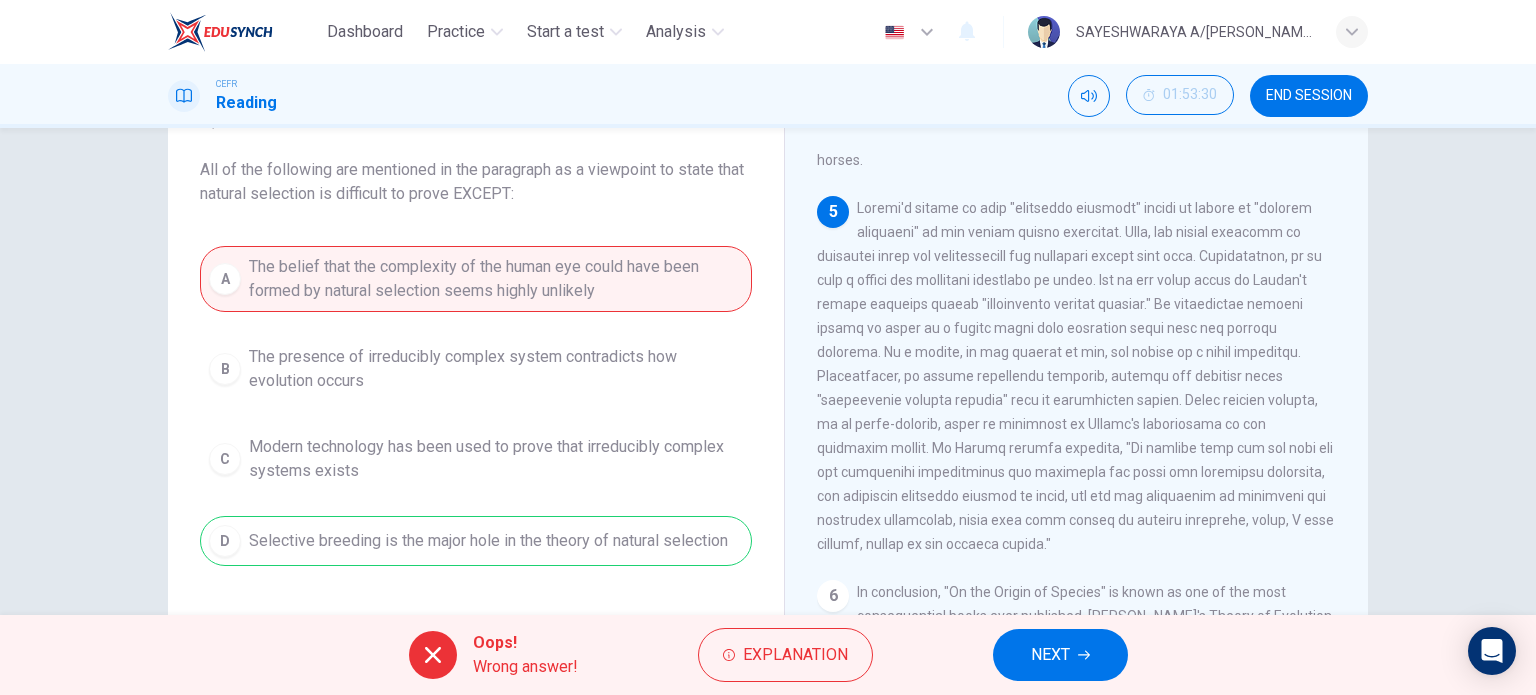 click on "Oops! Wrong answer! Explanation NEXT" at bounding box center (768, 655) 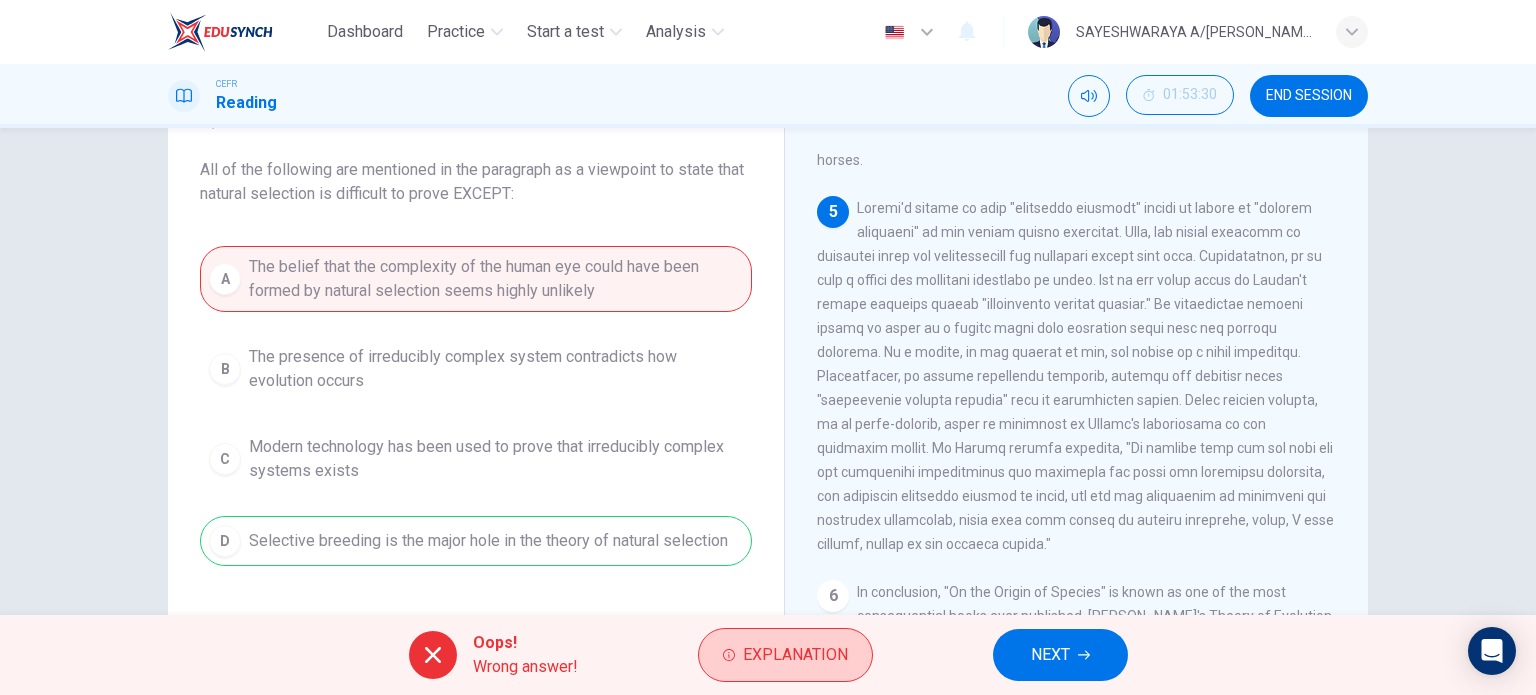 click on "Explanation" at bounding box center (785, 655) 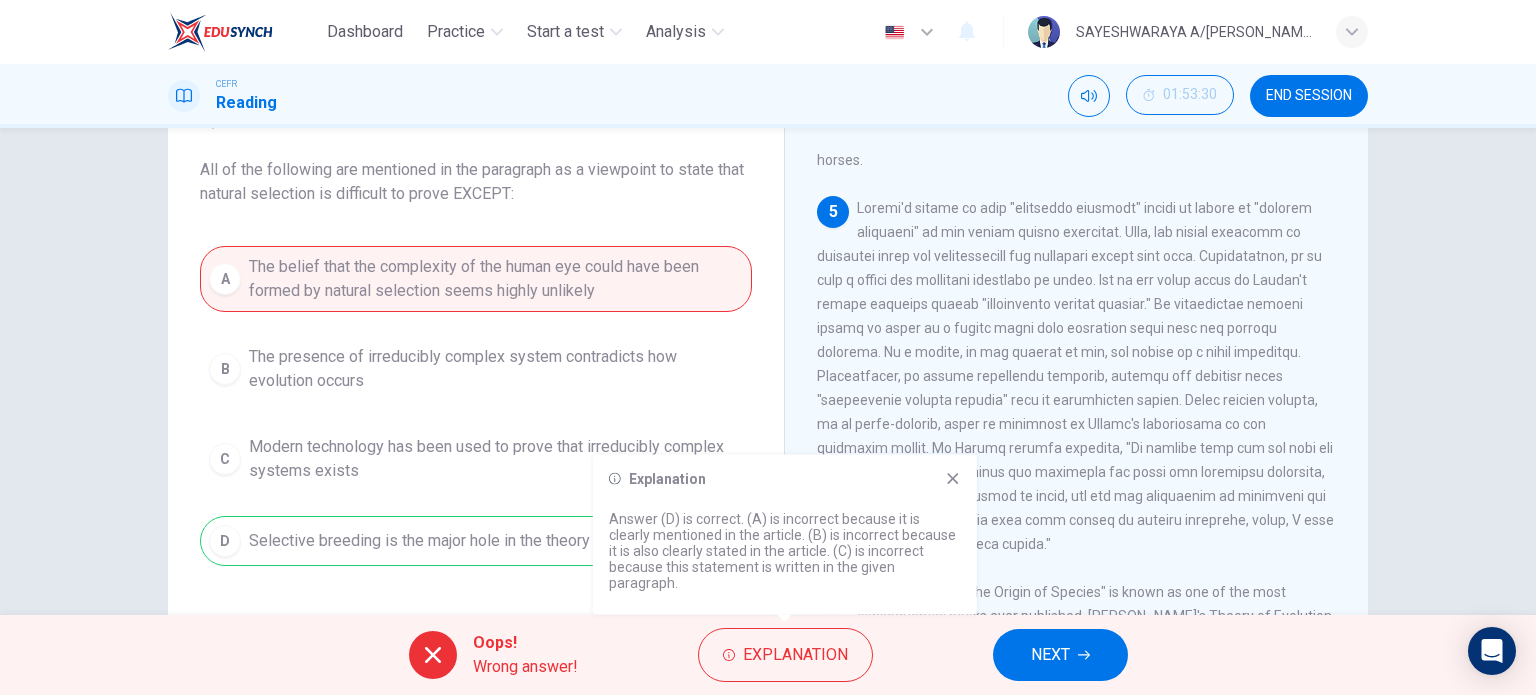 type 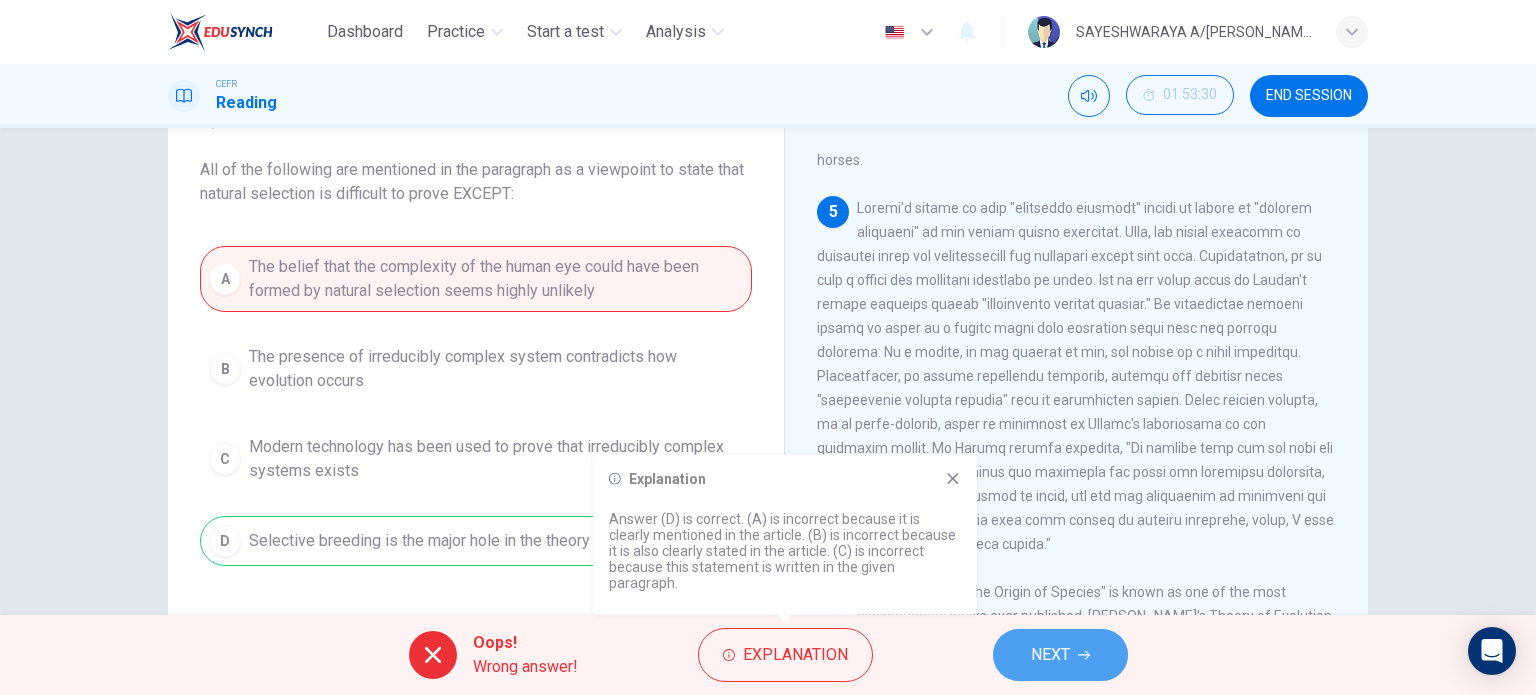 click on "NEXT" at bounding box center [1060, 655] 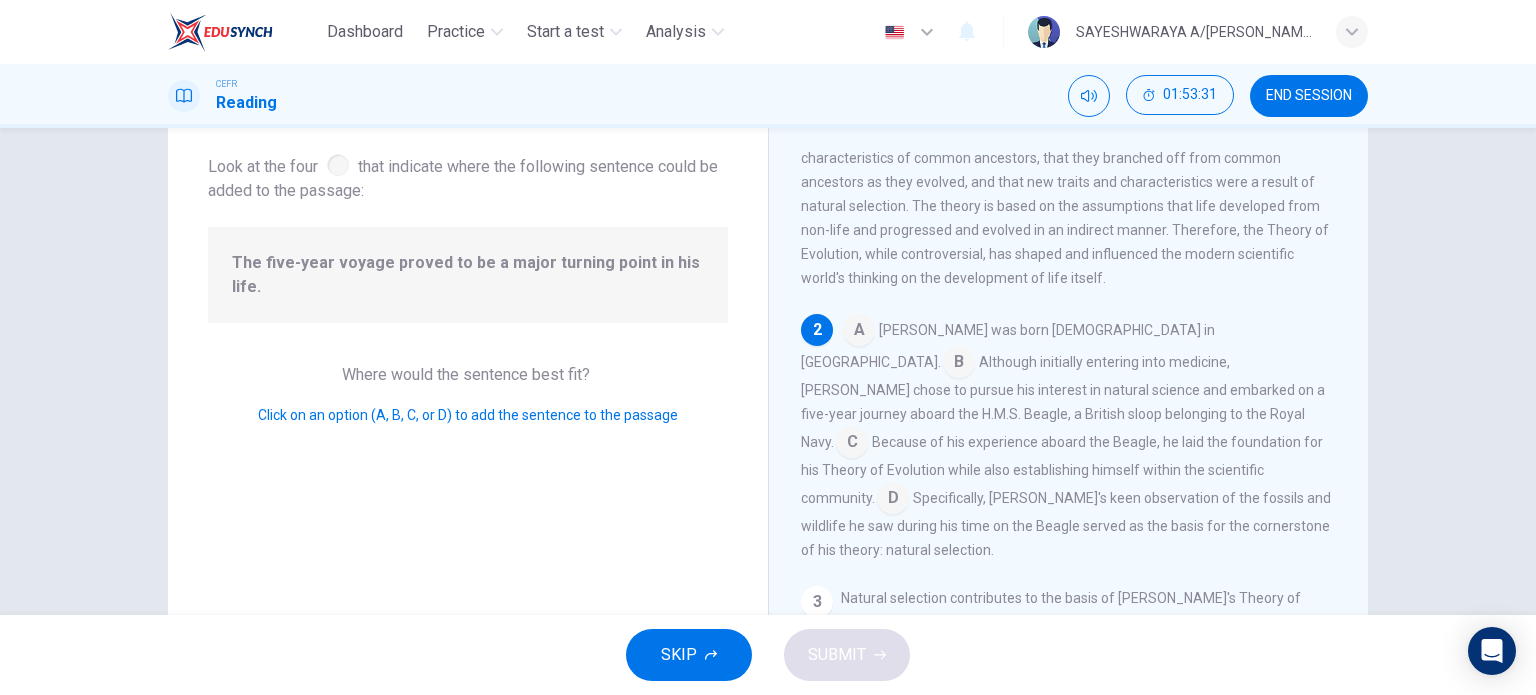 scroll, scrollTop: 112, scrollLeft: 0, axis: vertical 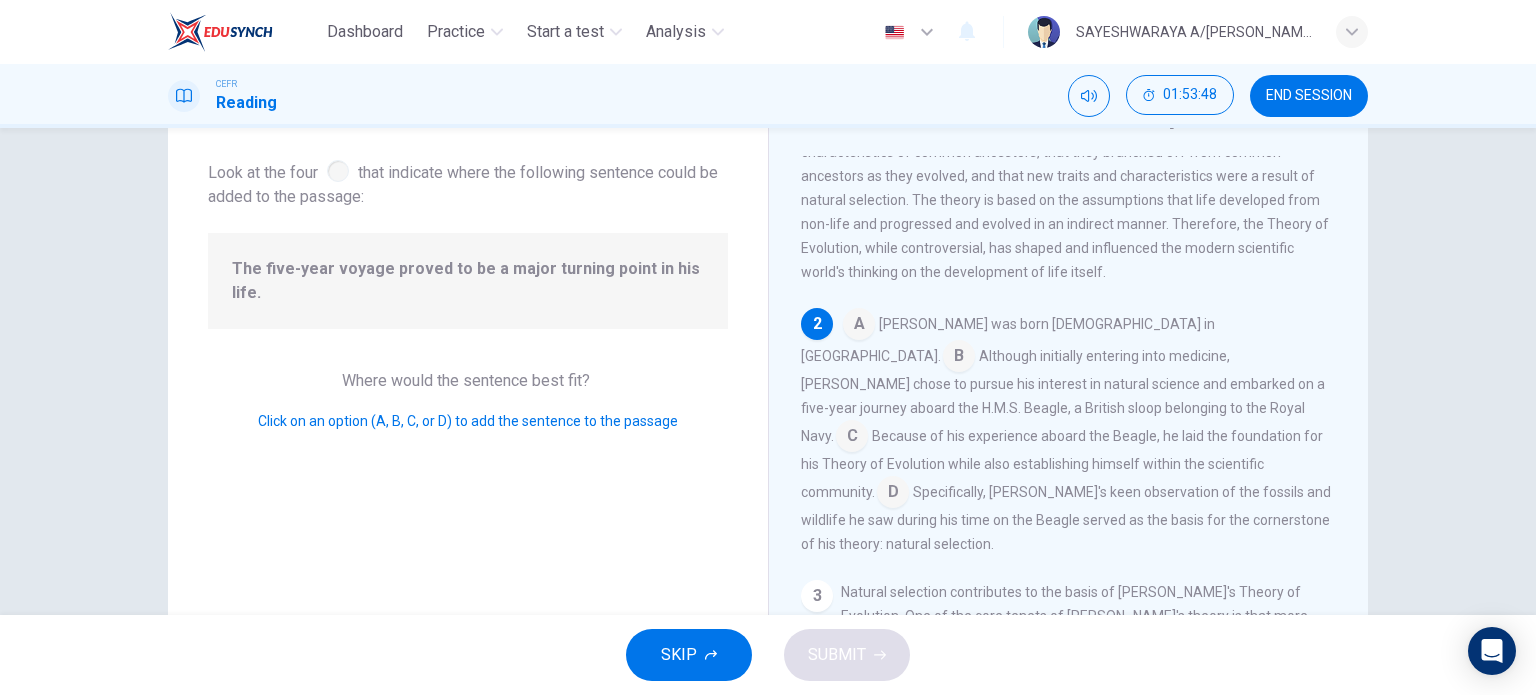 click at bounding box center [852, 438] 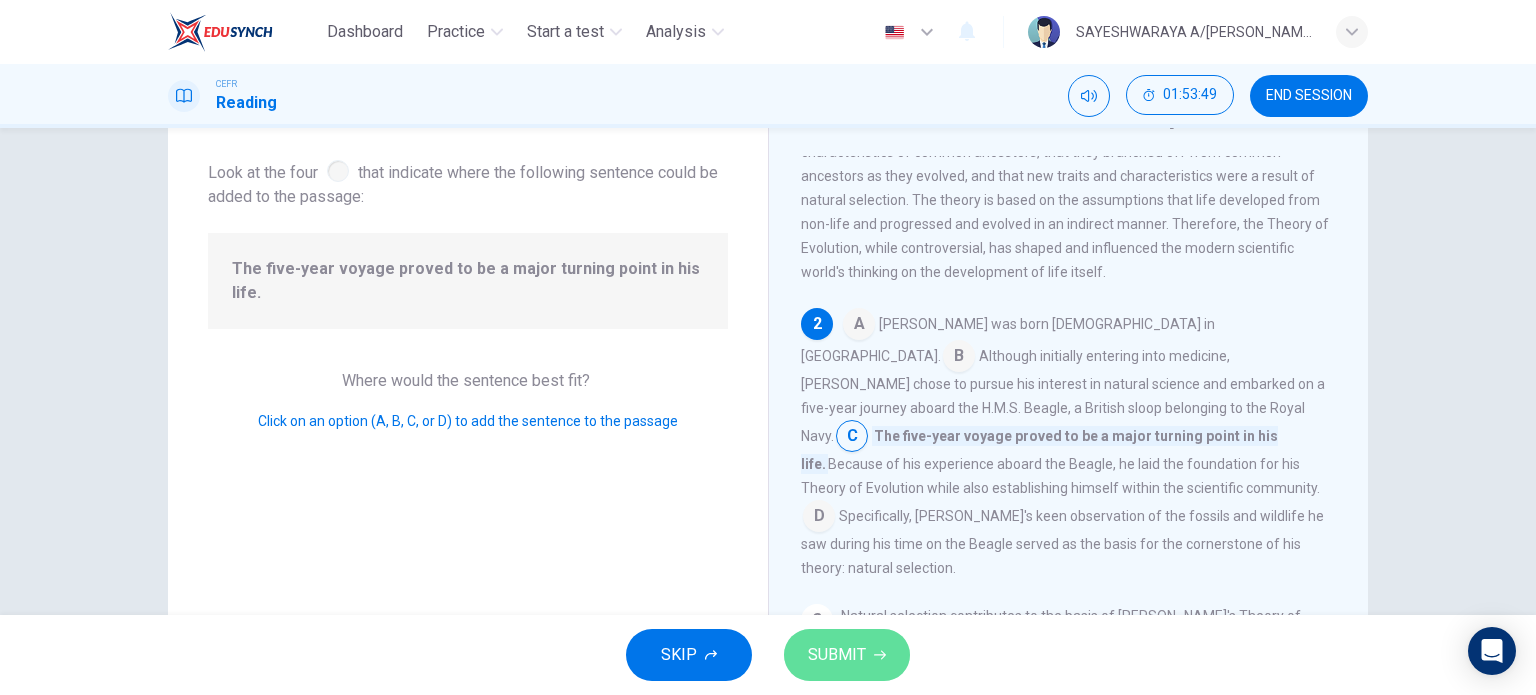 click on "SUBMIT" at bounding box center (837, 655) 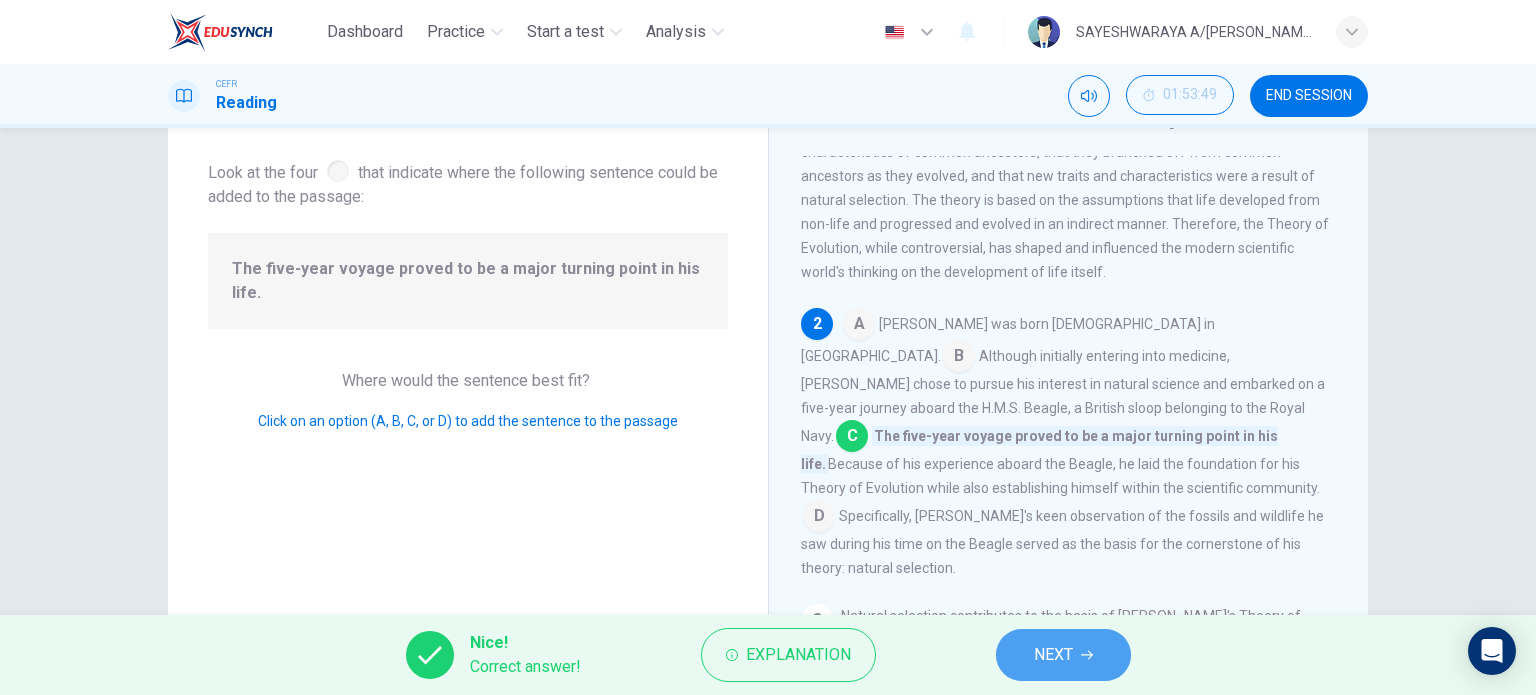 click on "NEXT" at bounding box center [1053, 655] 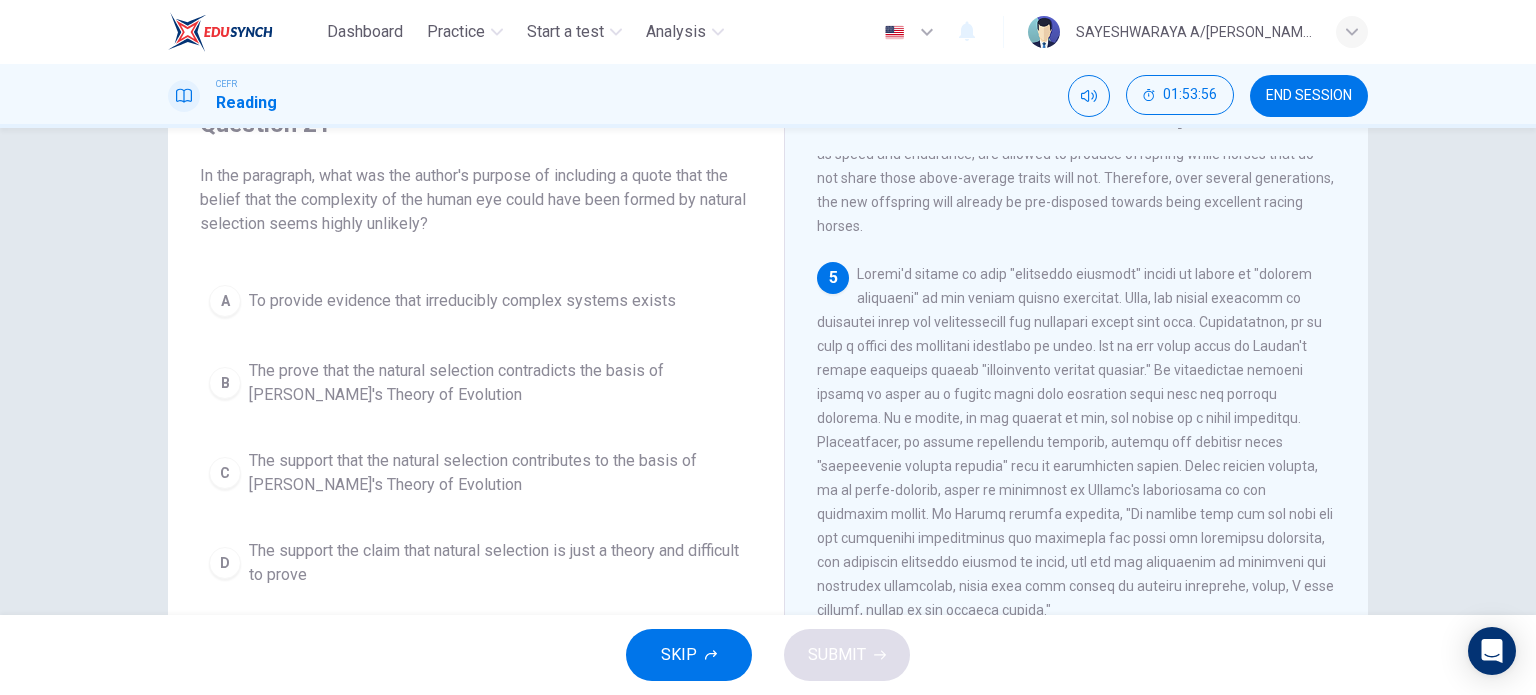 scroll, scrollTop: 971, scrollLeft: 0, axis: vertical 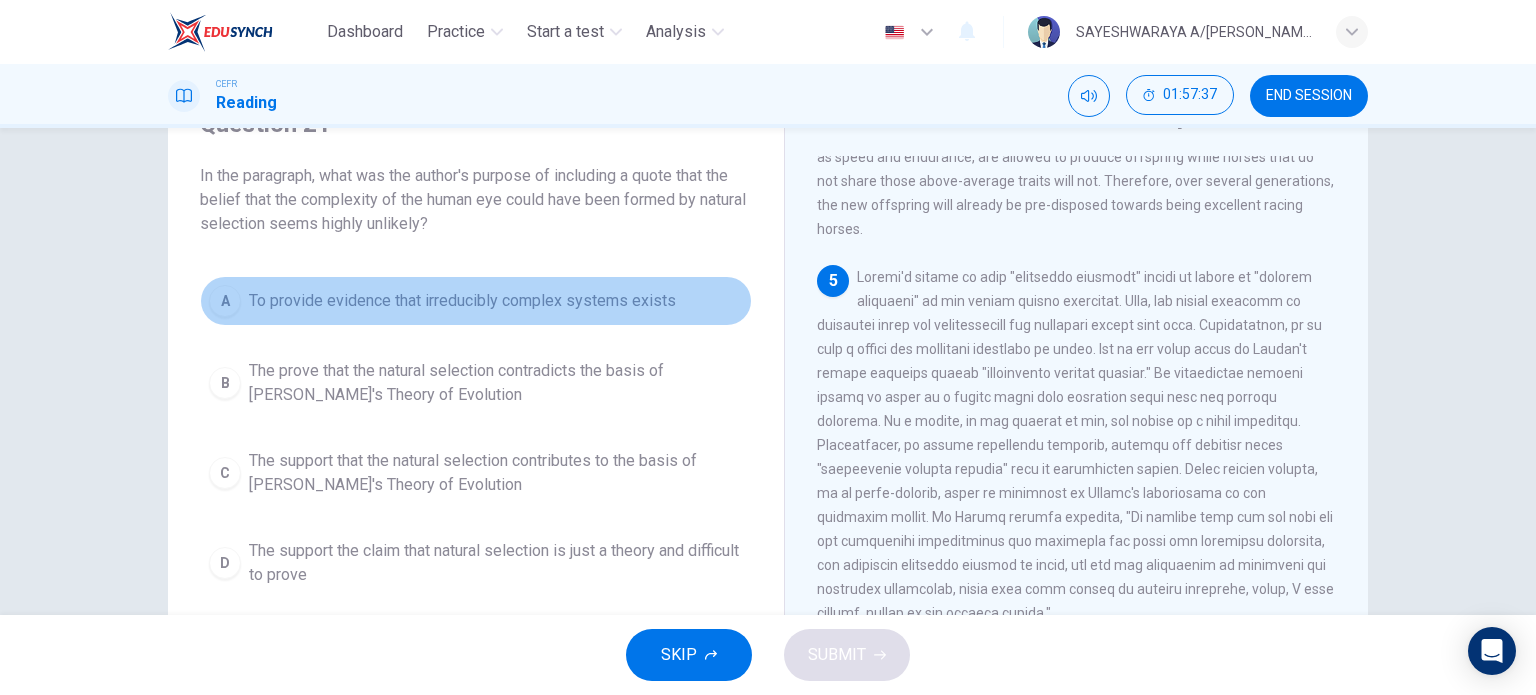 click on "To provide evidence that irreducibly complex systems exists" at bounding box center (462, 301) 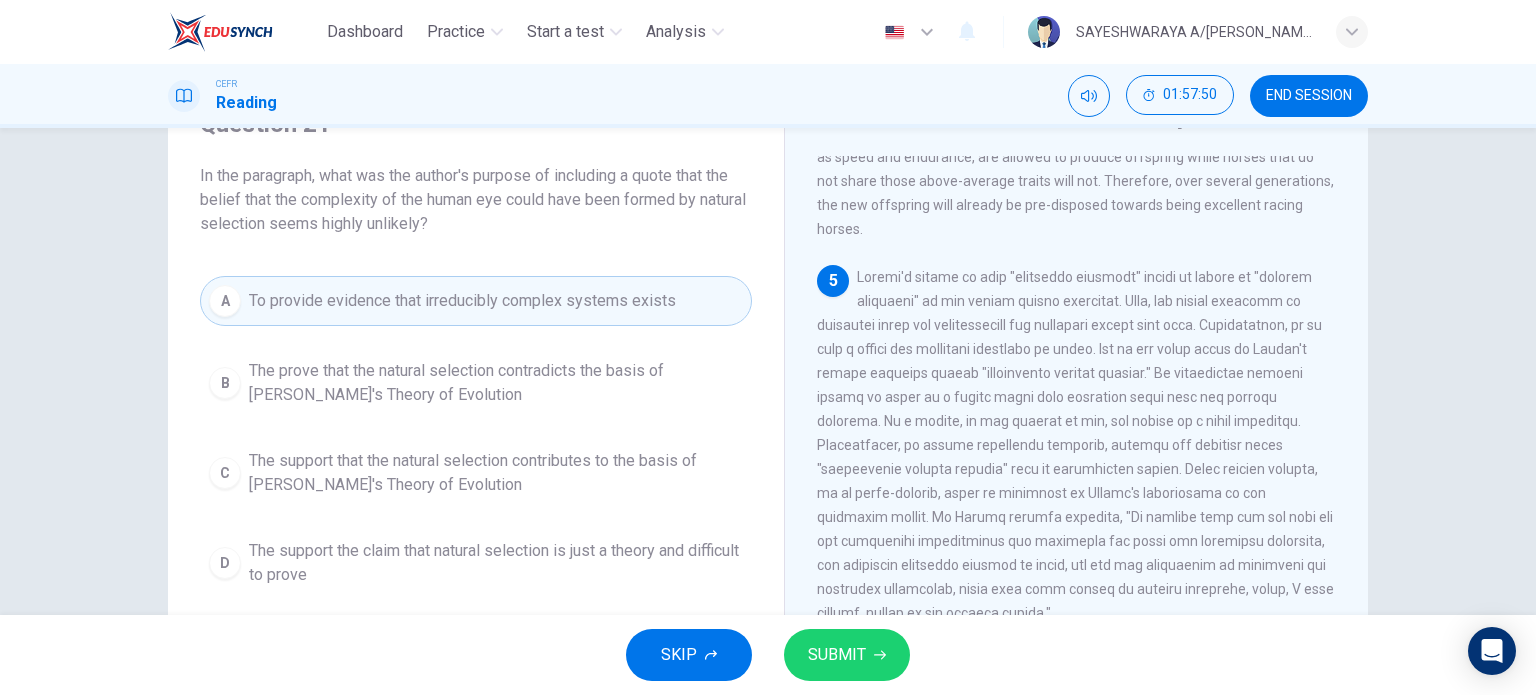 click on "The support that the natural selection contributes to the basis of [PERSON_NAME]'s Theory of Evolution" at bounding box center (496, 473) 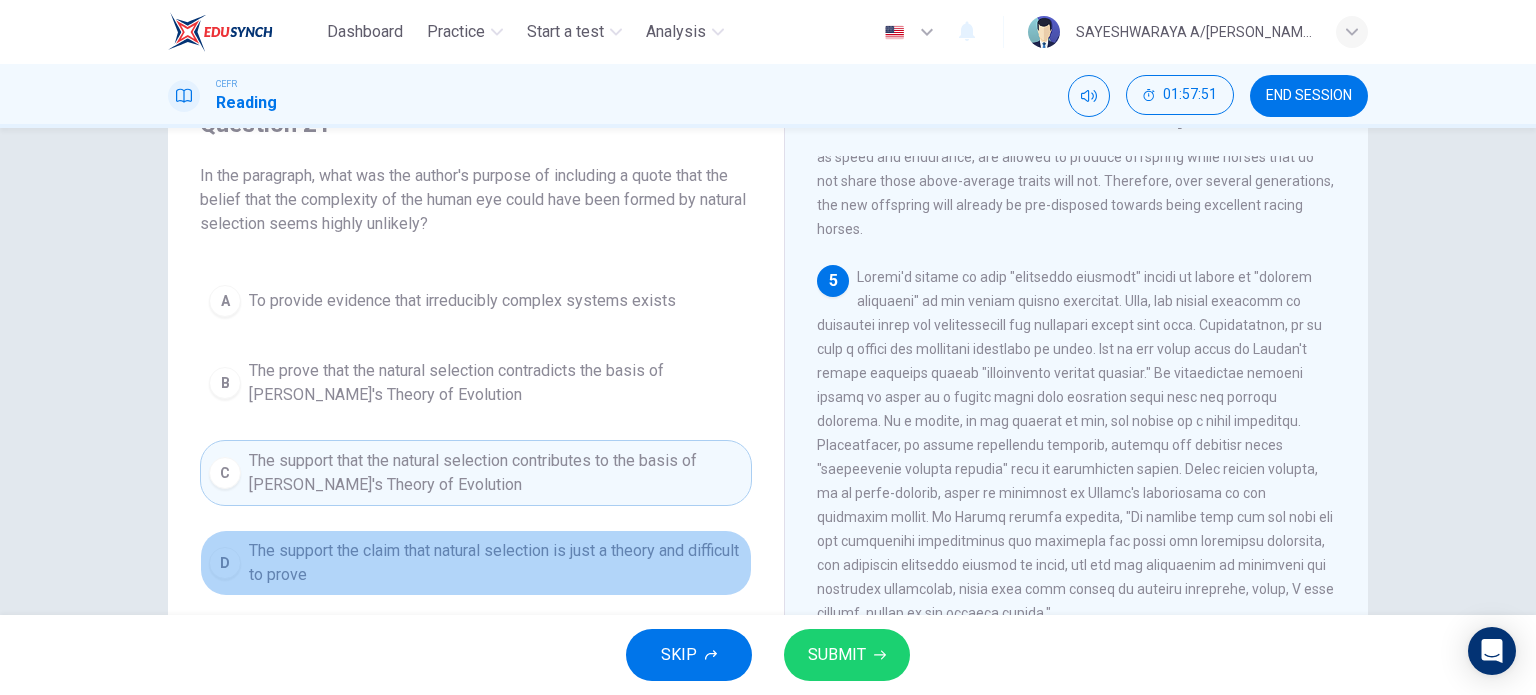 click on "The support the claim that natural selection is just a theory and difficult to prove" at bounding box center [496, 563] 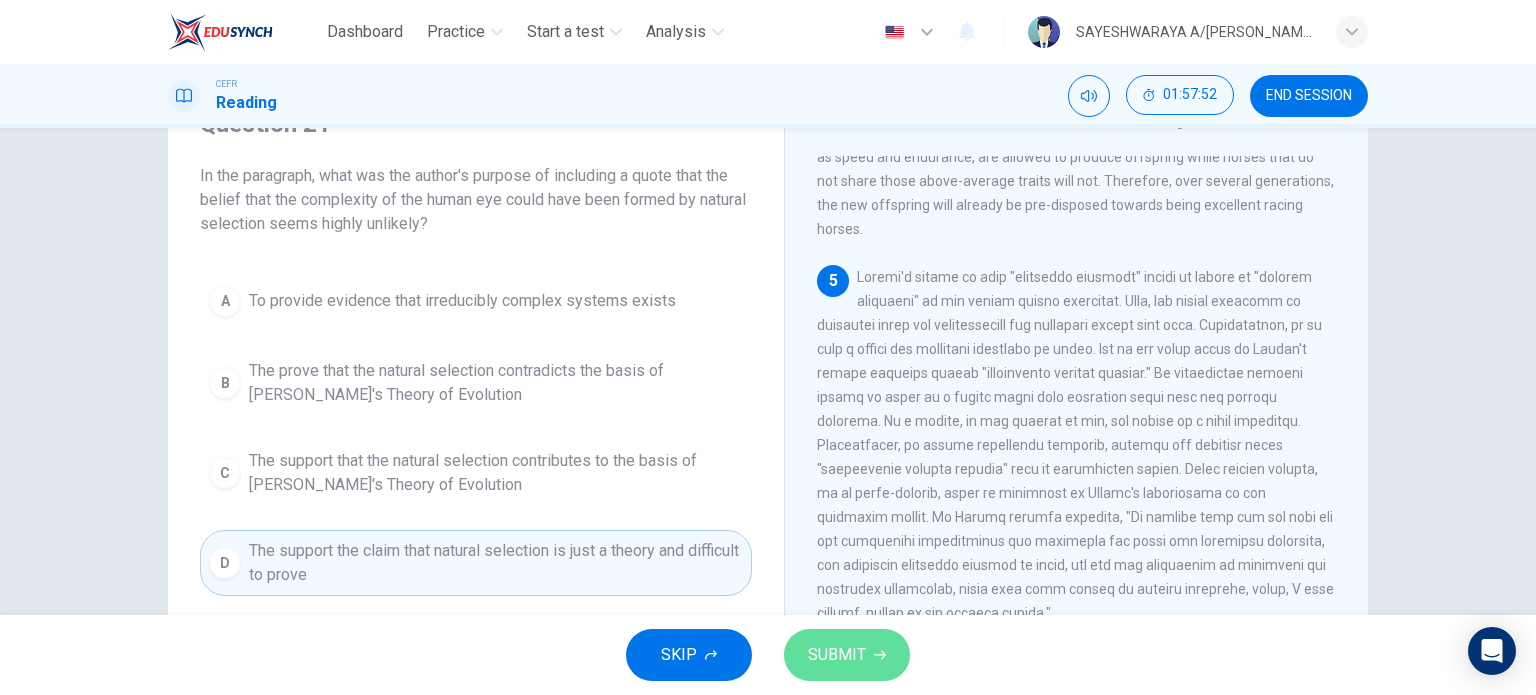 click on "SUBMIT" at bounding box center [847, 655] 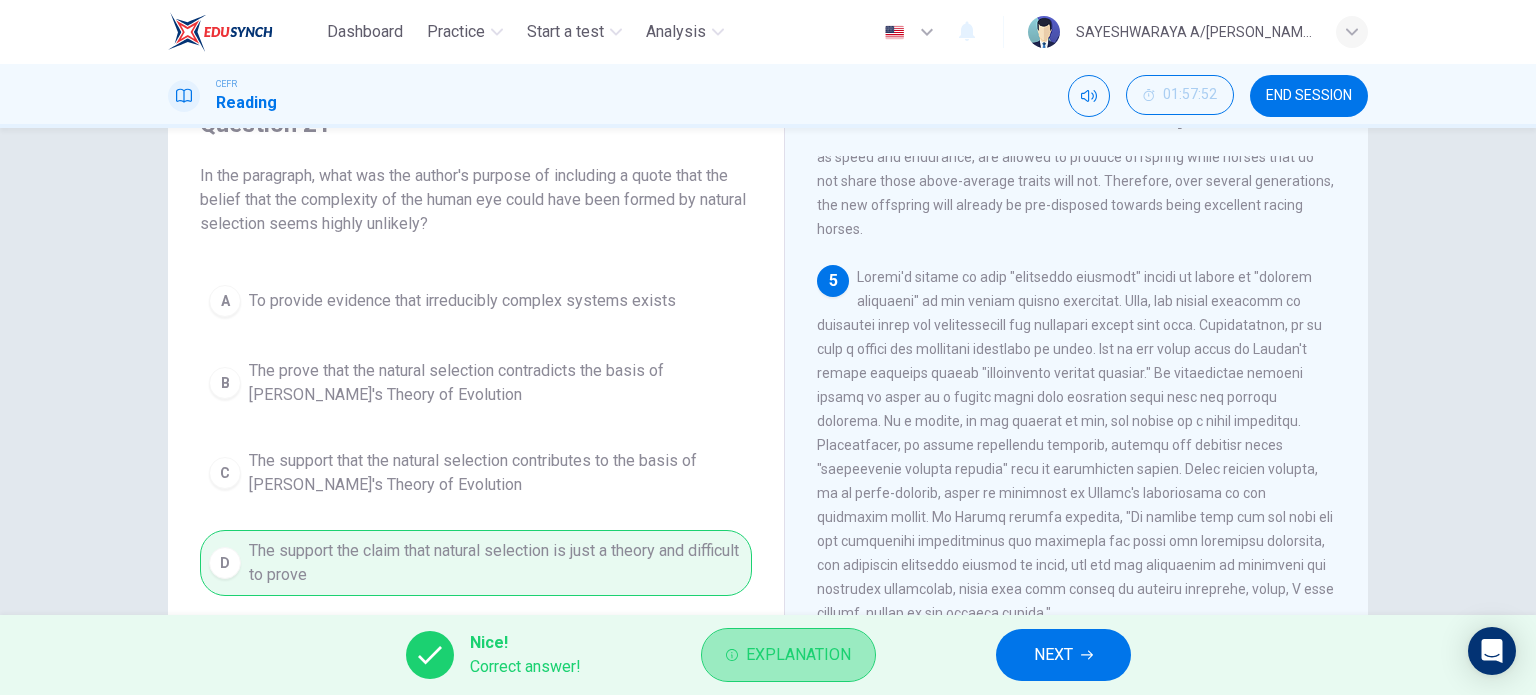 click on "Explanation" at bounding box center (798, 655) 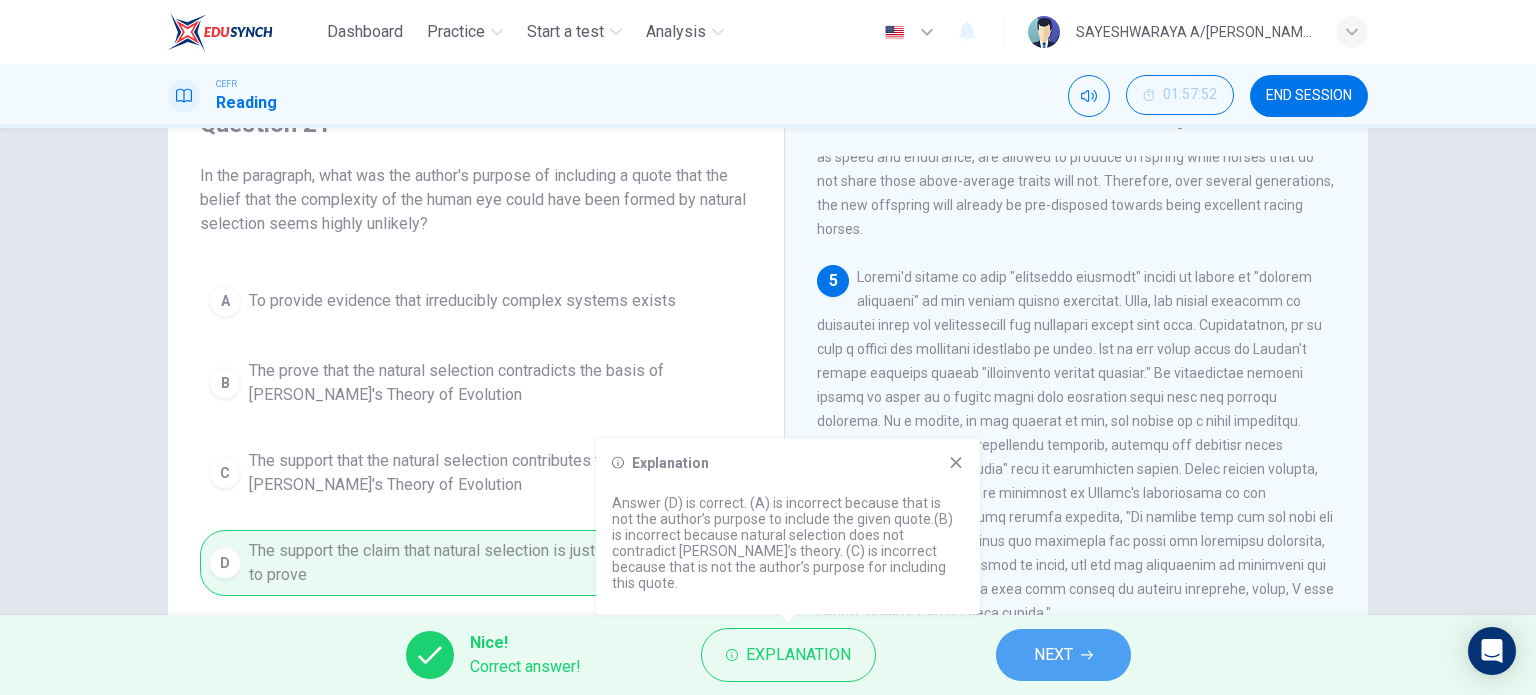 click on "NEXT" at bounding box center [1063, 655] 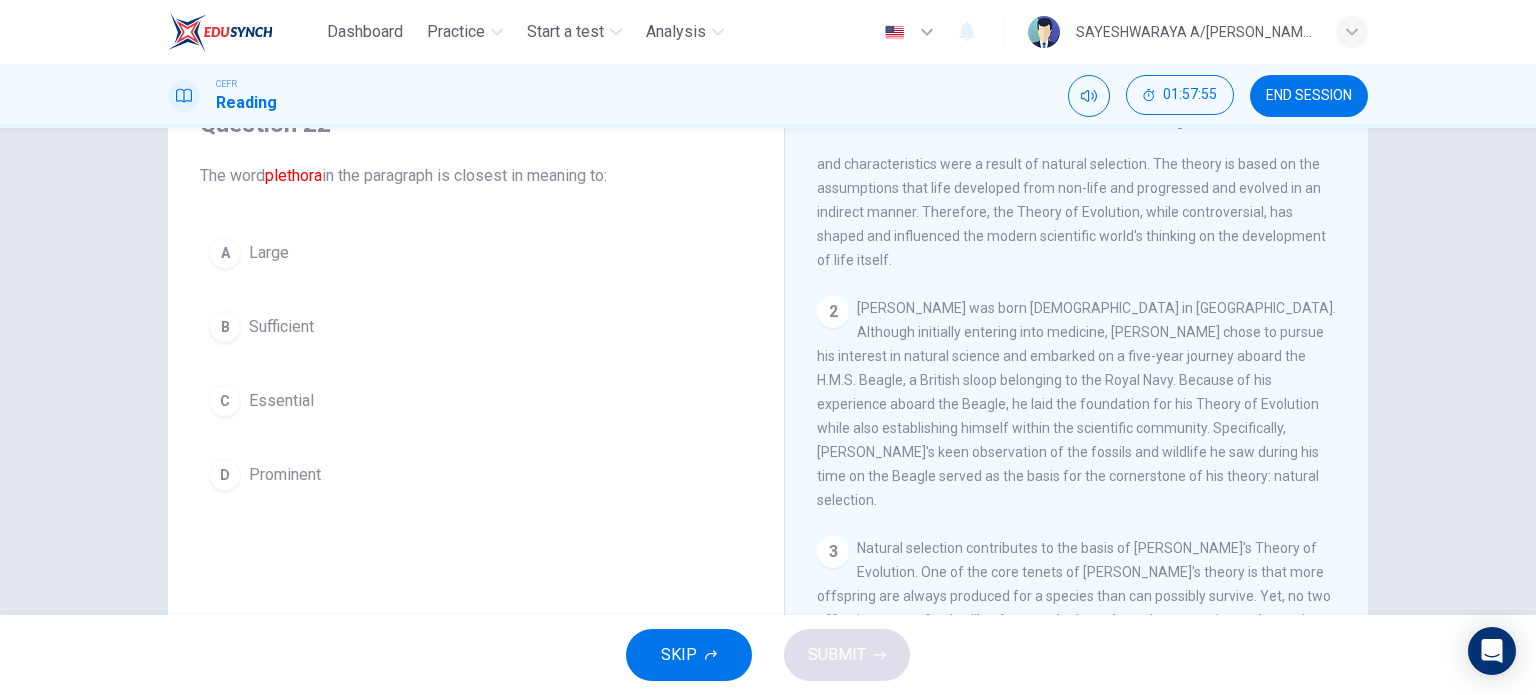 scroll, scrollTop: 0, scrollLeft: 0, axis: both 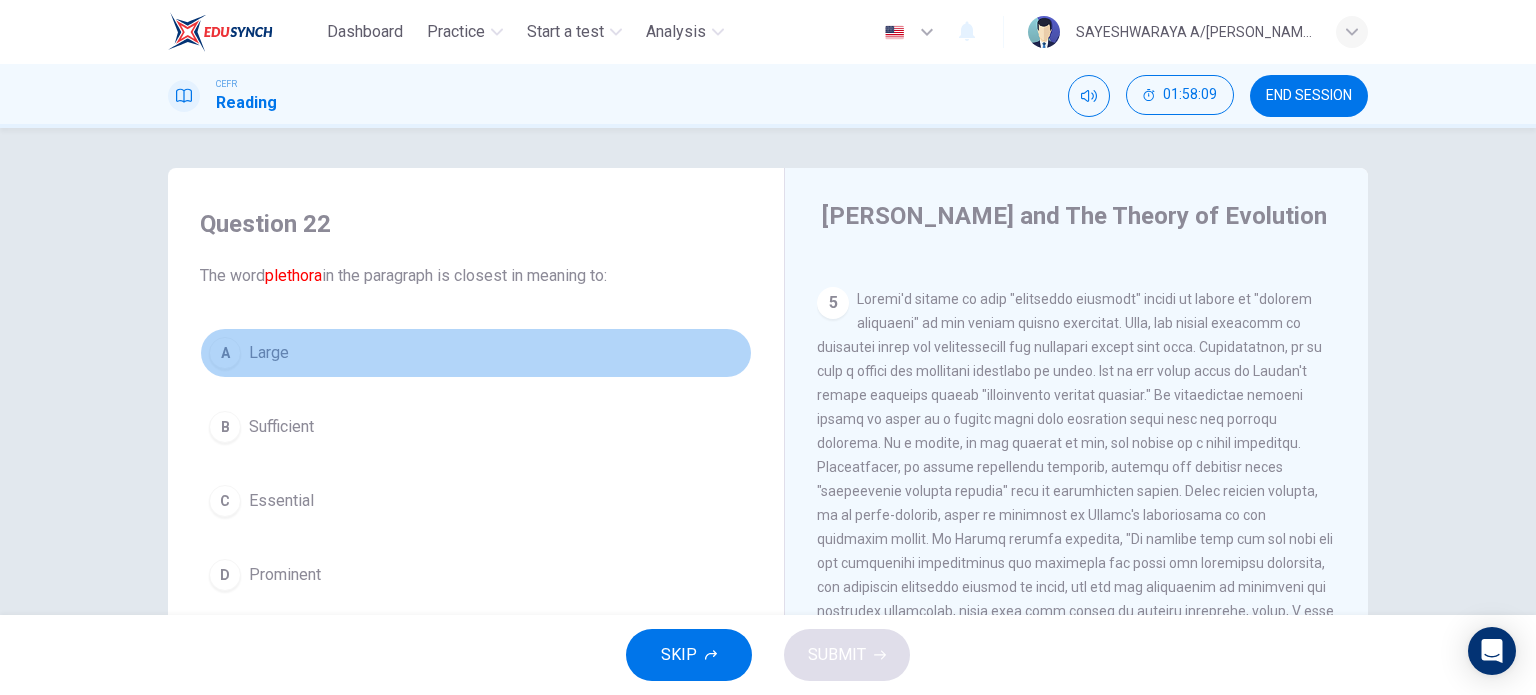 click on "A Large" at bounding box center [476, 353] 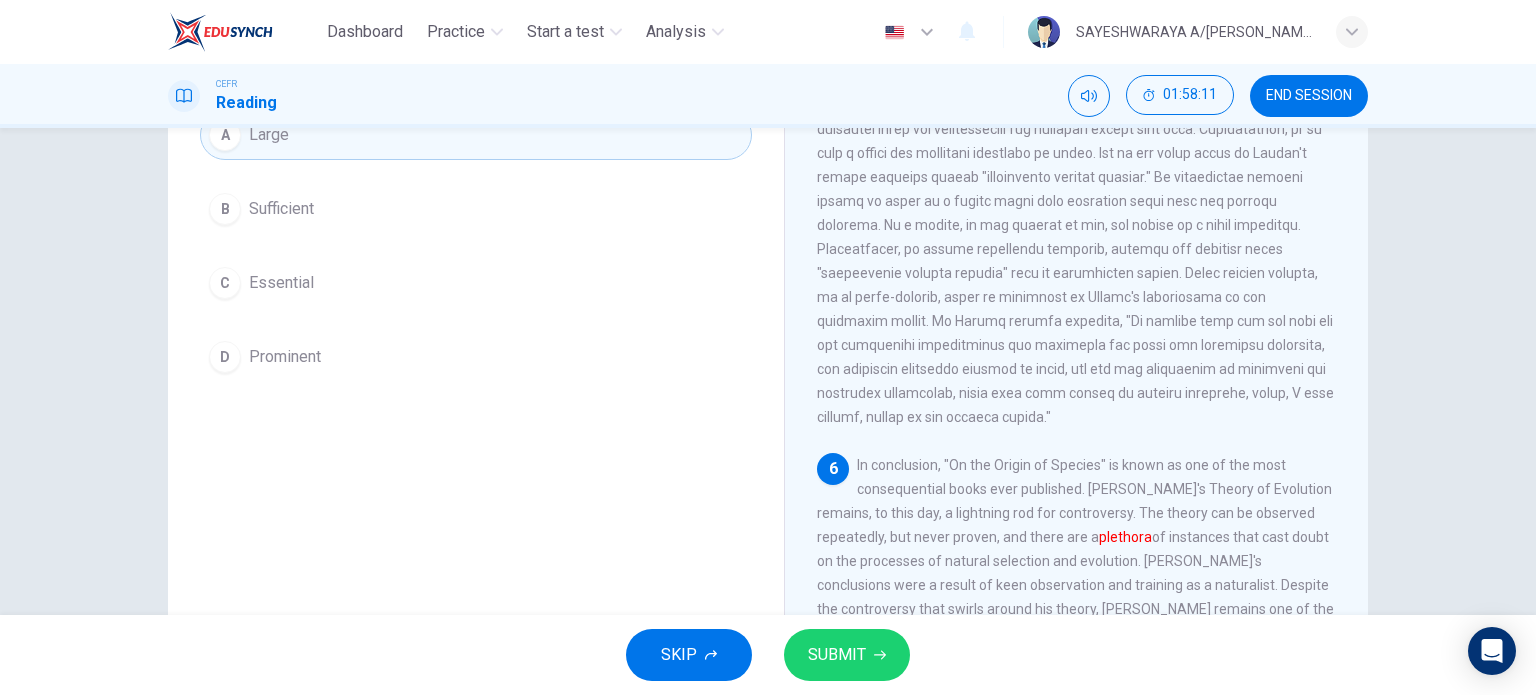 scroll, scrollTop: 232, scrollLeft: 0, axis: vertical 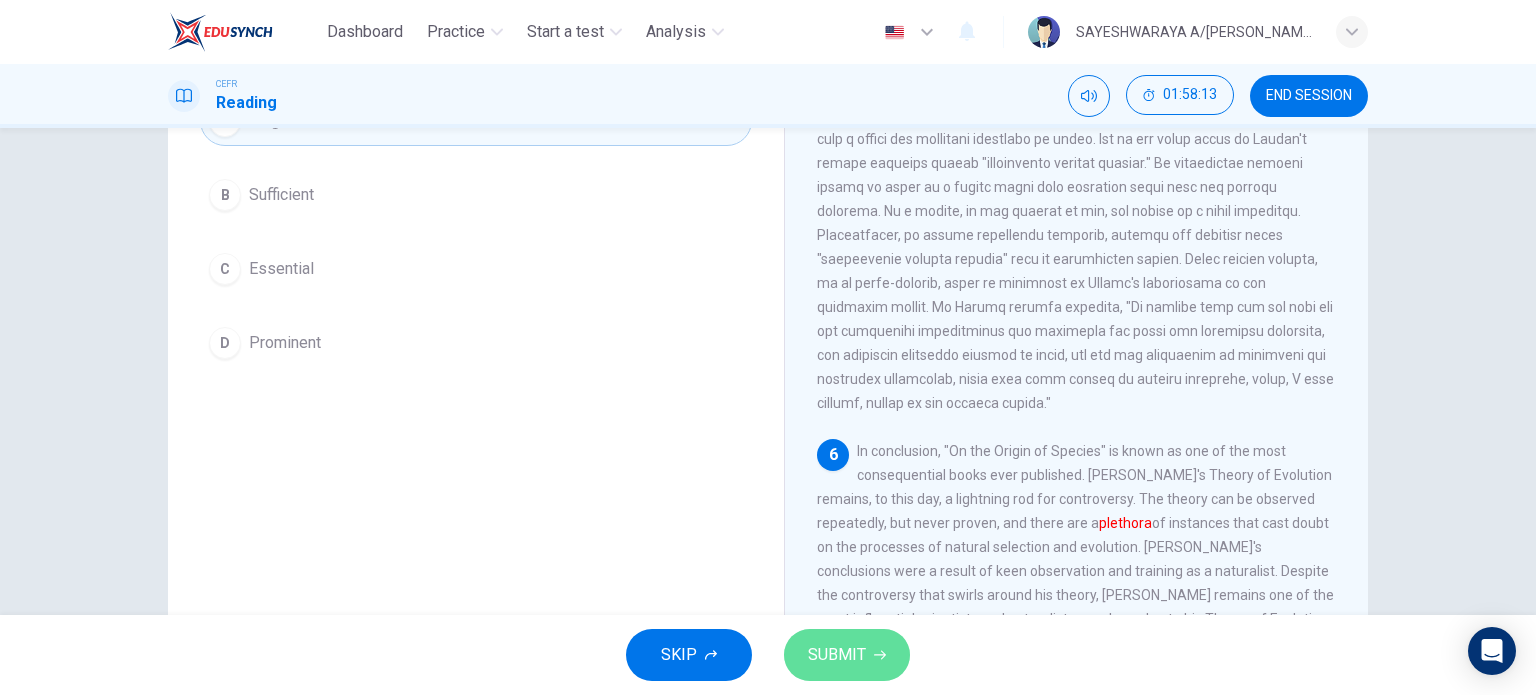 click on "SUBMIT" at bounding box center [837, 655] 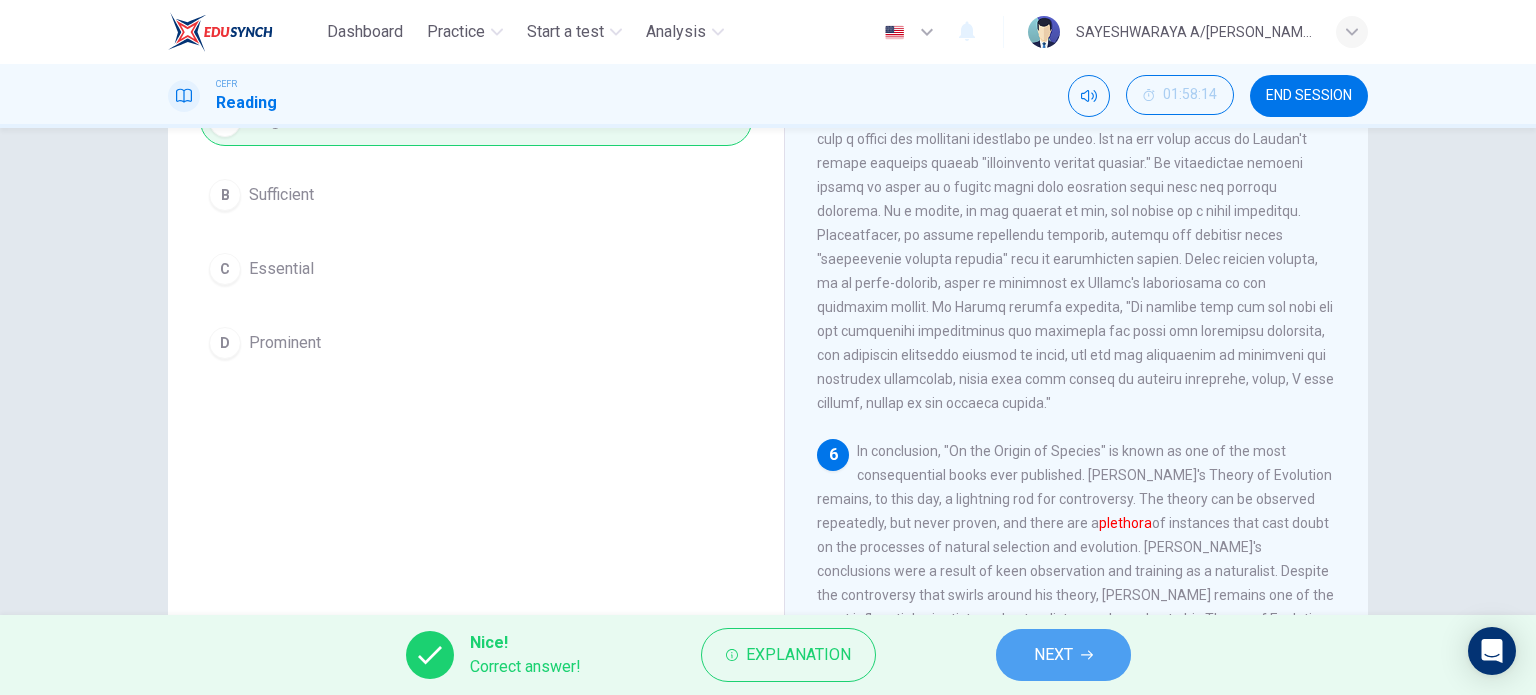 click on "NEXT" at bounding box center (1063, 655) 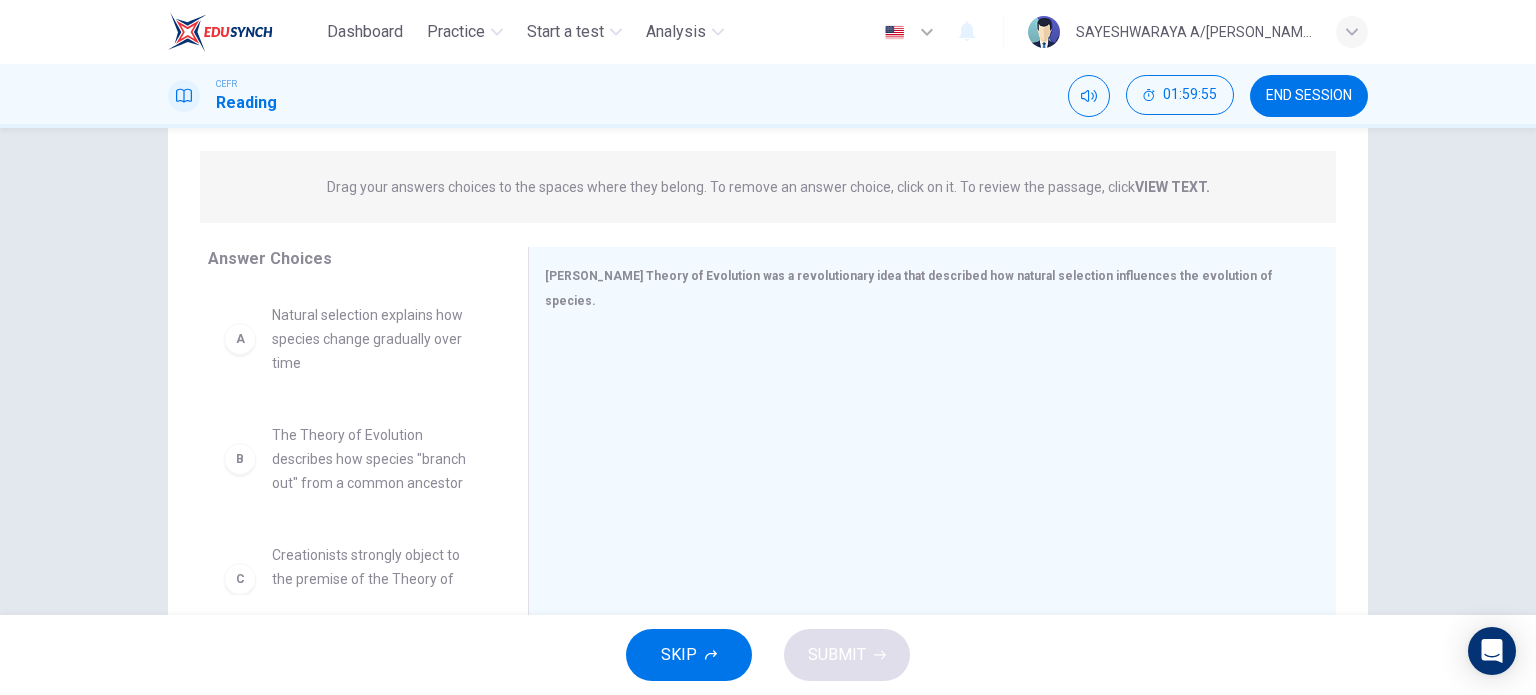 scroll, scrollTop: 288, scrollLeft: 0, axis: vertical 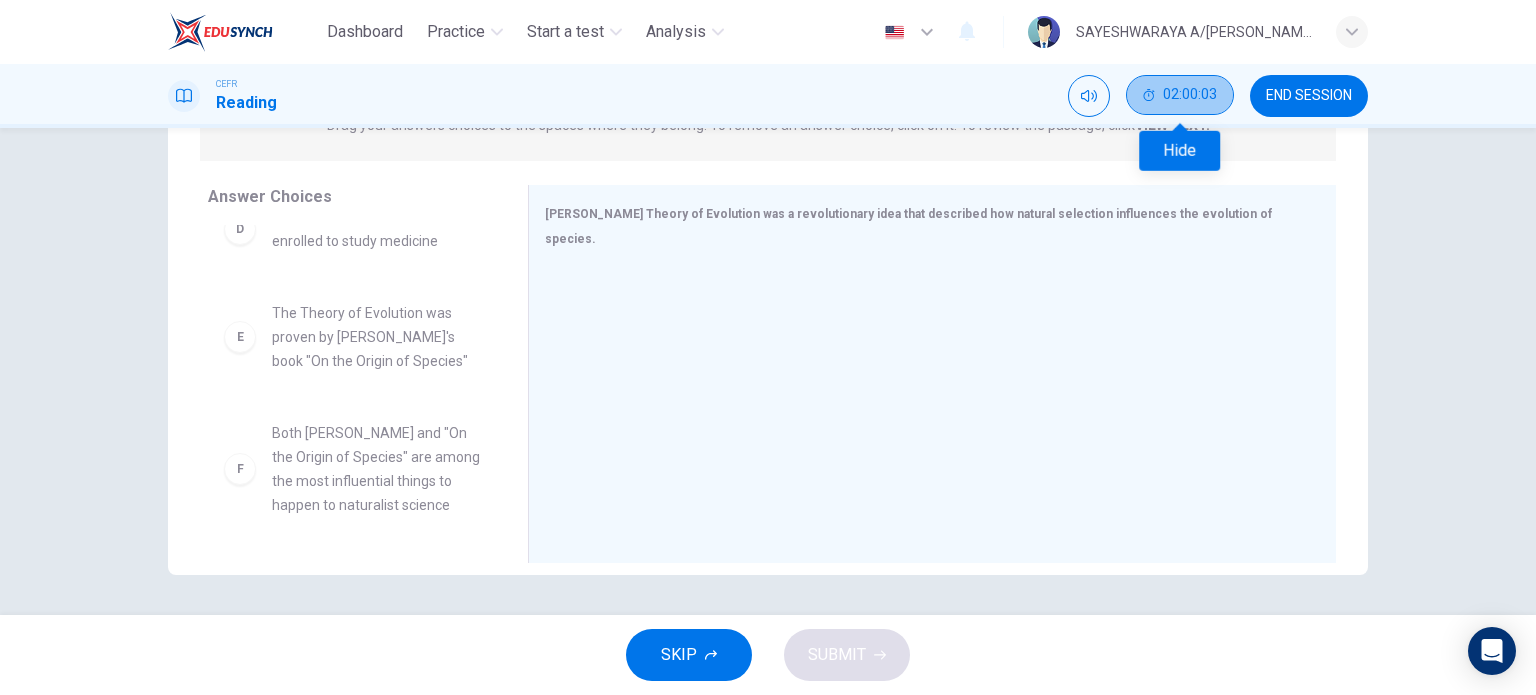 click 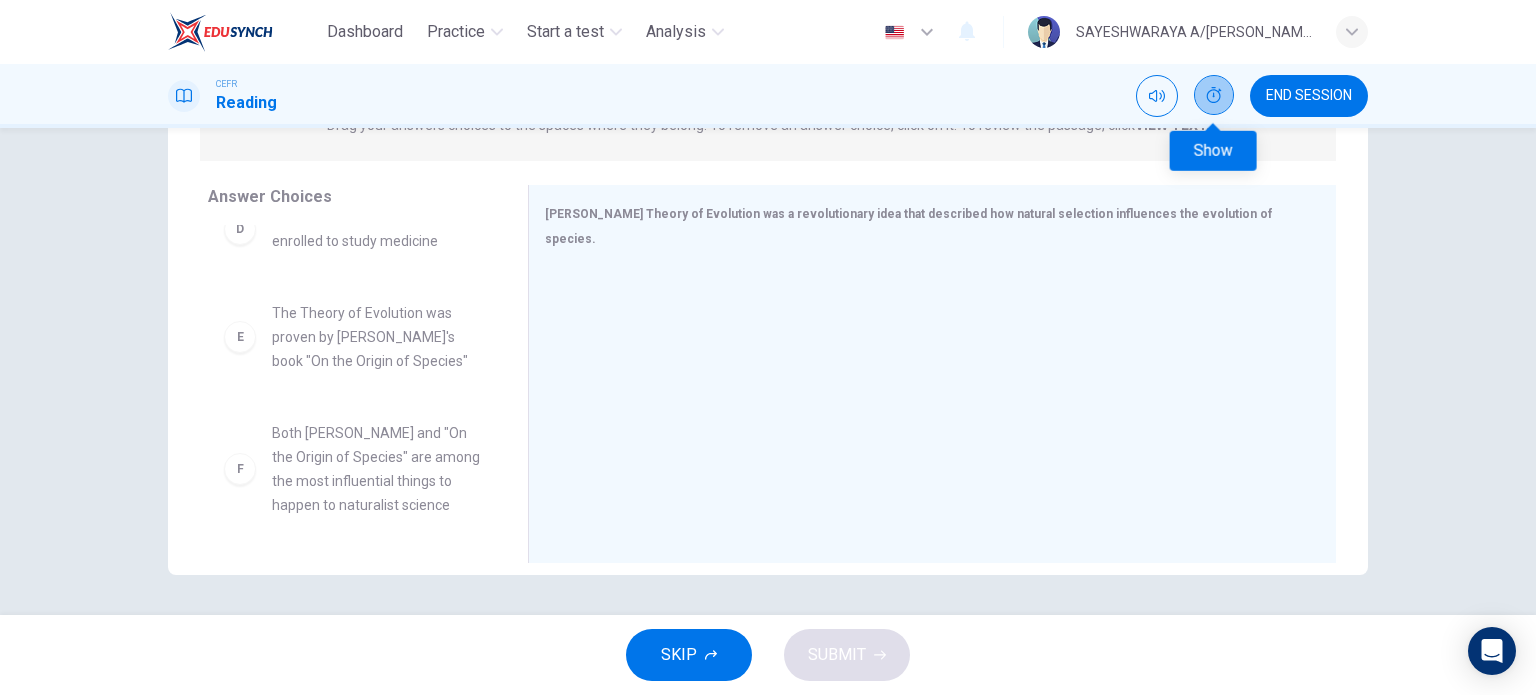 click 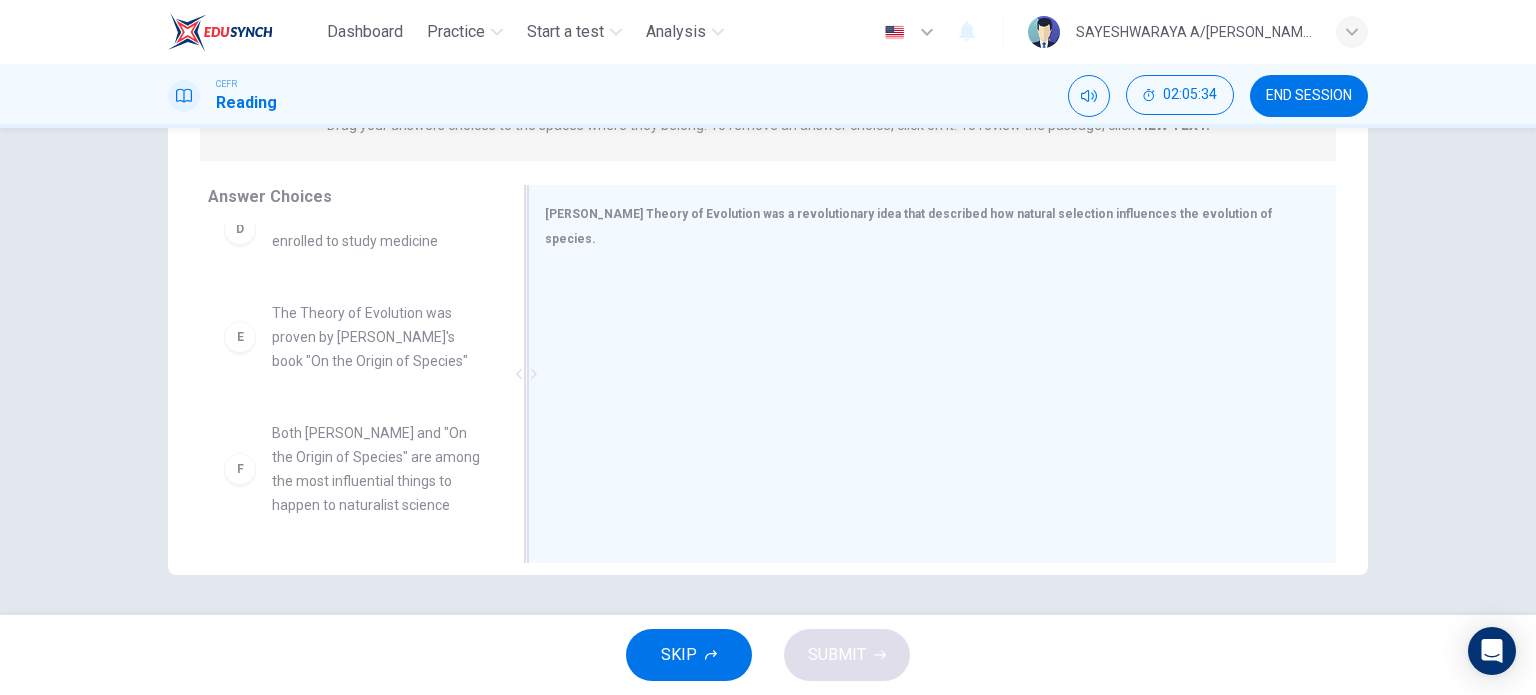 type 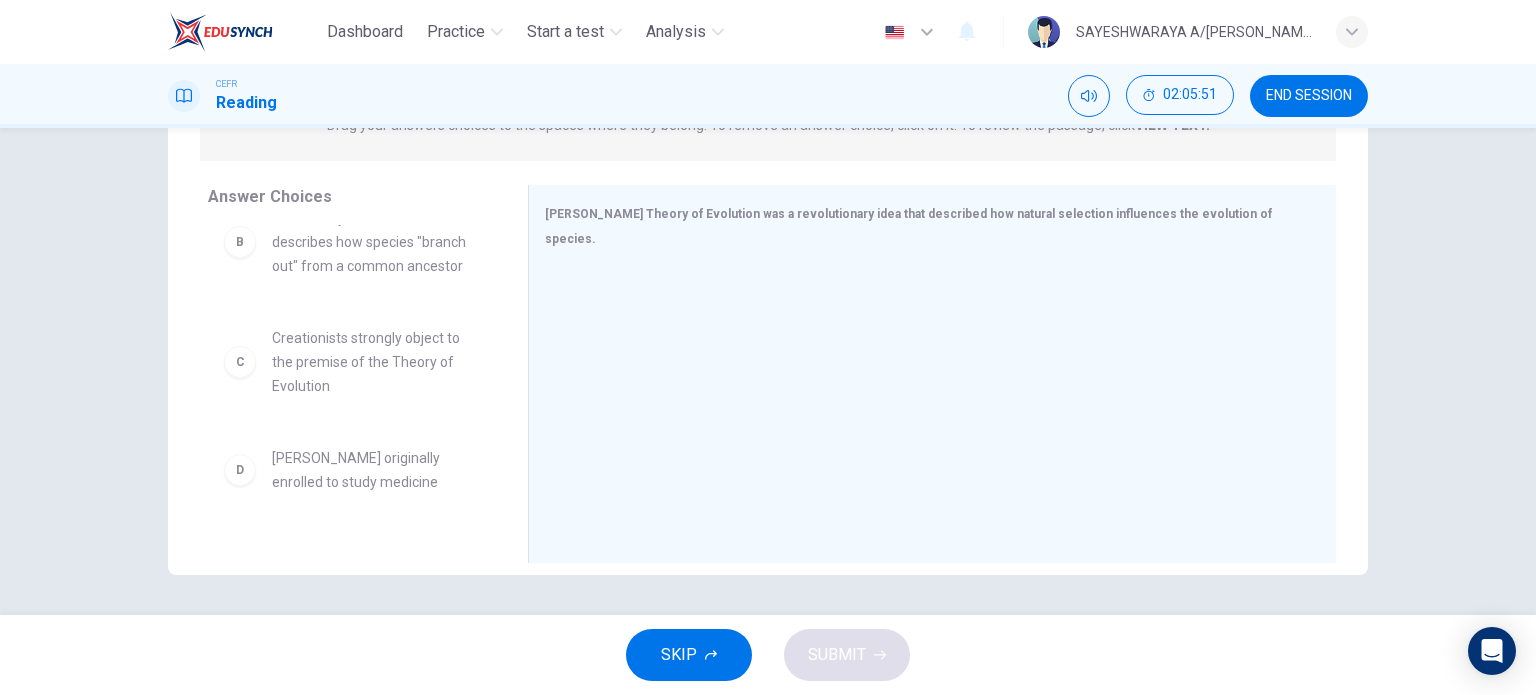 scroll, scrollTop: 144, scrollLeft: 0, axis: vertical 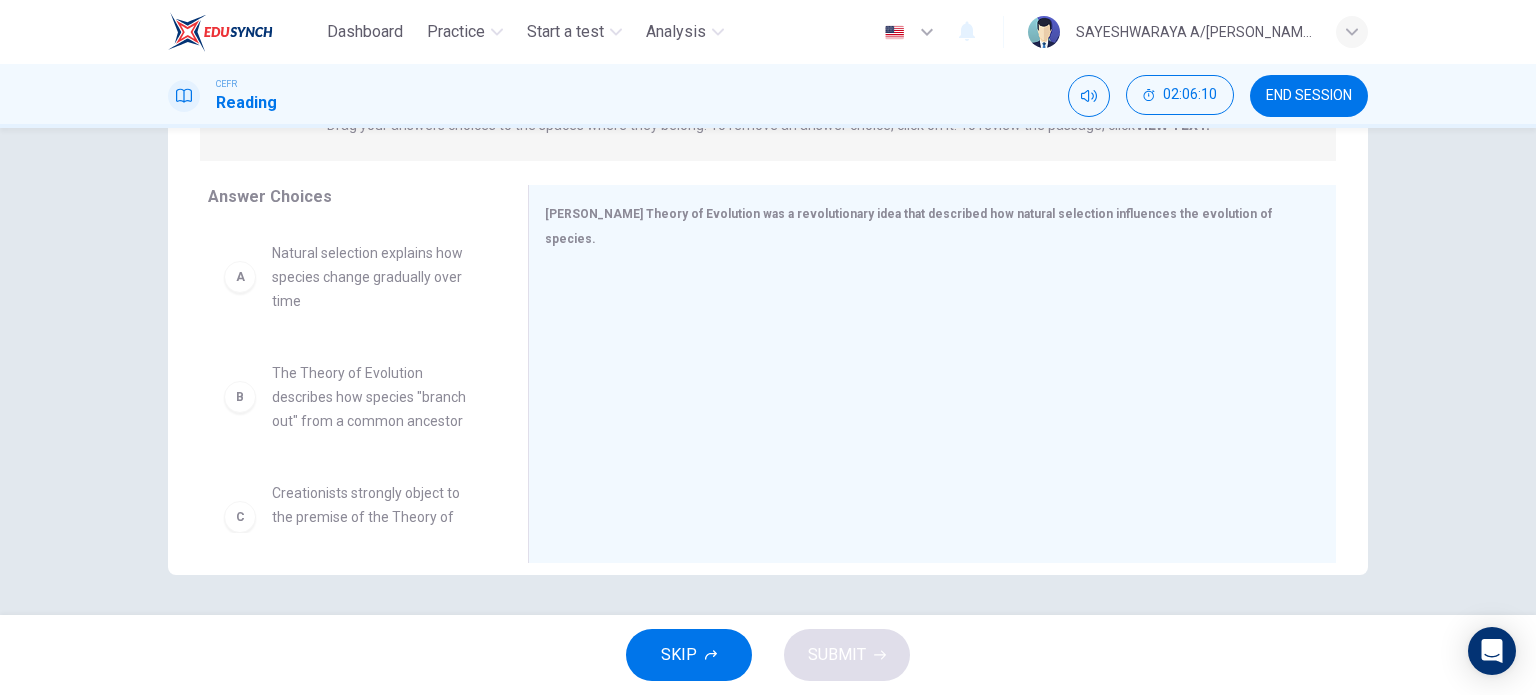 click on "Natural selection explains how species change gradually over time" at bounding box center (376, 277) 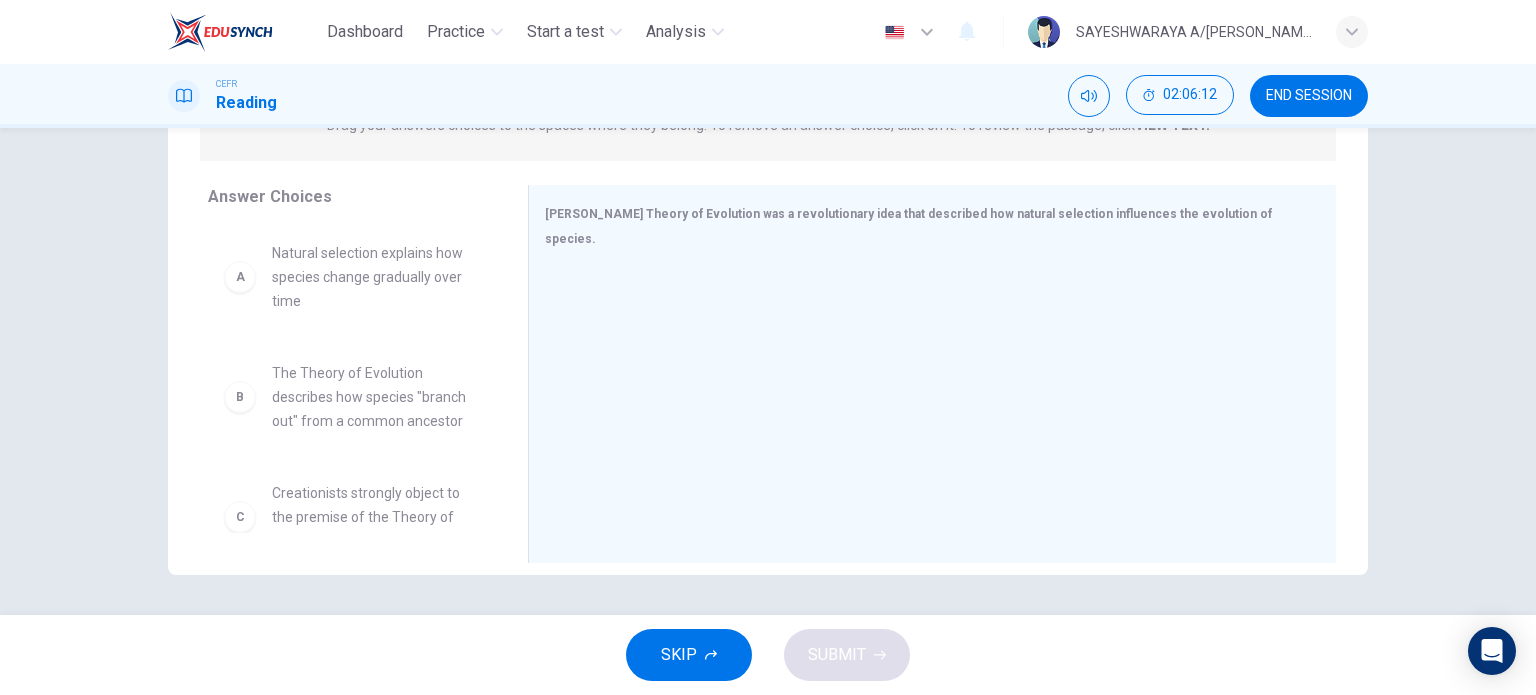 click on "The Theory of Evolution describes how species "branch out" from a common ancestor" at bounding box center (376, 397) 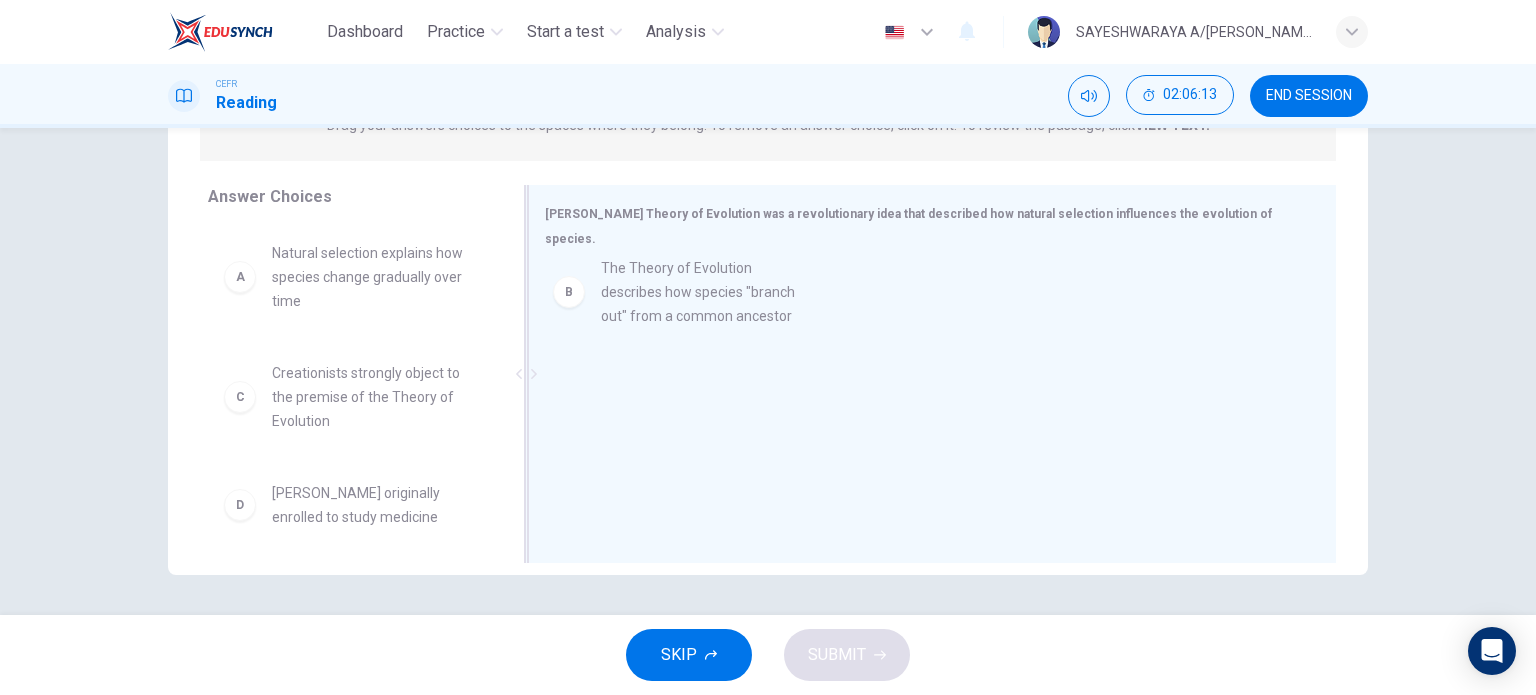 drag, startPoint x: 364, startPoint y: 420, endPoint x: 708, endPoint y: 314, distance: 359.96112 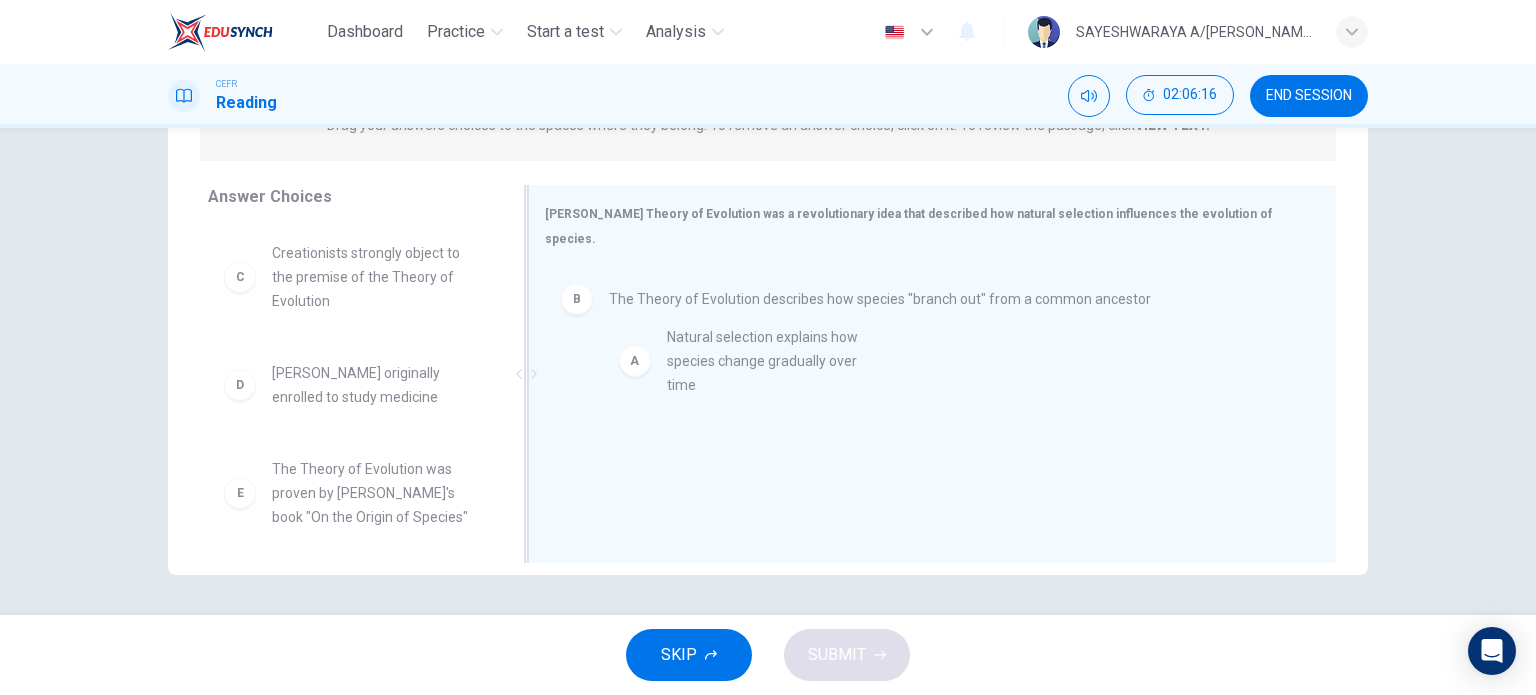 drag, startPoint x: 295, startPoint y: 255, endPoint x: 709, endPoint y: 339, distance: 422.4358 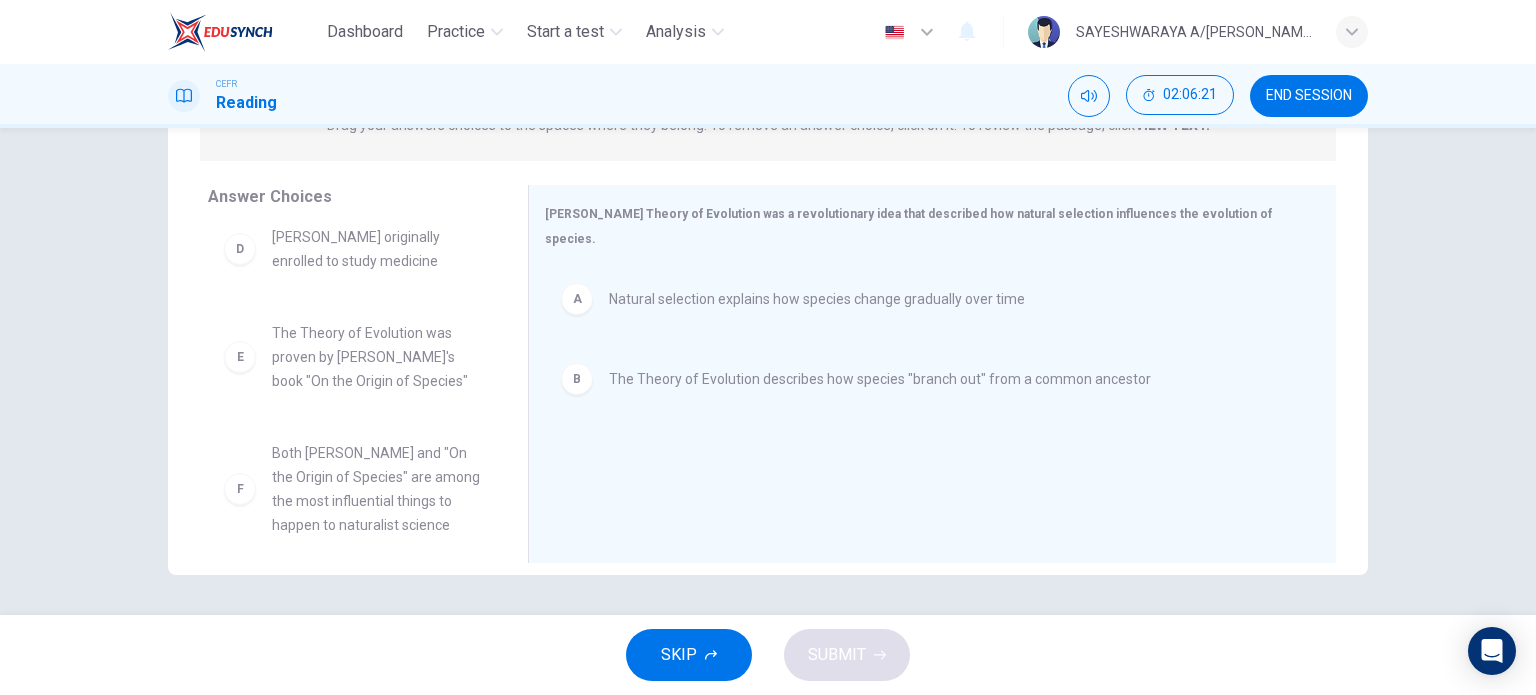 scroll, scrollTop: 156, scrollLeft: 0, axis: vertical 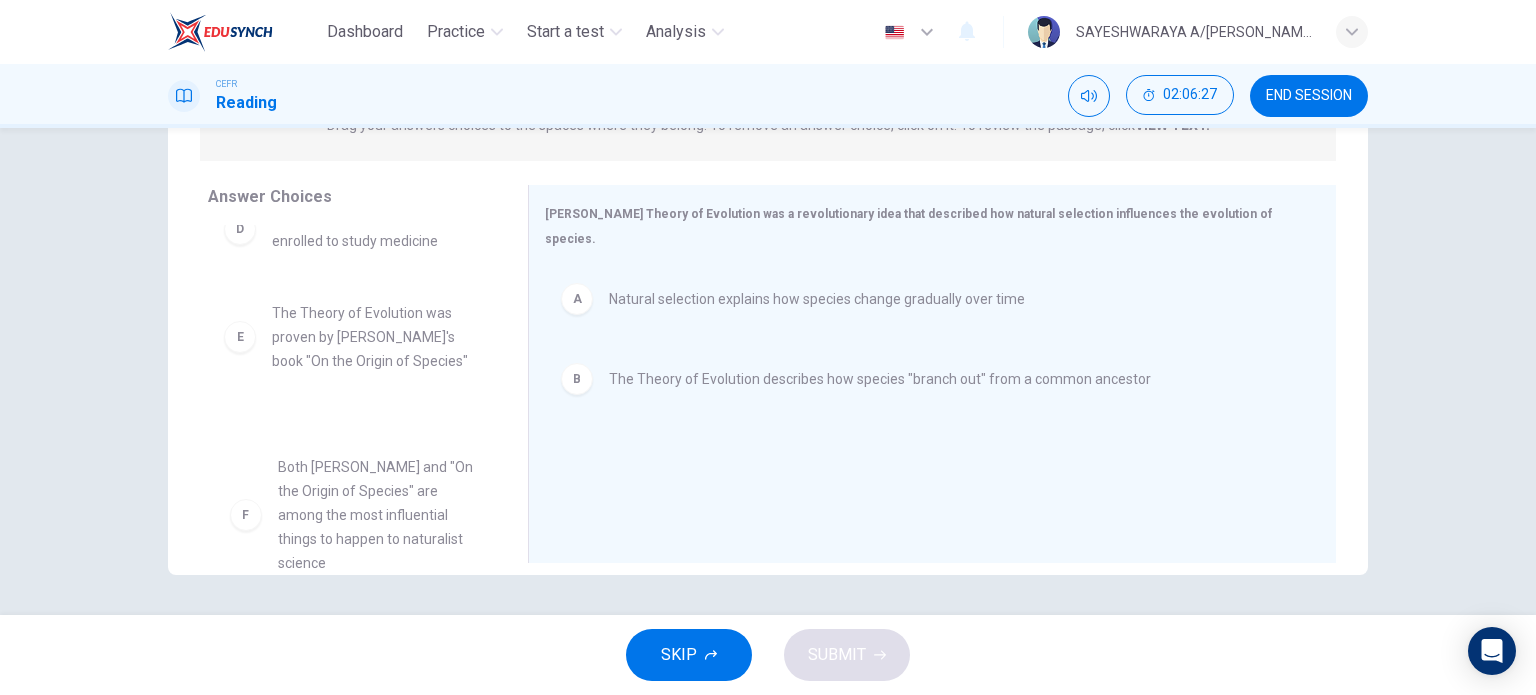 drag, startPoint x: 360, startPoint y: 457, endPoint x: 364, endPoint y: 492, distance: 35.22783 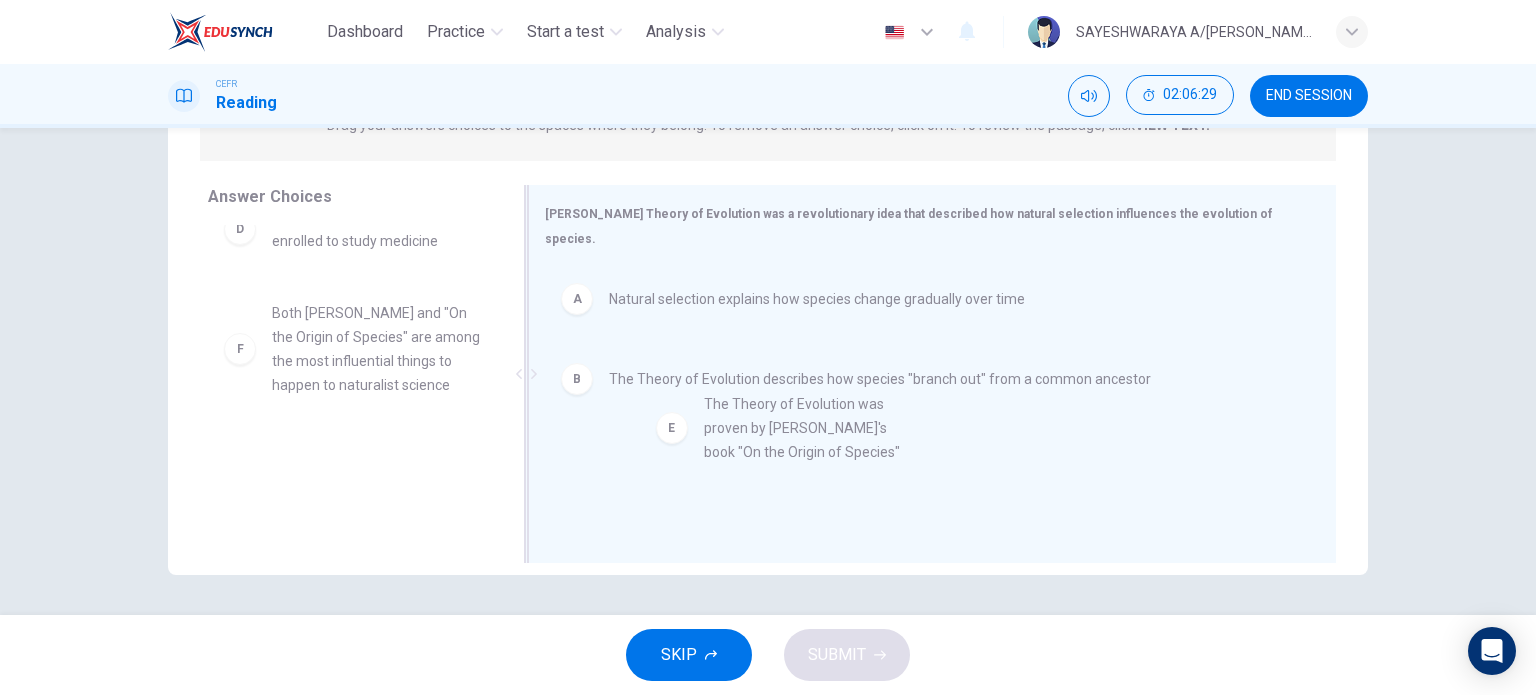 drag, startPoint x: 362, startPoint y: 362, endPoint x: 816, endPoint y: 454, distance: 463.2278 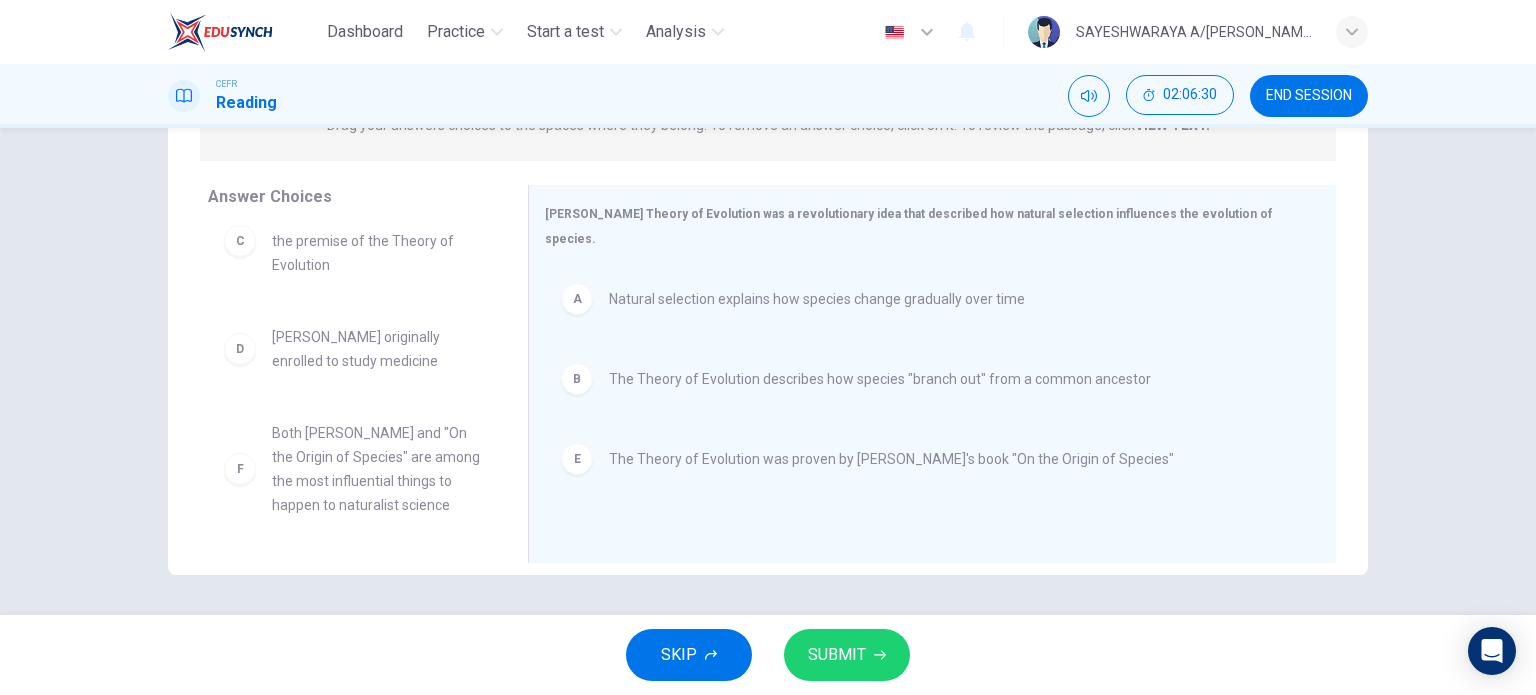 scroll, scrollTop: 36, scrollLeft: 0, axis: vertical 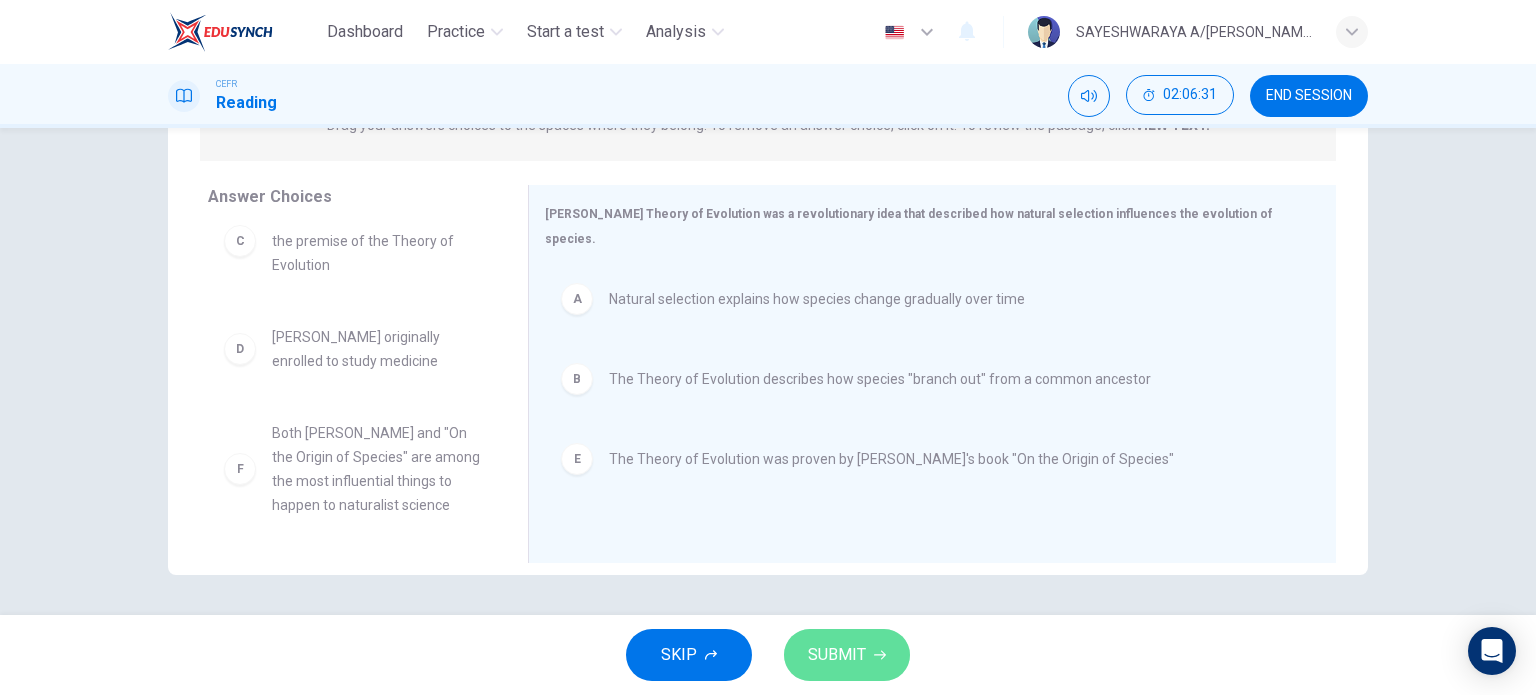 click on "SUBMIT" at bounding box center [847, 655] 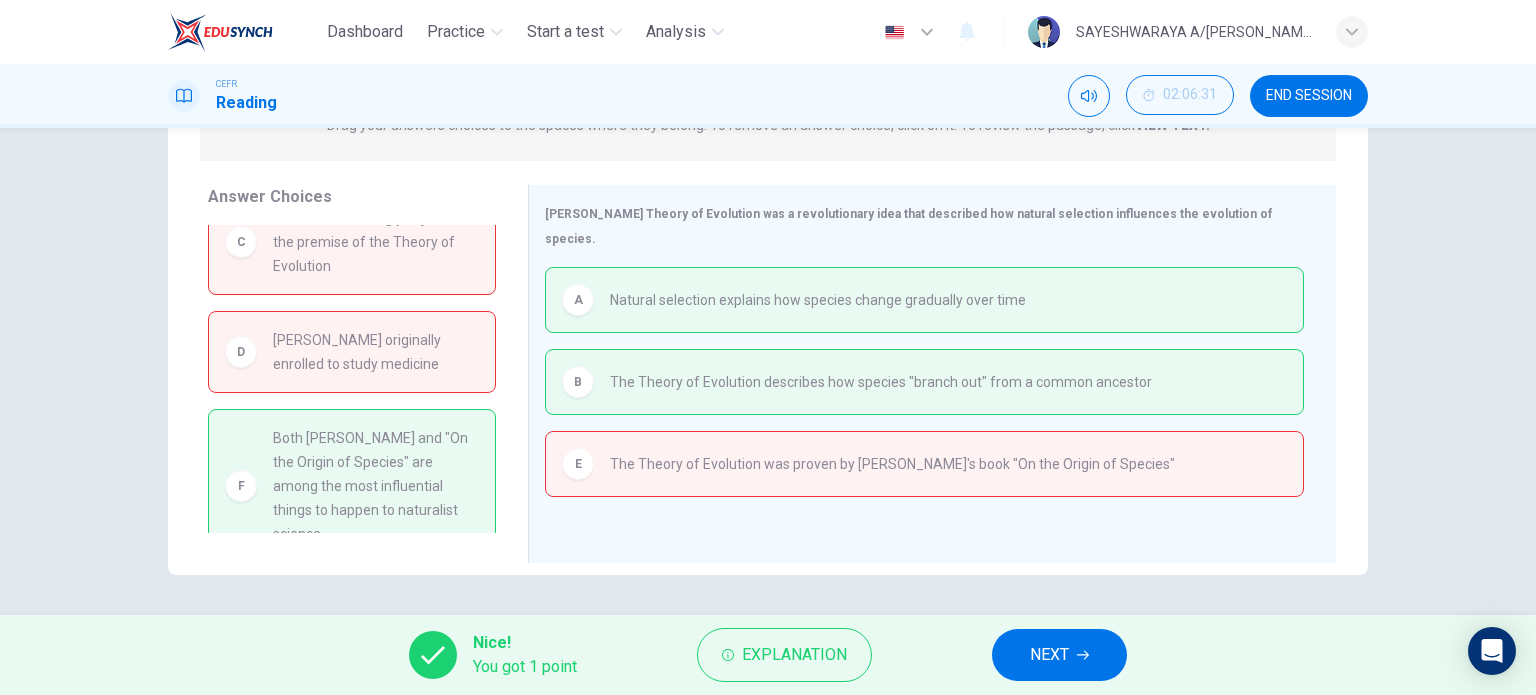 click on "Both [PERSON_NAME] and "On the Origin of Species" are among the most influential things to happen to naturalist science" at bounding box center (376, 486) 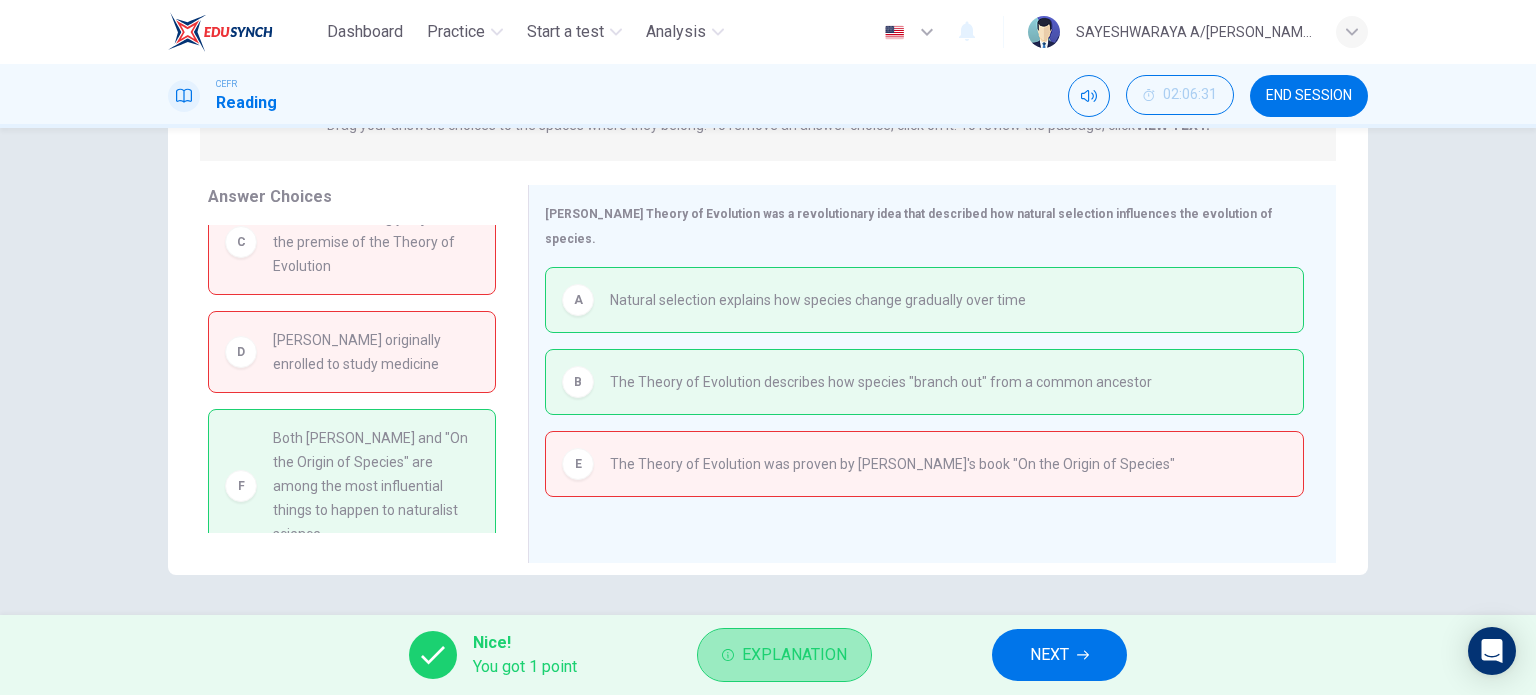 click on "Explanation" at bounding box center (784, 655) 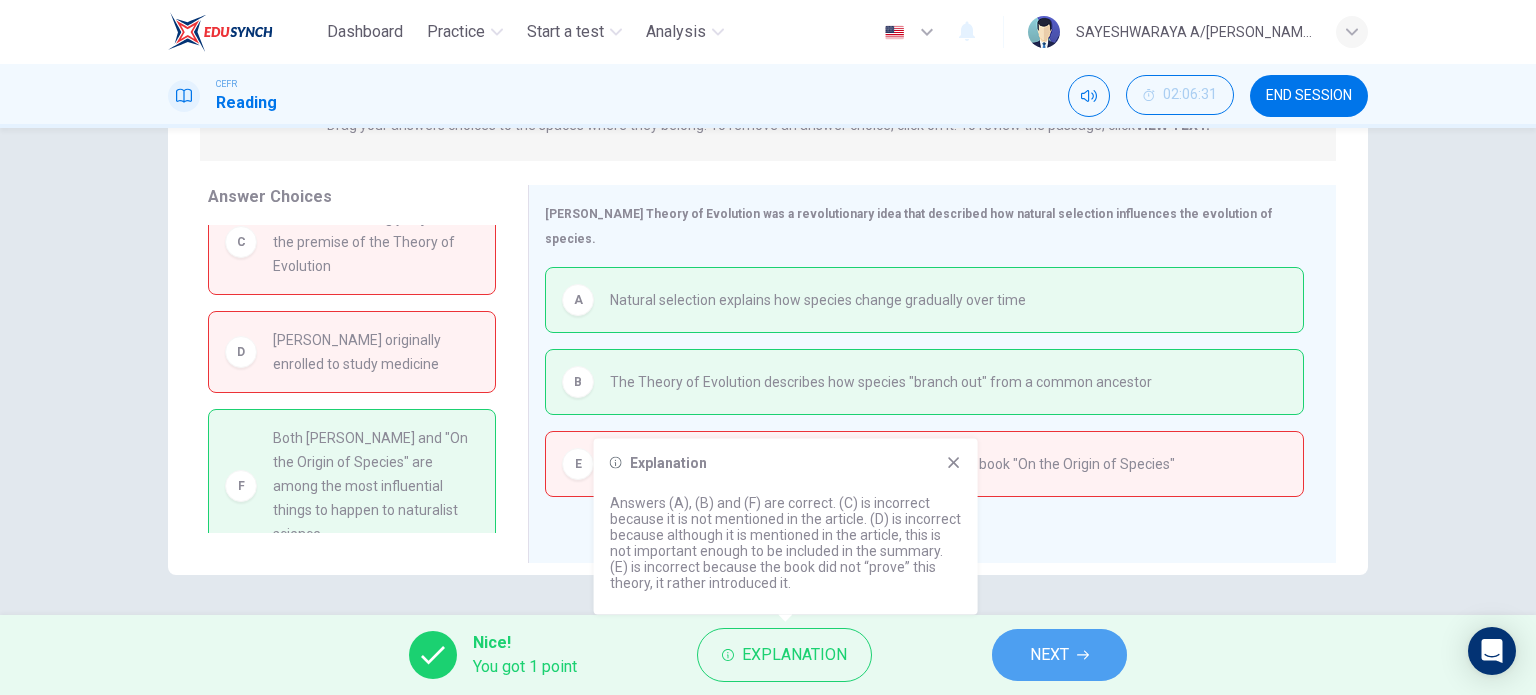 click on "NEXT" at bounding box center [1049, 655] 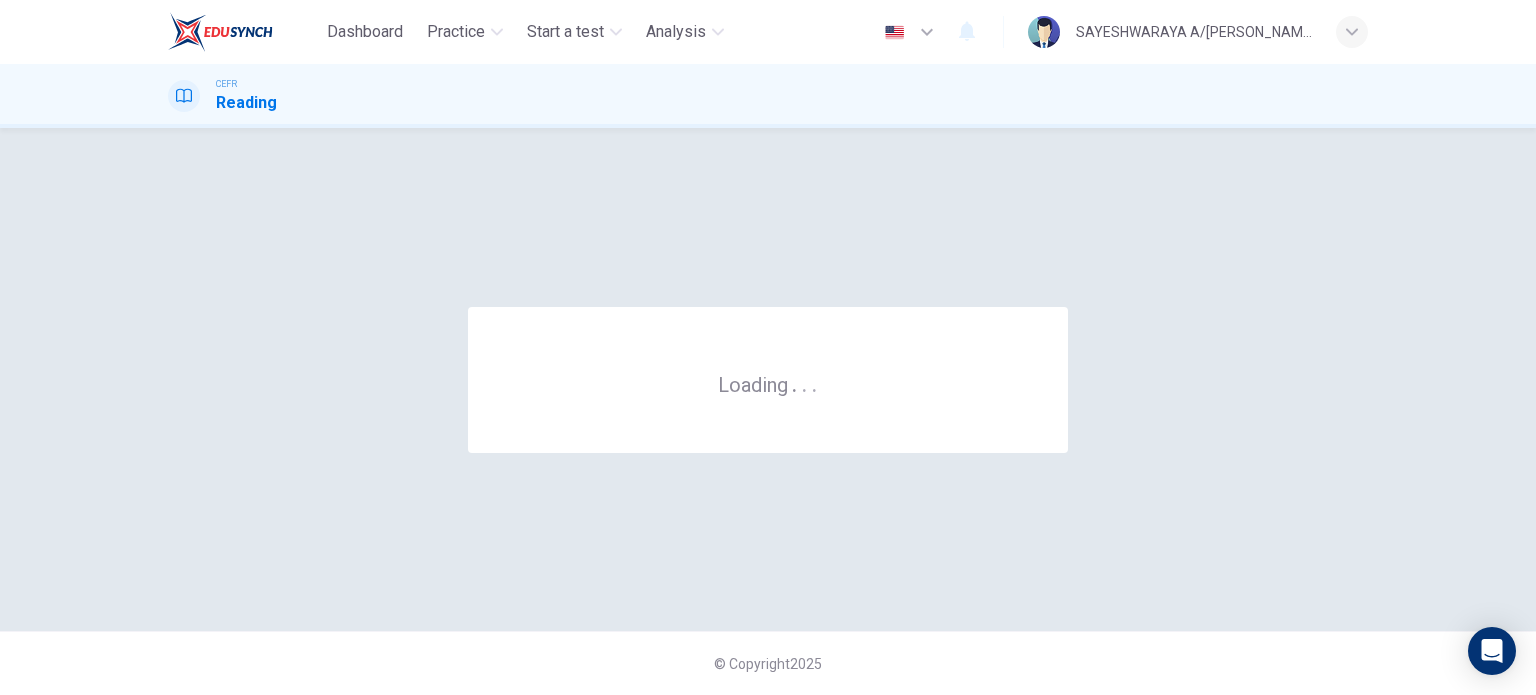 scroll, scrollTop: 0, scrollLeft: 0, axis: both 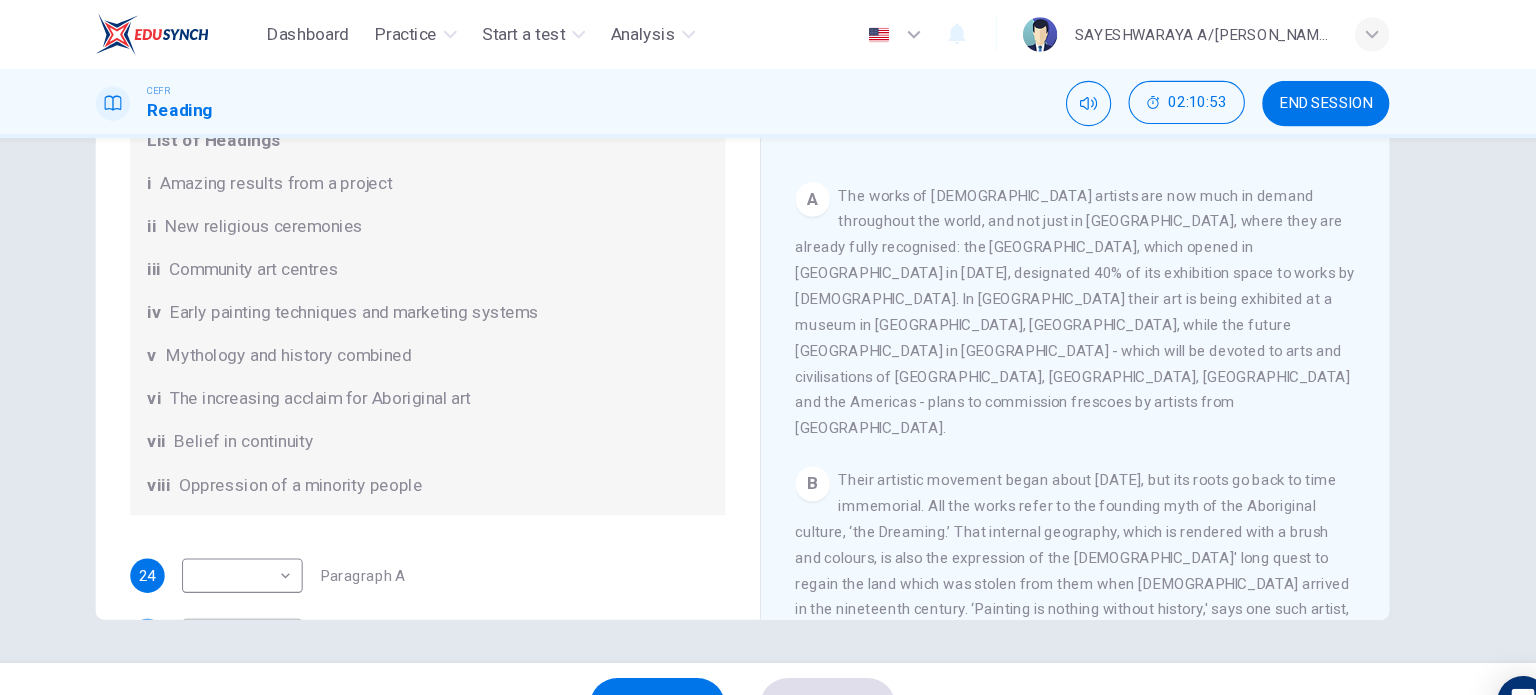 click on "The increasing acclaim for Aboriginal art" at bounding box center (376, 370) 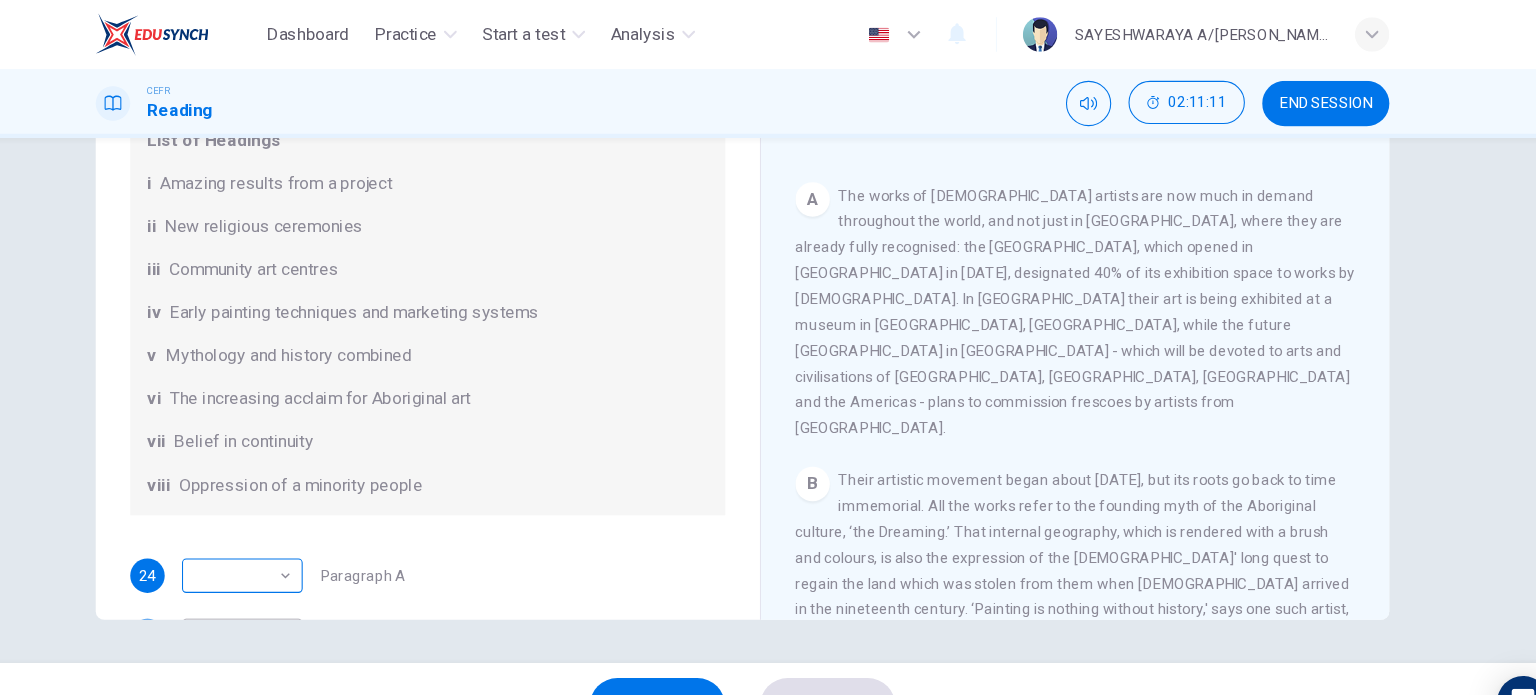 click on "​ ​" at bounding box center (304, 534) 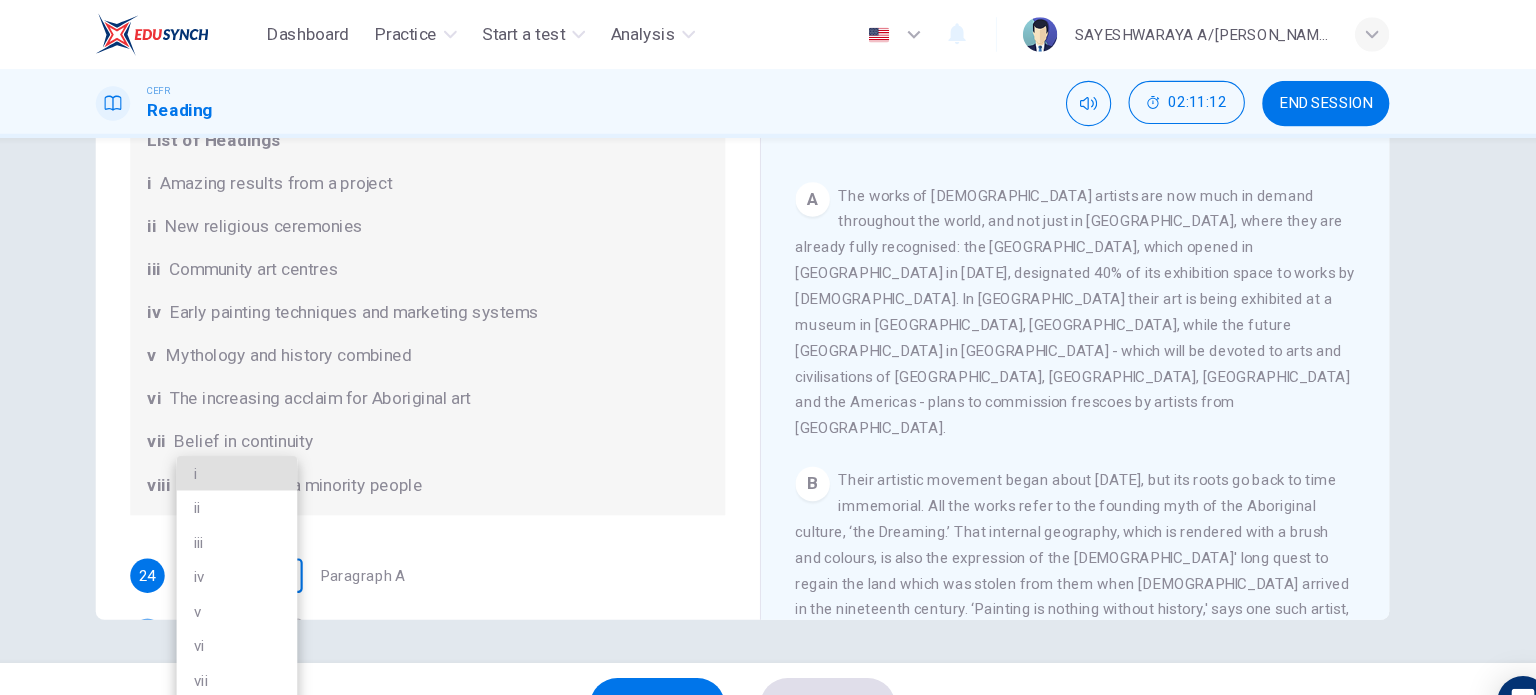 click on "Dashboard Practice Start a test Analysis English en ​ SAYESHWARAYA A/P SUBRAMANIAM CEFR Reading 02:11:12 END SESSION Questions 24 - 29 The Reading Passage has eight paragraphs  A-H .
Choose the most suitable heading for paragraphs  A-F  from the list of headings below.
Write the correct number (i-viii) in the boxes below. List of Headings i Amazing results from a project ii New religious ceremonies iii Community art centres iv Early painting techniques and marketing systems v Mythology and history combined vi The increasing acclaim for Aboriginal art vii Belief in continuity viii Oppression of a minority people 24 ​ ​ Paragraph A 25 ​ ​ Paragraph B 26 ​ ​ Paragraph C 27 ​ ​ Paragraph D 28 ​ ​ Paragraph E 29 ​ ​ Paragraph F Painters of Time CLICK TO ZOOM Click to Zoom A B C D E F G H  [DATE], Aboriginal painting has become a great success. Some works sell for more than $25,000, and exceptional items may fetch as much as $180,000 in [GEOGRAPHIC_DATA]. SKIP SUBMIT
Dashboard Practice i" at bounding box center (768, 347) 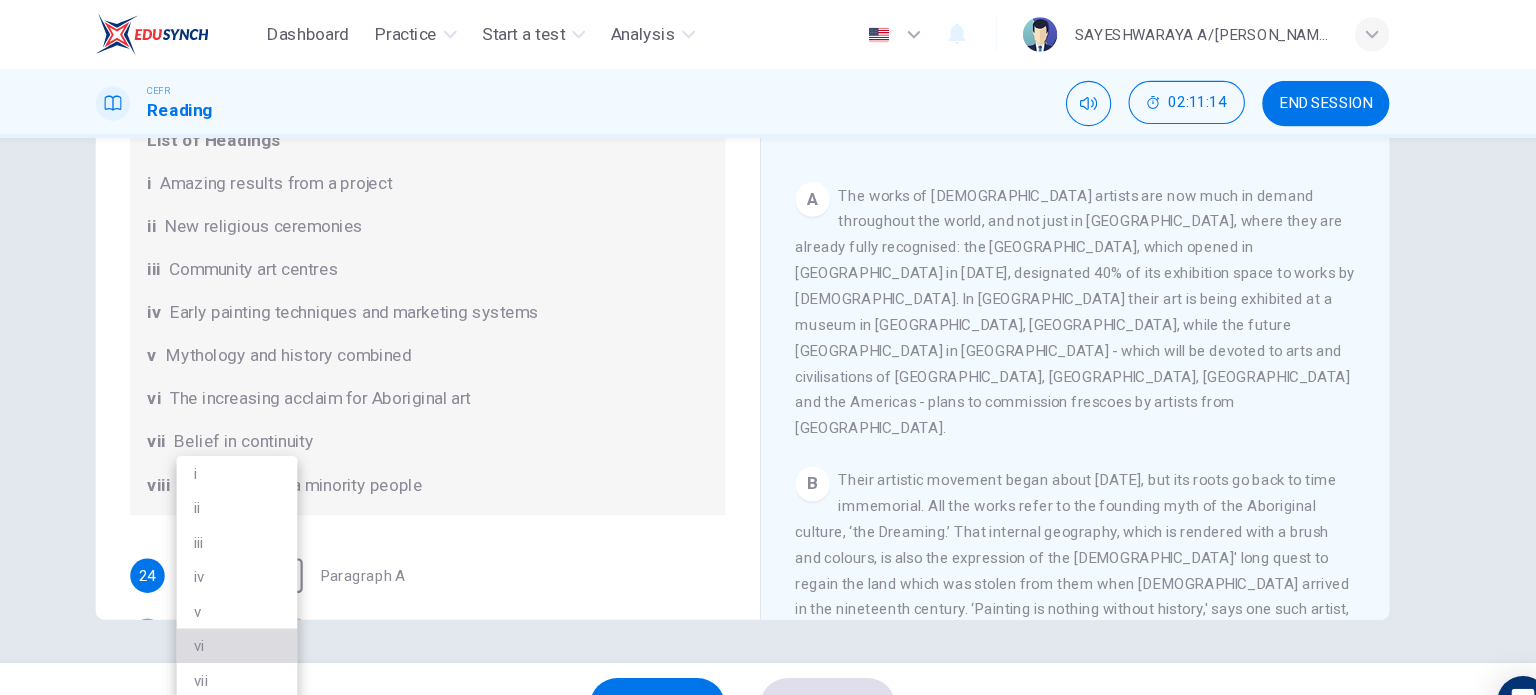 click on "vi" at bounding box center (299, 599) 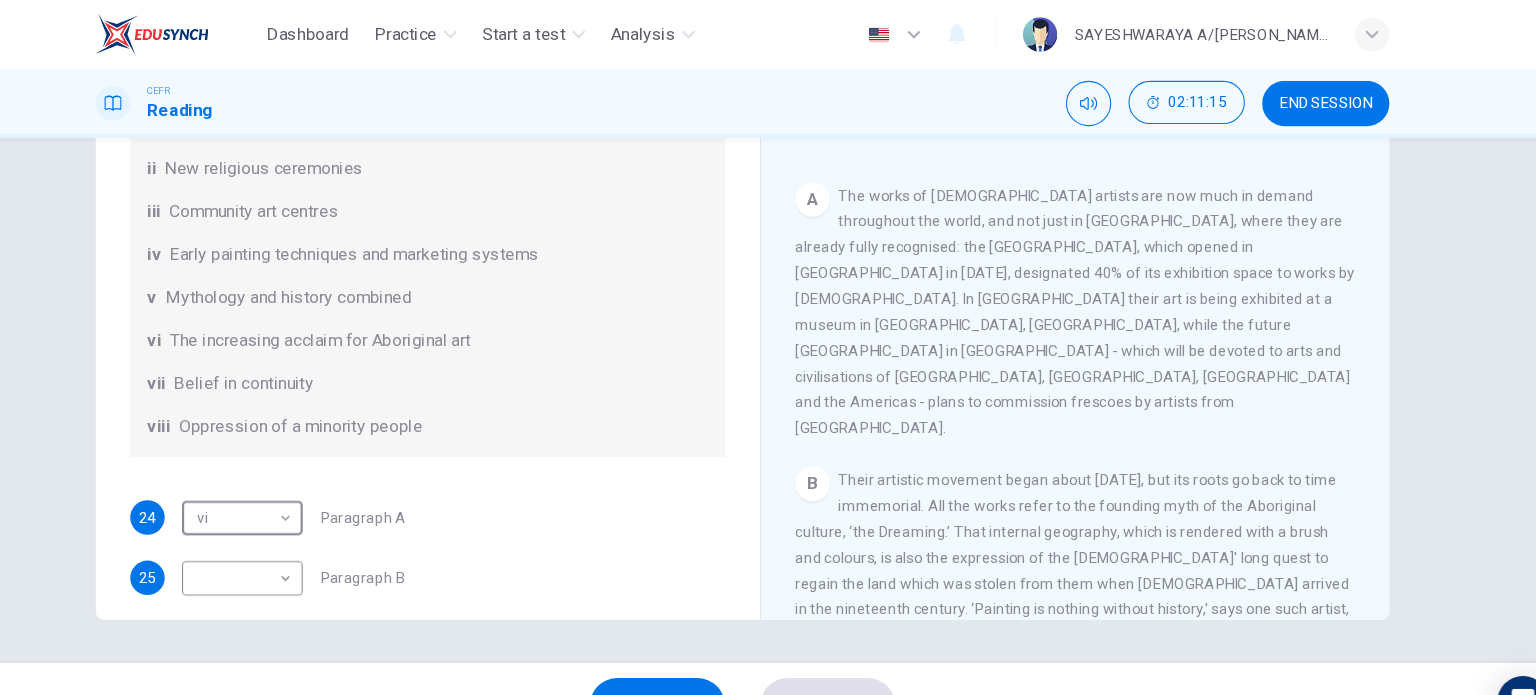 scroll, scrollTop: 156, scrollLeft: 0, axis: vertical 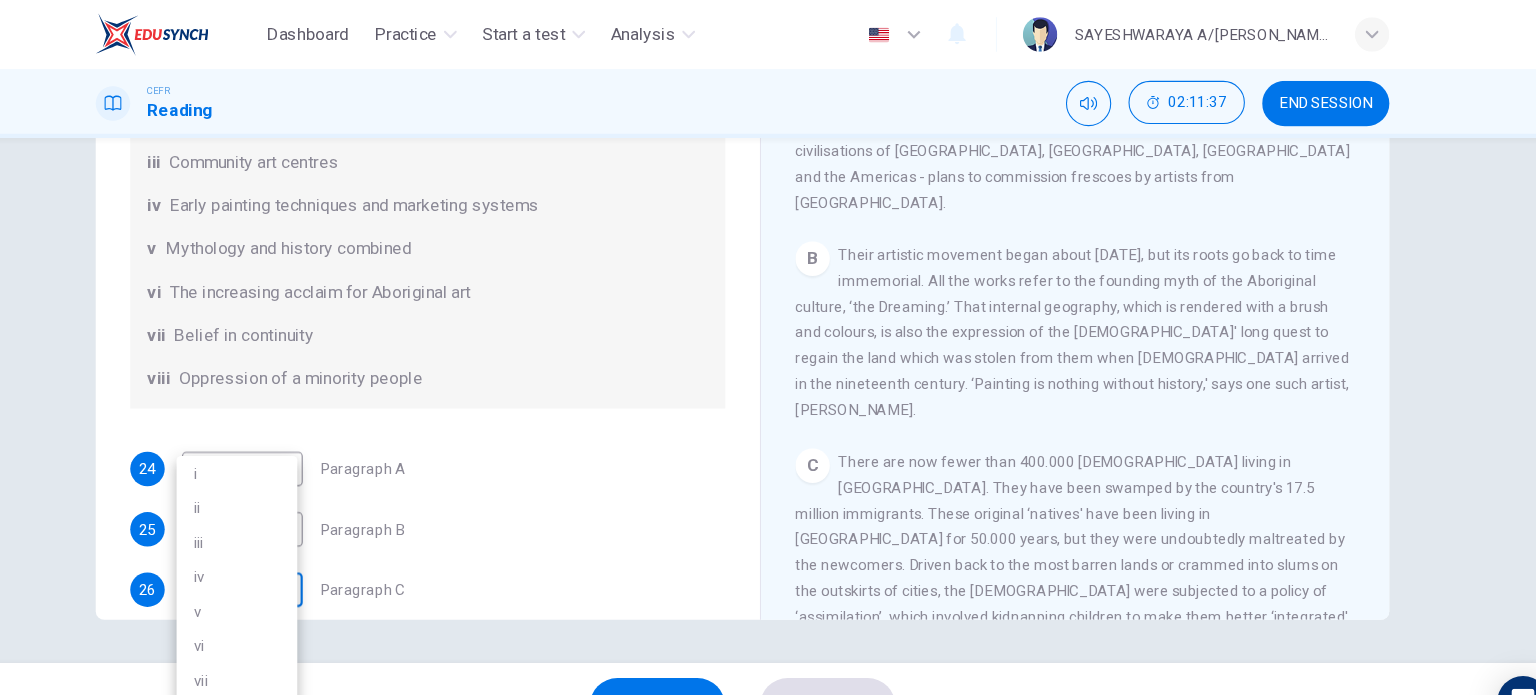 click on "Dashboard Practice Start a test Analysis English en ​ SAYESHWARAYA A/P SUBRAMANIAM CEFR Reading 02:11:37 END SESSION Questions 24 - 29 The Reading Passage has eight paragraphs  A-H .
Choose the most suitable heading for paragraphs  A-F  from the list of headings below.
Write the correct number (i-viii) in the boxes below. List of Headings i Amazing results from a project ii New religious ceremonies iii Community art centres iv Early painting techniques and marketing systems v Mythology and history combined vi The increasing acclaim for Aboriginal art vii Belief in continuity viii Oppression of a minority people 24 vi vi ​ Paragraph A 25 ​ ​ Paragraph B 26 ​ ​ Paragraph C 27 ​ ​ Paragraph D 28 ​ ​ Paragraph E 29 ​ ​ Paragraph F Painters of Time CLICK TO ZOOM Click to Zoom A B C D E F G H  [DATE], Aboriginal painting has become a great success. Some works sell for more than $25,000, and exceptional items may fetch as much as $180,000 in [GEOGRAPHIC_DATA]. SKIP SUBMIT
Dashboard Practice" at bounding box center [768, 347] 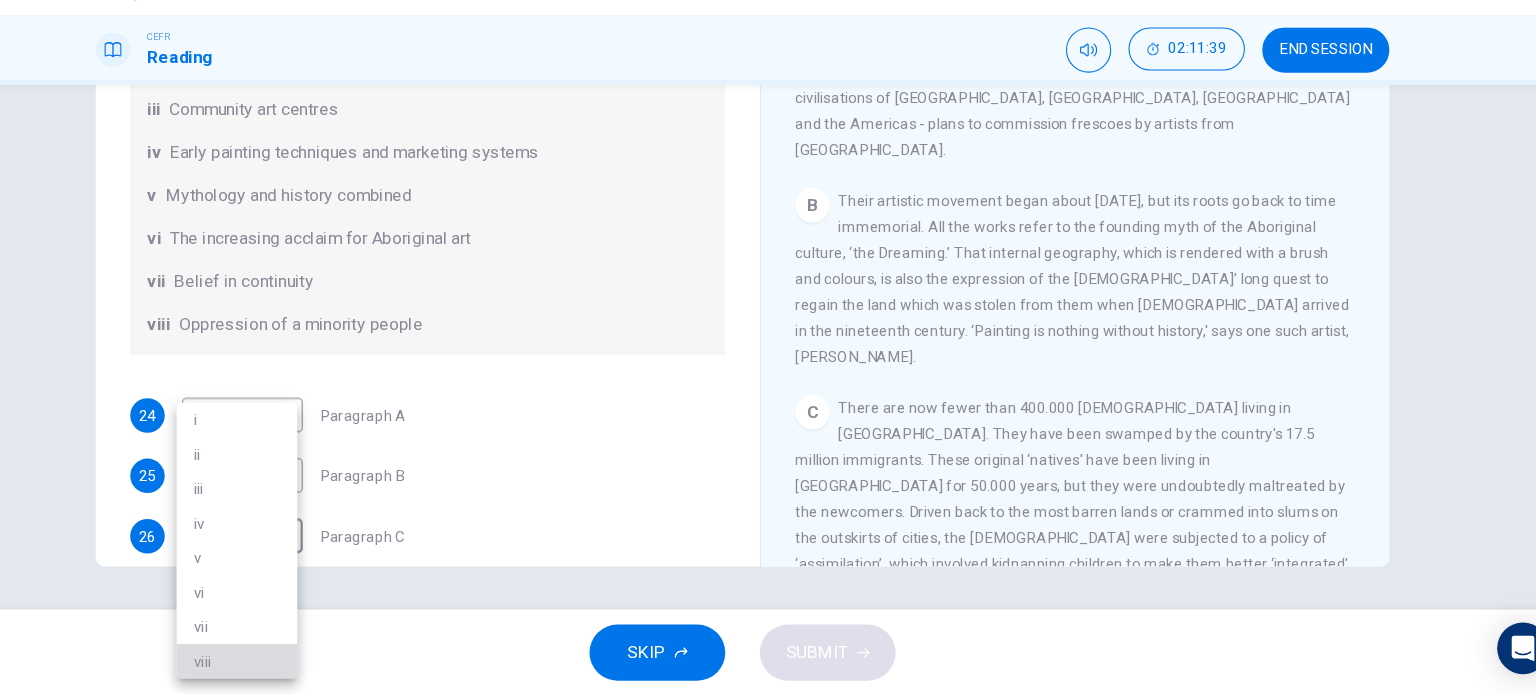 click on "viii" at bounding box center (299, 663) 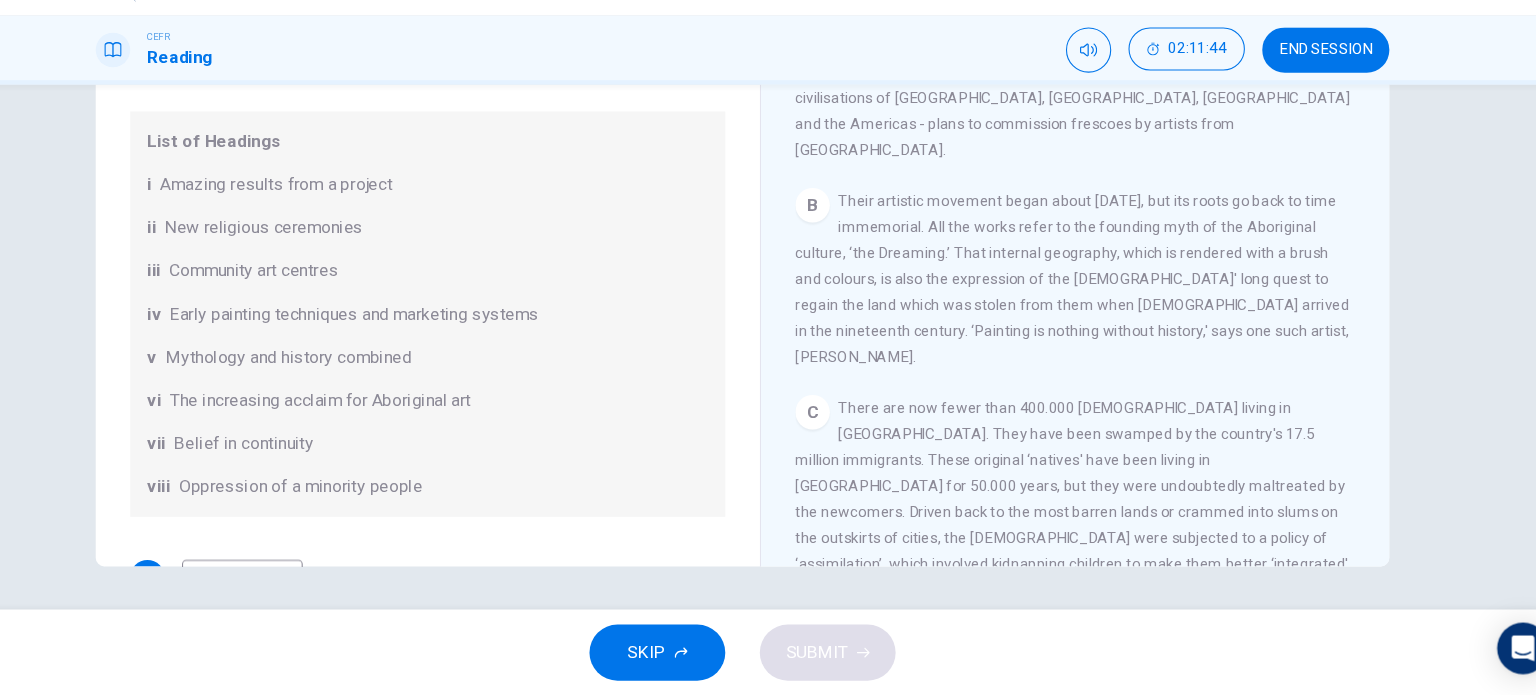scroll, scrollTop: 0, scrollLeft: 0, axis: both 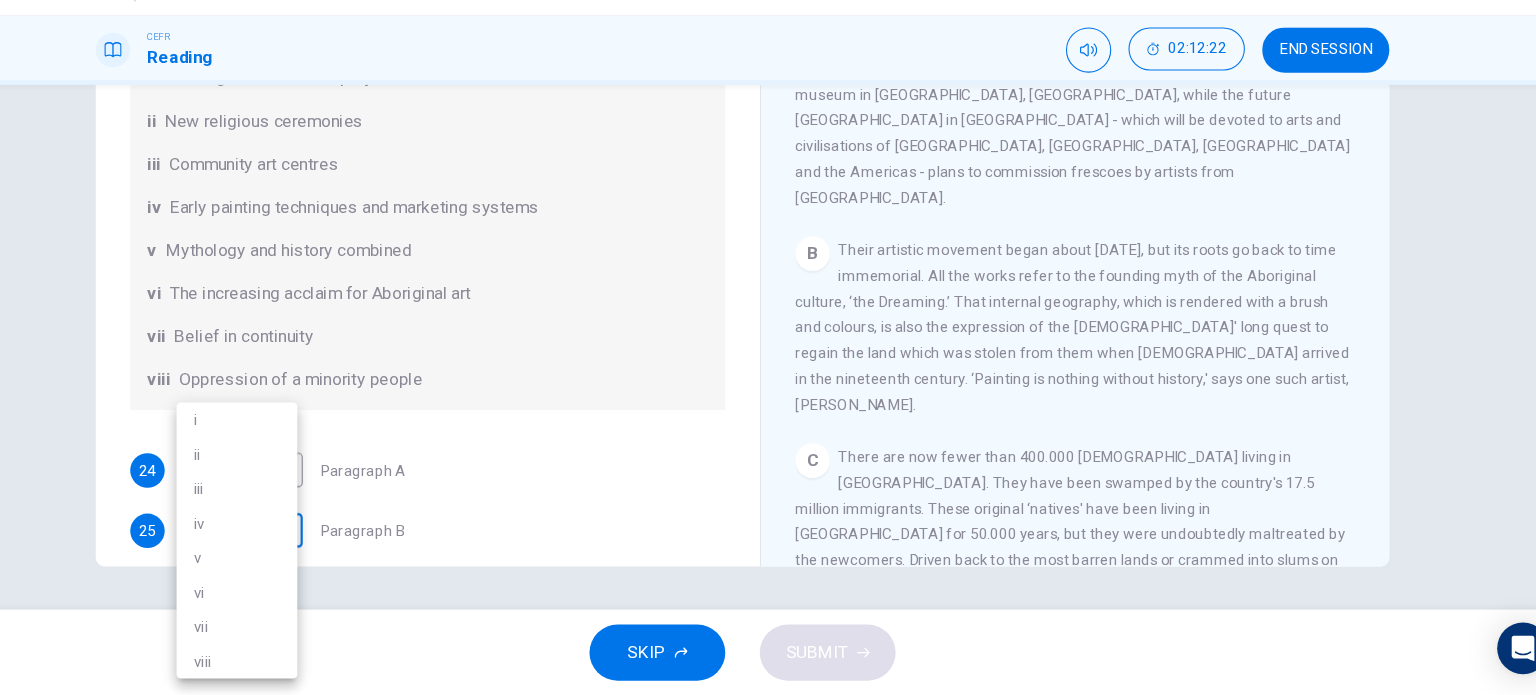 click on "Dashboard Practice Start a test Analysis English en ​ SAYESHWARAYA A/P SUBRAMANIAM CEFR Reading 02:12:22 END SESSION Questions 24 - 29 The Reading Passage has eight paragraphs  A-H .
Choose the most suitable heading for paragraphs  A-F  from the list of headings below.
Write the correct number (i-viii) in the boxes below. List of Headings i Amazing results from a project ii New religious ceremonies iii Community art centres iv Early painting techniques and marketing systems v Mythology and history combined vi The increasing acclaim for Aboriginal art vii Belief in continuity viii Oppression of a minority people 24 vi vi ​ Paragraph A 25 ​ ​ Paragraph B 26 viii viii ​ Paragraph C 27 ​ ​ Paragraph D 28 ​ ​ Paragraph E 29 ​ ​ Paragraph F Painters of Time CLICK TO ZOOM Click to Zoom A B C D E F G H  [DATE], Aboriginal painting has become a great success. Some works sell for more than $25,000, and exceptional items may fetch as much as $180,000 in [GEOGRAPHIC_DATA]. SKIP SUBMIT
Dashboard i v" at bounding box center [768, 347] 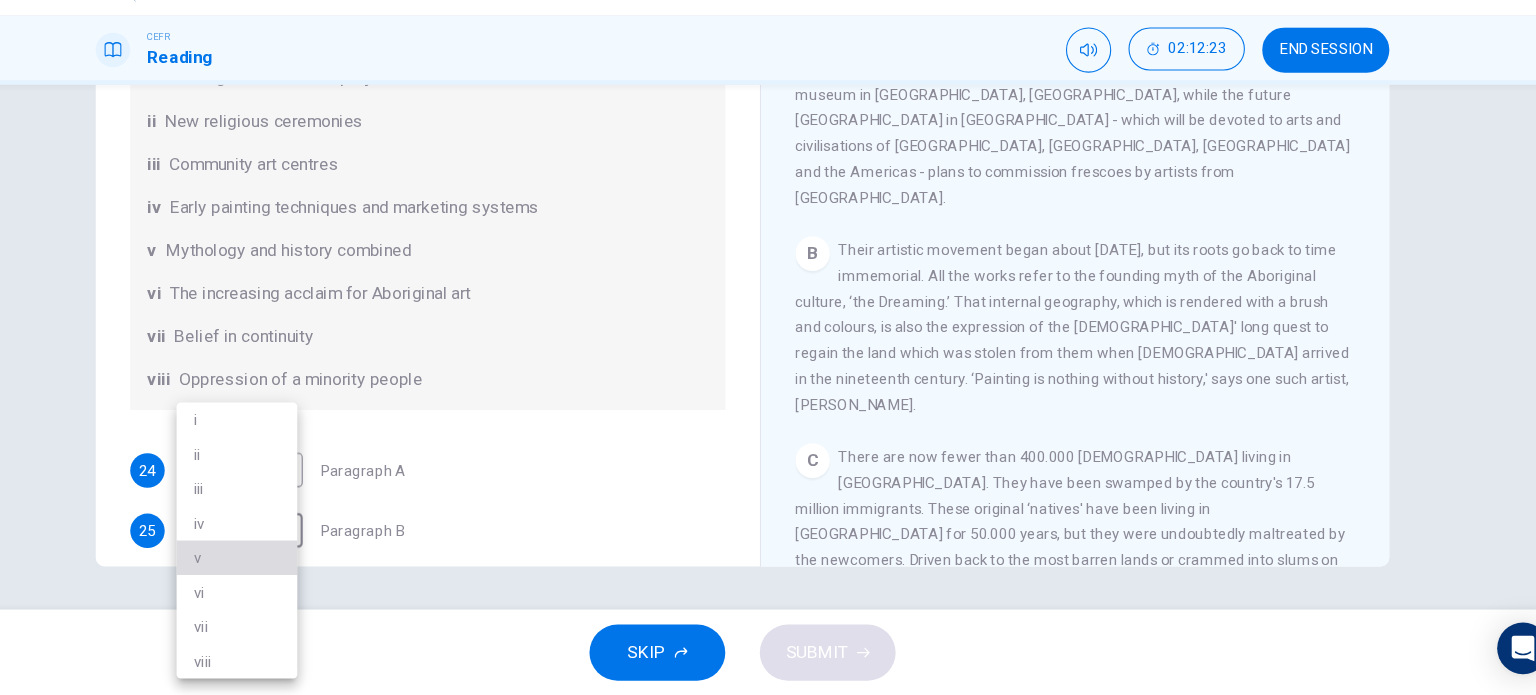 click on "v" at bounding box center [299, 567] 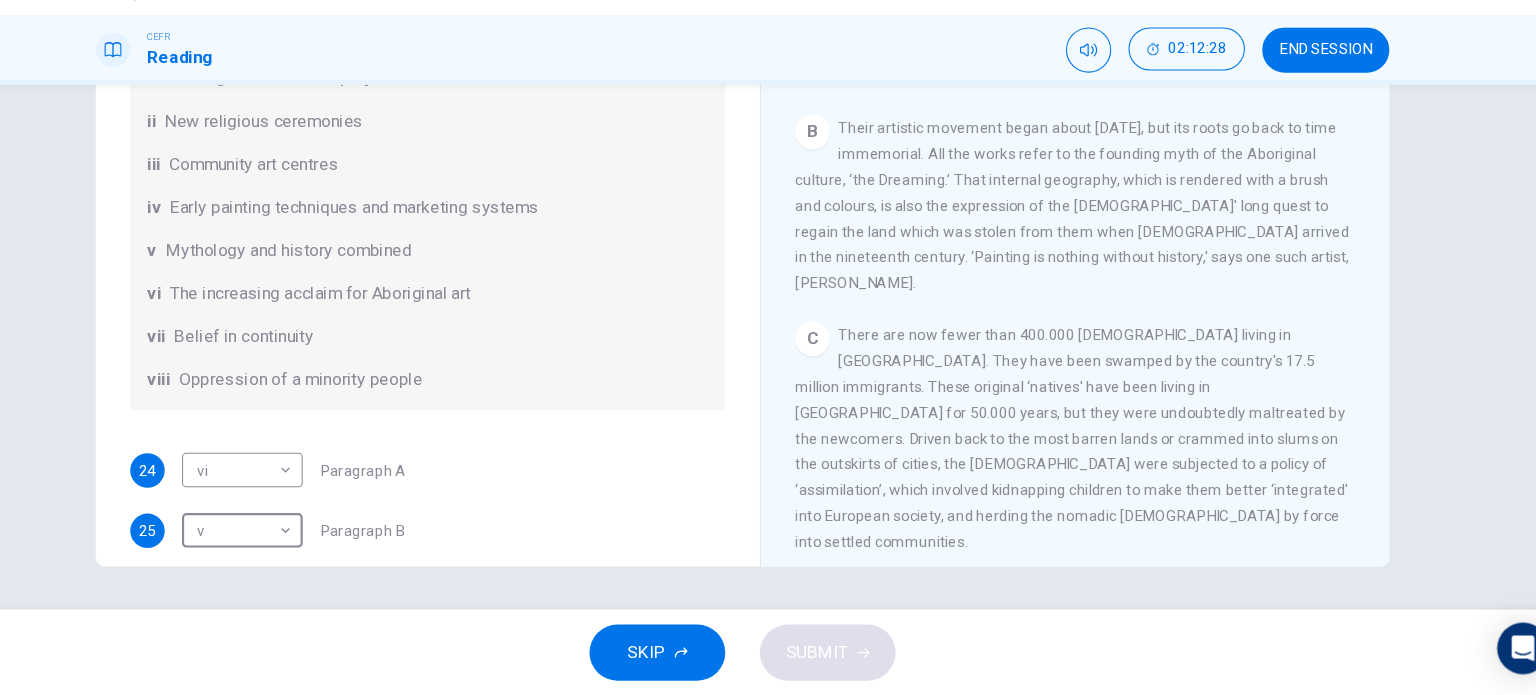 scroll, scrollTop: 501, scrollLeft: 0, axis: vertical 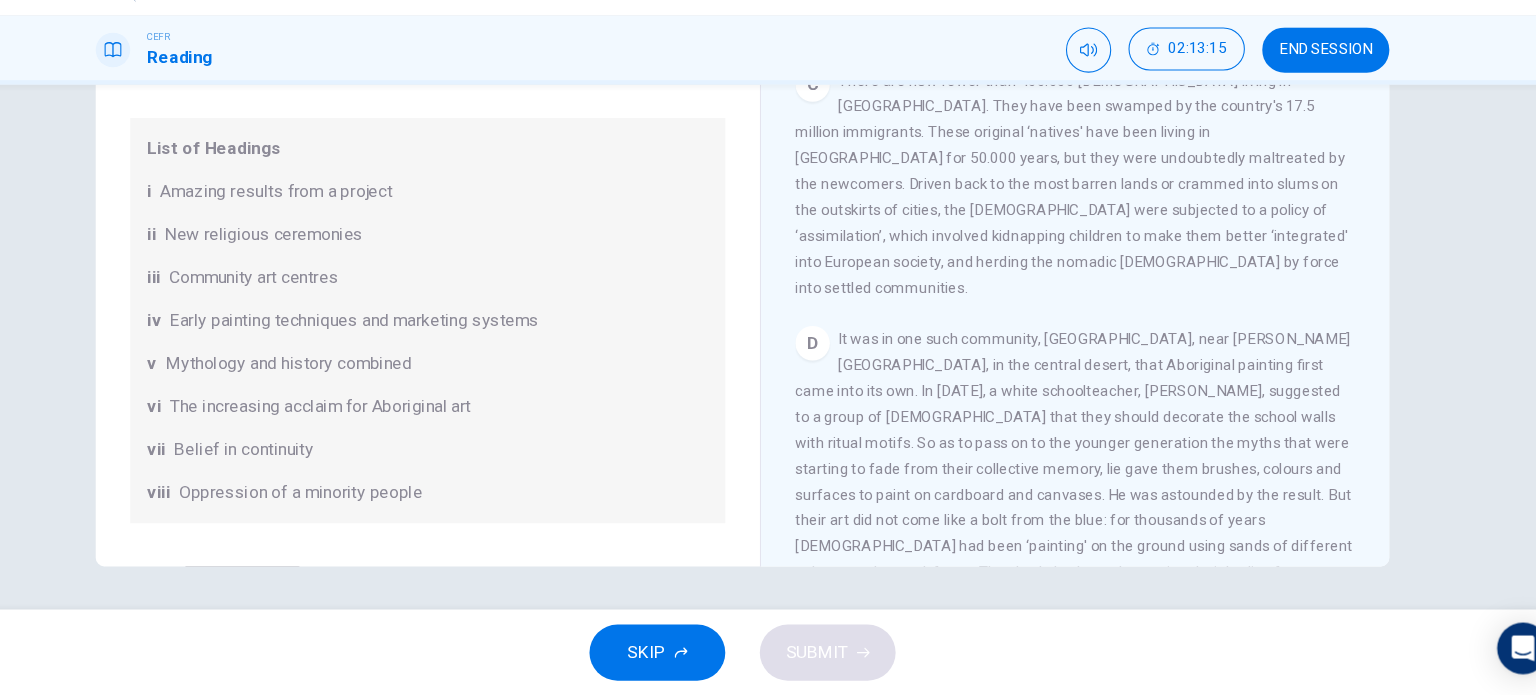 click on "It was in one such community, [GEOGRAPHIC_DATA], near [PERSON_NAME][GEOGRAPHIC_DATA], in the central desert, that Aboriginal painting first came into its own. In [DATE], a white schoolteacher, [PERSON_NAME], suggested to a group of [DEMOGRAPHIC_DATA] that they should decorate the school walls with ritual motifs. So as to pass on to the younger generation the myths that were starting to fade from their collective memory, lie gave them brushes, colours and surfaces to paint on cardboard and canvases. He was astounded by the result. But their art did not come like a bolt from the blue: for thousands of years [DEMOGRAPHIC_DATA] had been ‘painting' on the ground using sands of different colours, and on rock faces. They had also been decorating their bodies for ceremonial purposes. So there existed a formal vocabulary." at bounding box center (1075, 484) 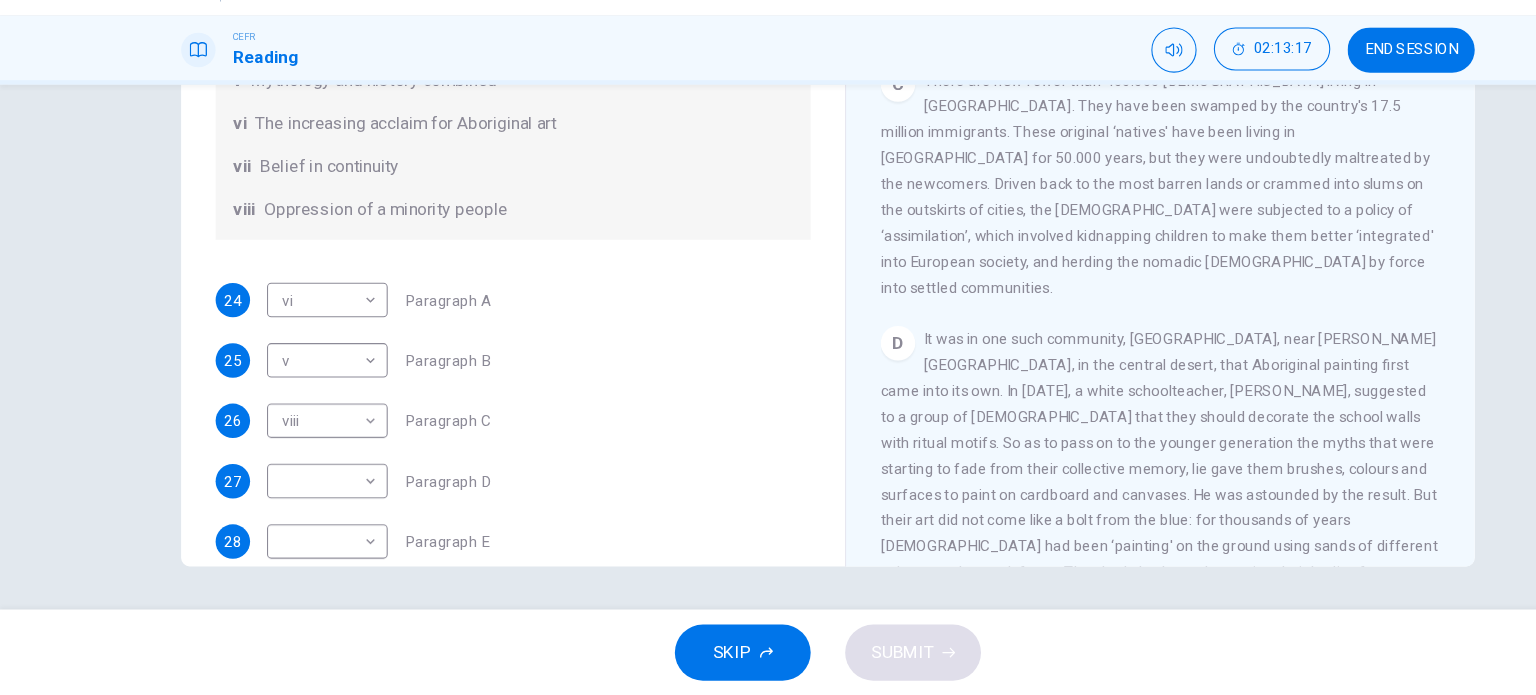 scroll, scrollTop: 266, scrollLeft: 0, axis: vertical 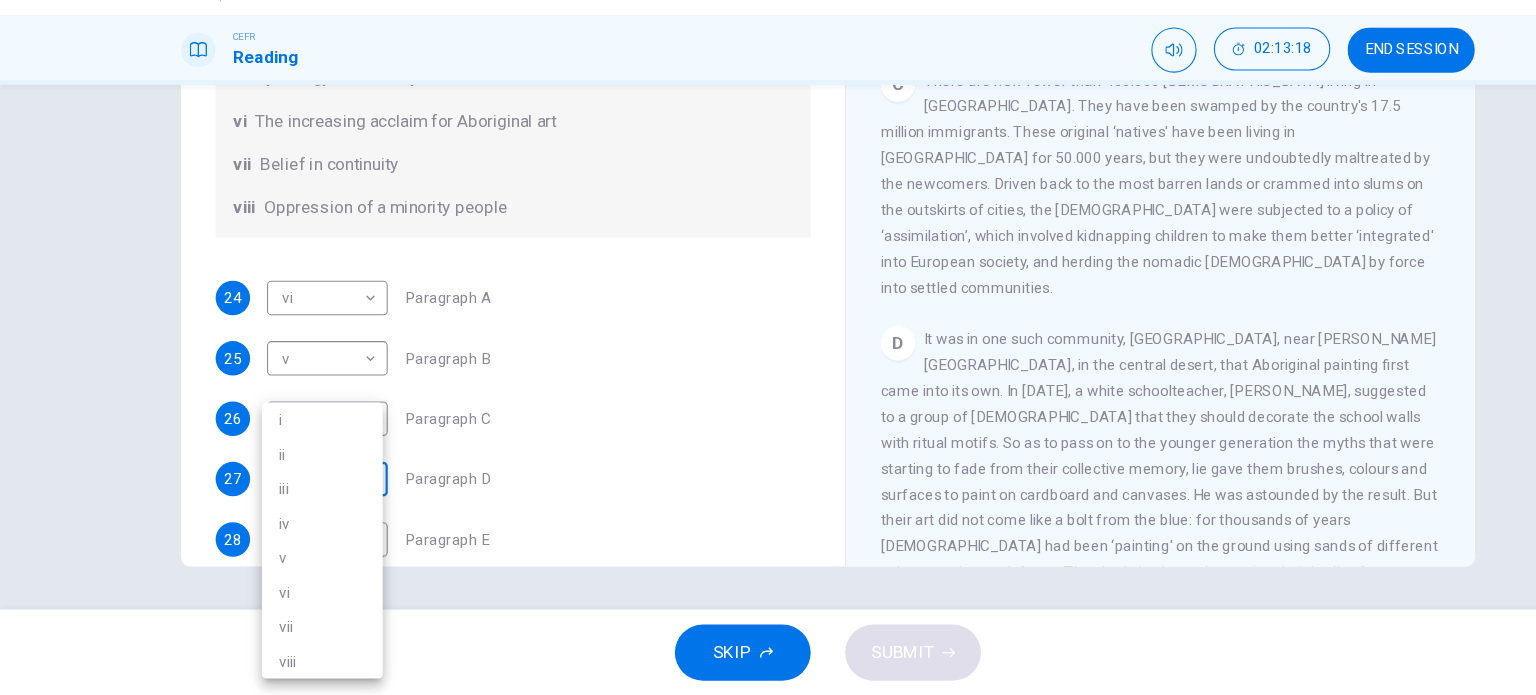 click on "Dashboard Practice Start a test Analysis English en ​ SAYESHWARAYA A/P SUBRAMANIAM CEFR Reading 02:13:18 END SESSION Questions 24 - 29 The Reading Passage has eight paragraphs  A-H .
Choose the most suitable heading for paragraphs  A-F  from the list of headings below.
Write the correct number (i-viii) in the boxes below. List of Headings i Amazing results from a project ii New religious ceremonies iii Community art centres iv Early painting techniques and marketing systems v Mythology and history combined vi The increasing acclaim for Aboriginal art vii Belief in continuity viii Oppression of a minority people 24 vi vi ​ Paragraph A 25 v v ​ Paragraph B 26 viii viii ​ Paragraph C 27 ​ ​ Paragraph D 28 ​ ​ Paragraph E 29 ​ ​ Paragraph F Painters of Time CLICK TO ZOOM Click to Zoom A B C D E F G H  [DATE], Aboriginal painting has become a great success. Some works sell for more than $25,000, and exceptional items may fetch as much as $180,000 in [GEOGRAPHIC_DATA]. SKIP SUBMIT
Dashboard i v" at bounding box center [768, 347] 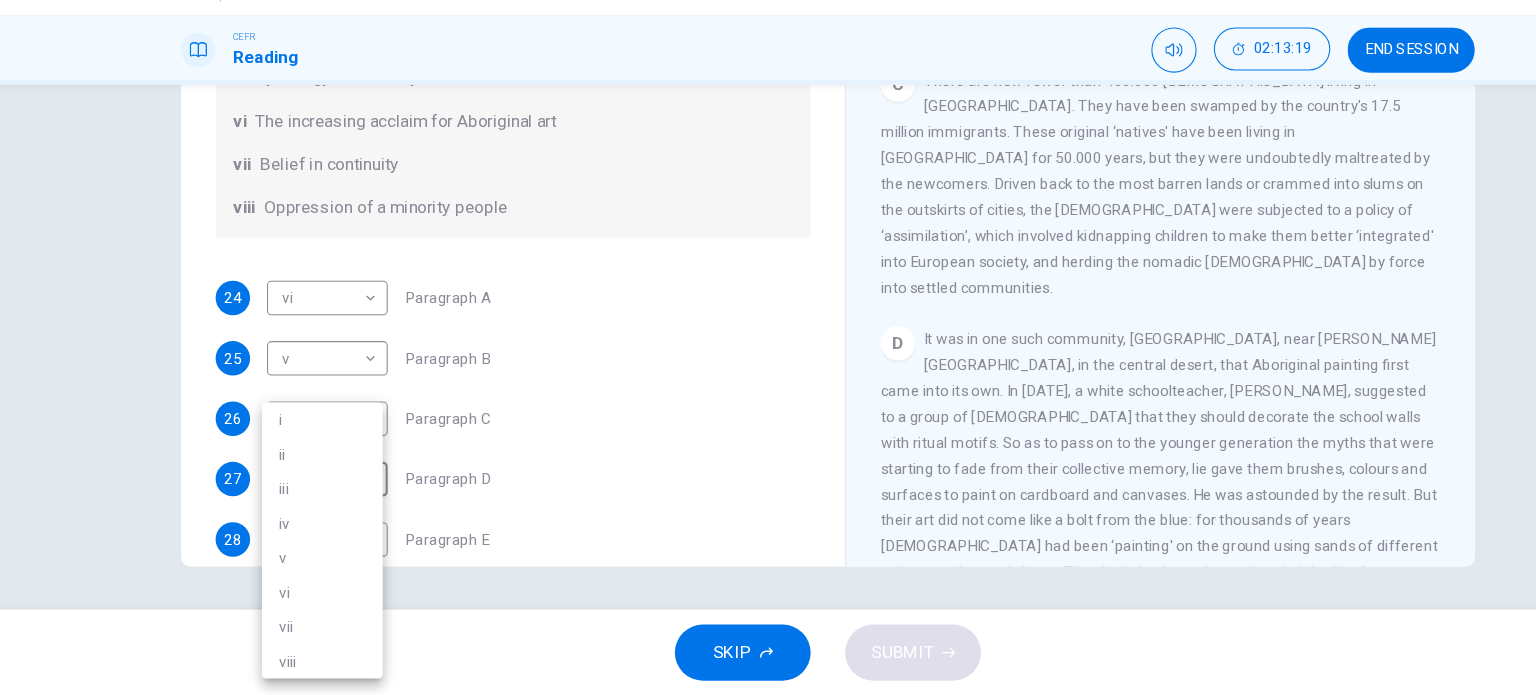click on "i" at bounding box center (299, 439) 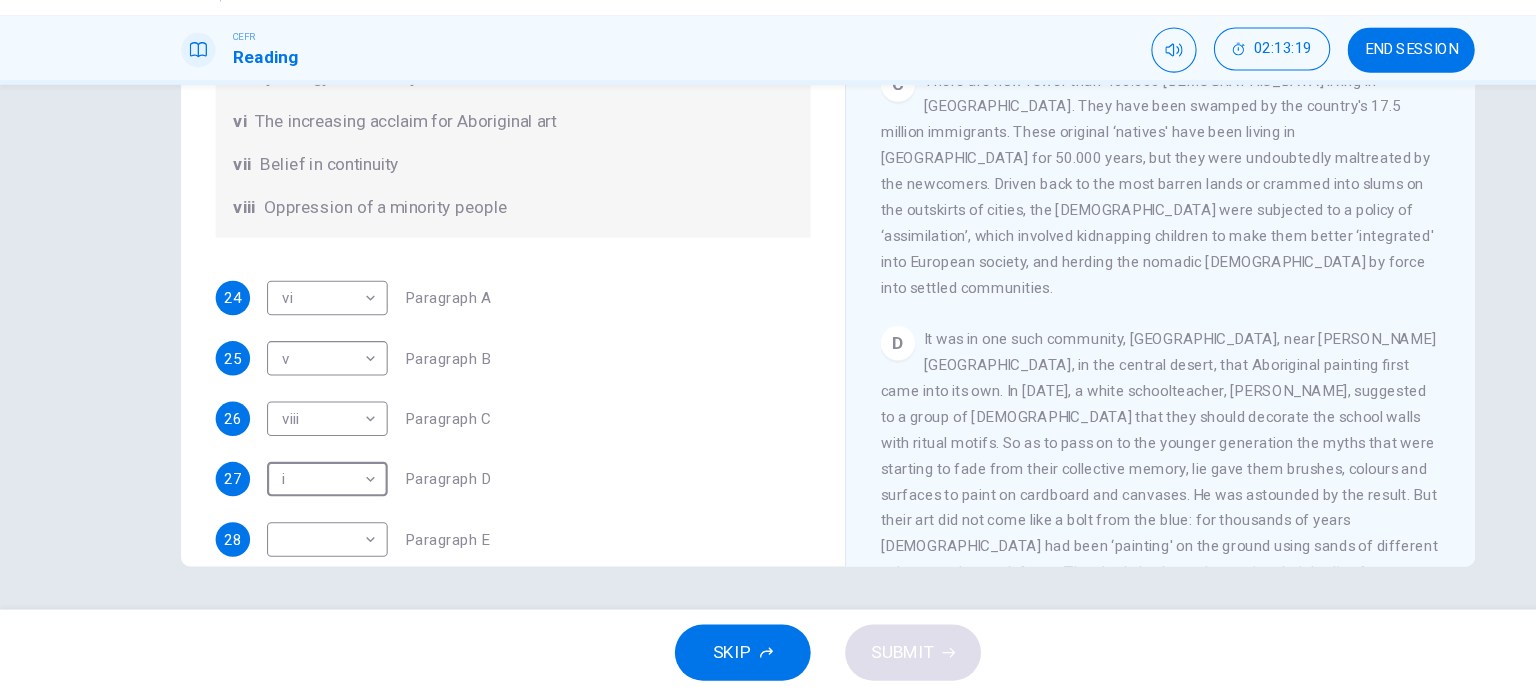 click on "i ii iii iv v vi vii viii" at bounding box center (768, 347) 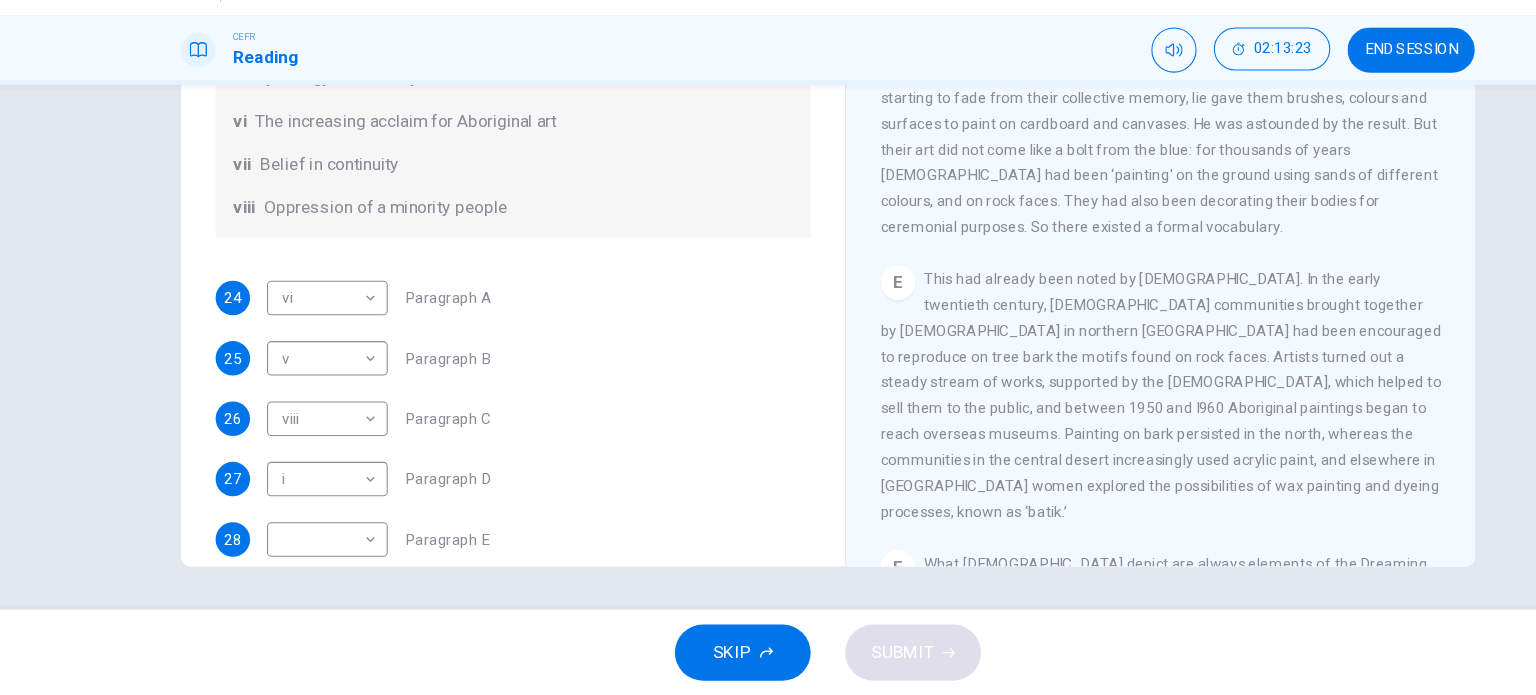 scroll, scrollTop: 1079, scrollLeft: 0, axis: vertical 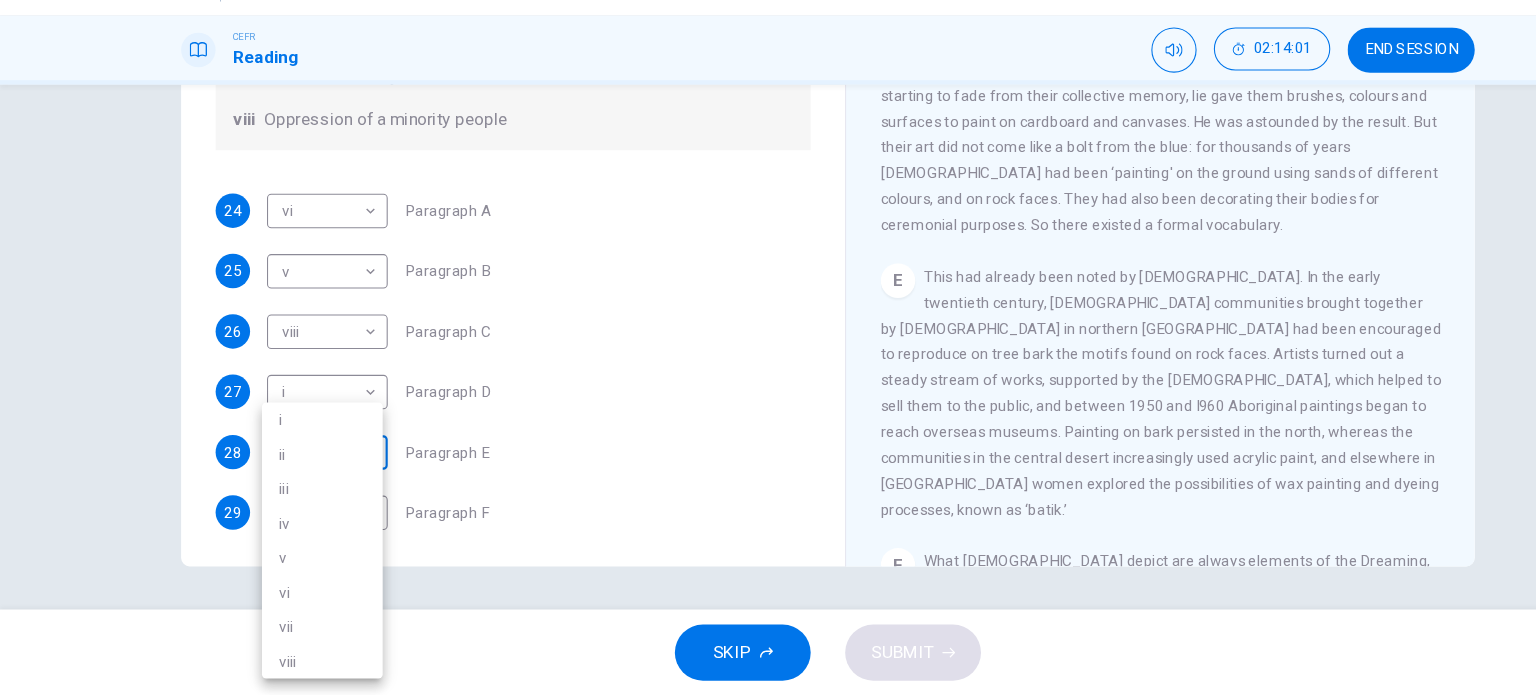 click on "Dashboard Practice Start a test Analysis English en ​ SAYESHWARAYA A/P SUBRAMANIAM CEFR Reading 02:14:01 END SESSION Questions 24 - 29 The Reading Passage has eight paragraphs  A-H .
Choose the most suitable heading for paragraphs  A-F  from the list of headings below.
Write the correct number (i-viii) in the boxes below. List of Headings i Amazing results from a project ii New religious ceremonies iii Community art centres iv Early painting techniques and marketing systems v Mythology and history combined vi The increasing acclaim for Aboriginal art vii Belief in continuity viii Oppression of a minority people 24 vi vi ​ Paragraph A 25 v v ​ Paragraph B 26 viii viii ​ Paragraph C 27 i i ​ Paragraph D 28 ​ ​ Paragraph E 29 ​ ​ Paragraph F Painters of Time CLICK TO ZOOM Click to Zoom A B C D E F G H  [DATE], Aboriginal painting has become a great success. Some works sell for more than $25,000, and exceptional items may fetch as much as $180,000 in [GEOGRAPHIC_DATA]. SKIP SUBMIT
Dashboard i v" at bounding box center [768, 347] 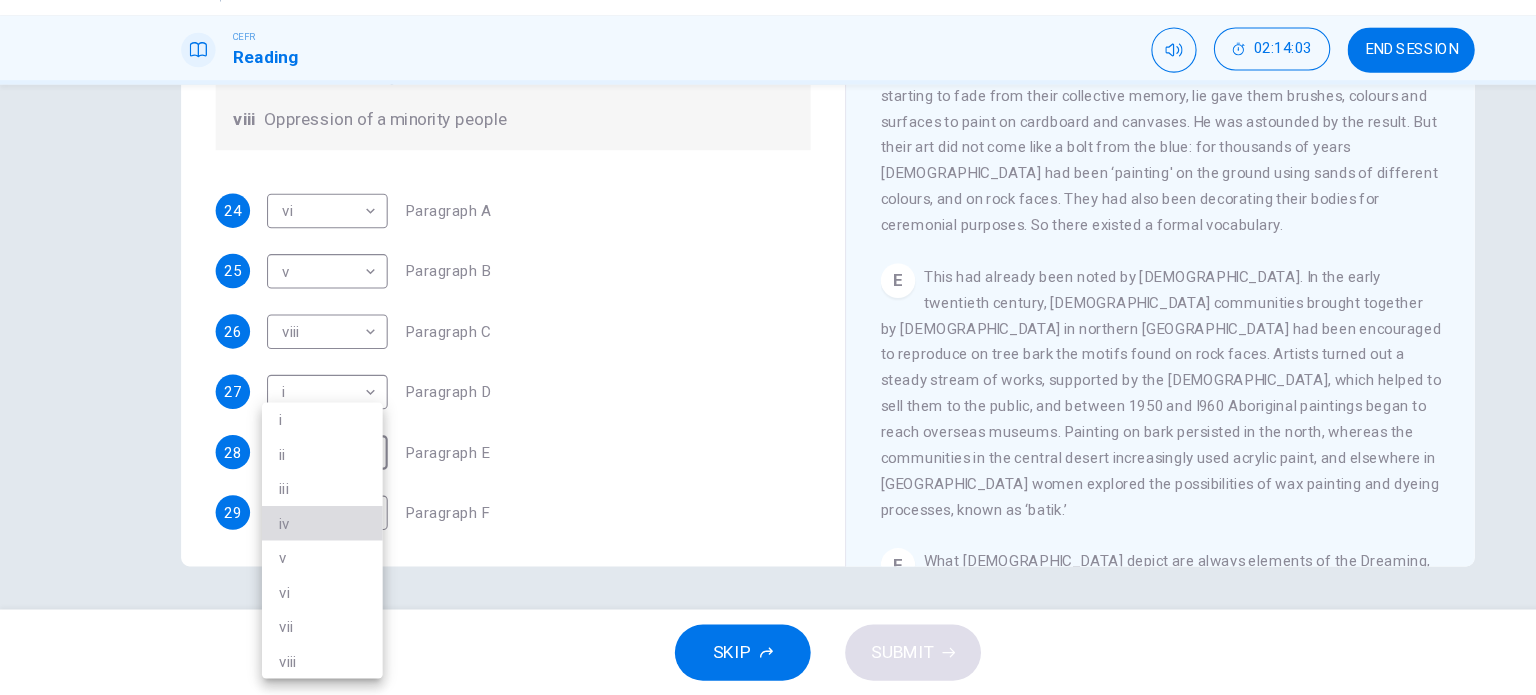 click on "iv" at bounding box center [299, 535] 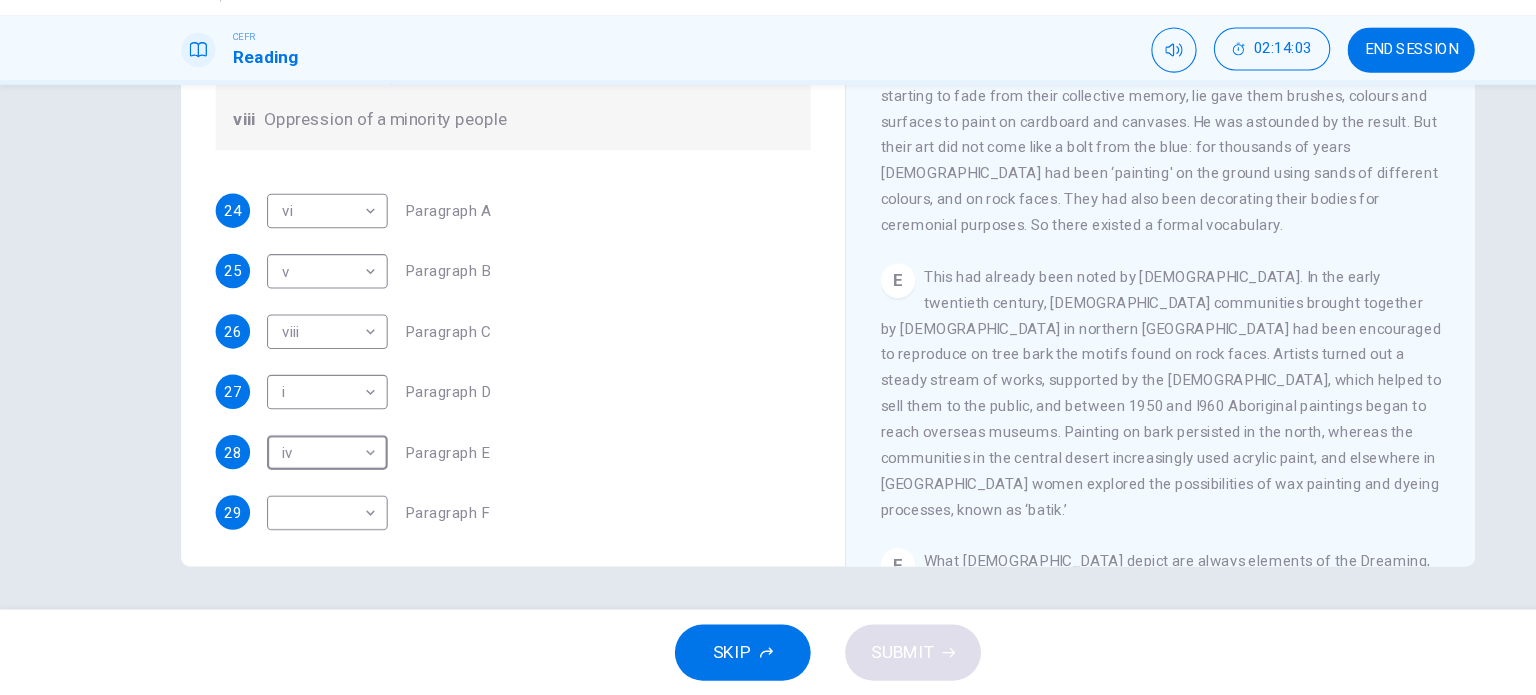 click on "24 vi vi ​ Paragraph A 25 v v ​ Paragraph B 26 viii viii ​ Paragraph C 27 i i ​ Paragraph D 28 iv iv ​ Paragraph E 29 ​ ​ Paragraph F" at bounding box center (476, 385) 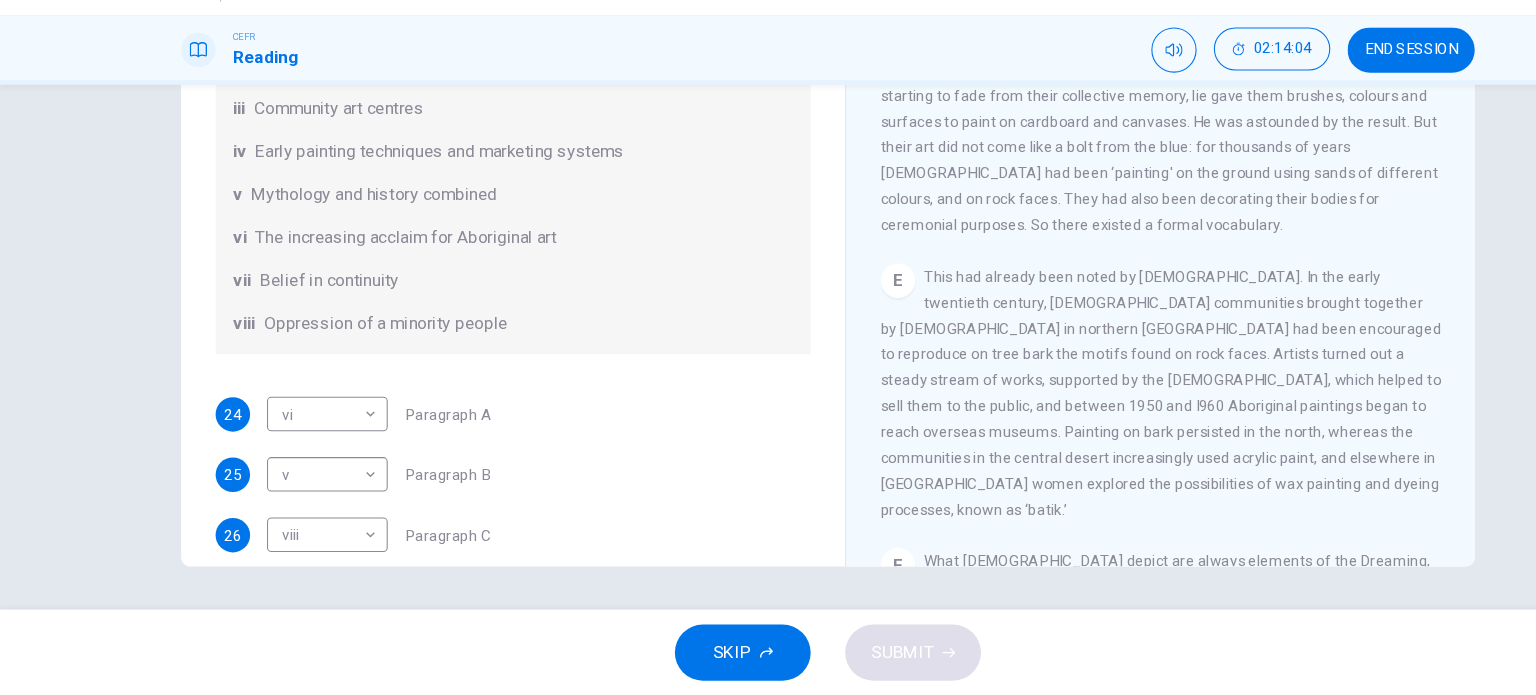 scroll, scrollTop: 101, scrollLeft: 0, axis: vertical 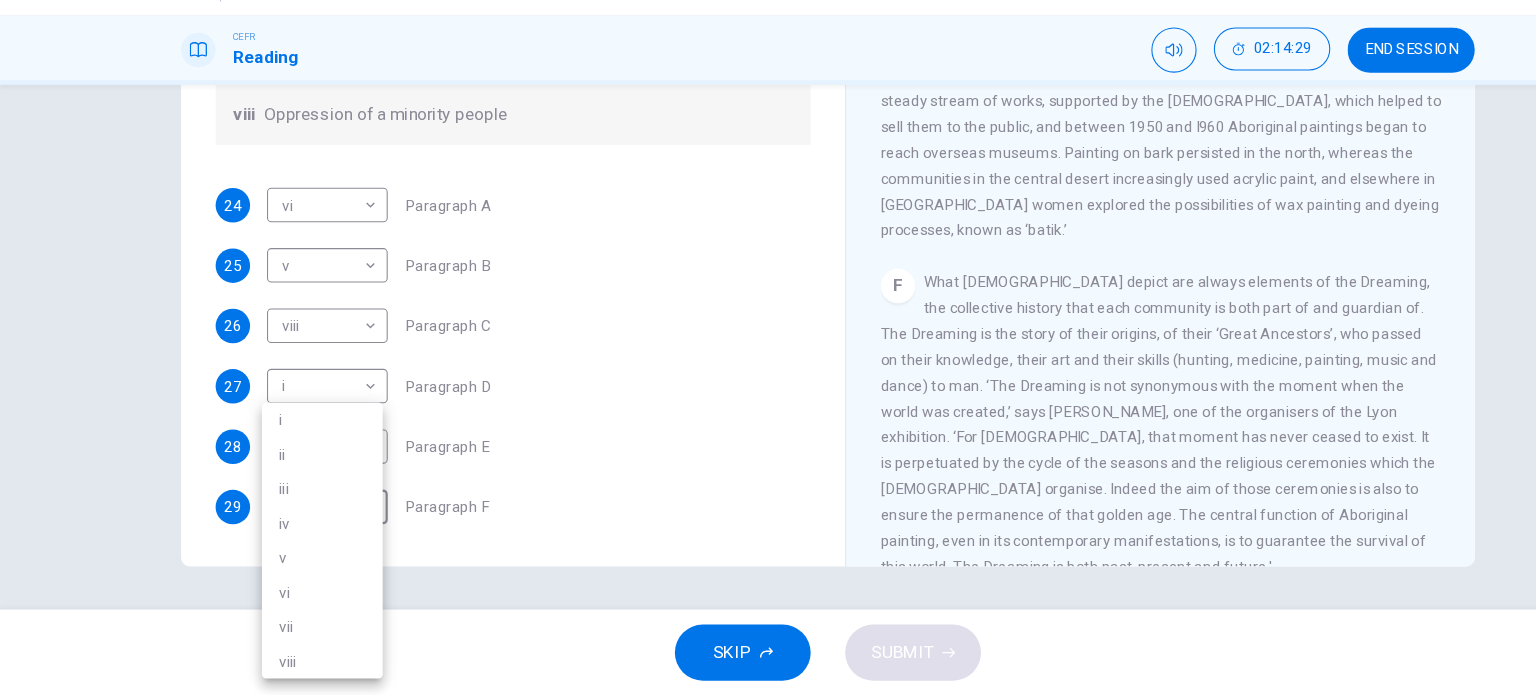 drag, startPoint x: 297, startPoint y: 530, endPoint x: 296, endPoint y: 459, distance: 71.00704 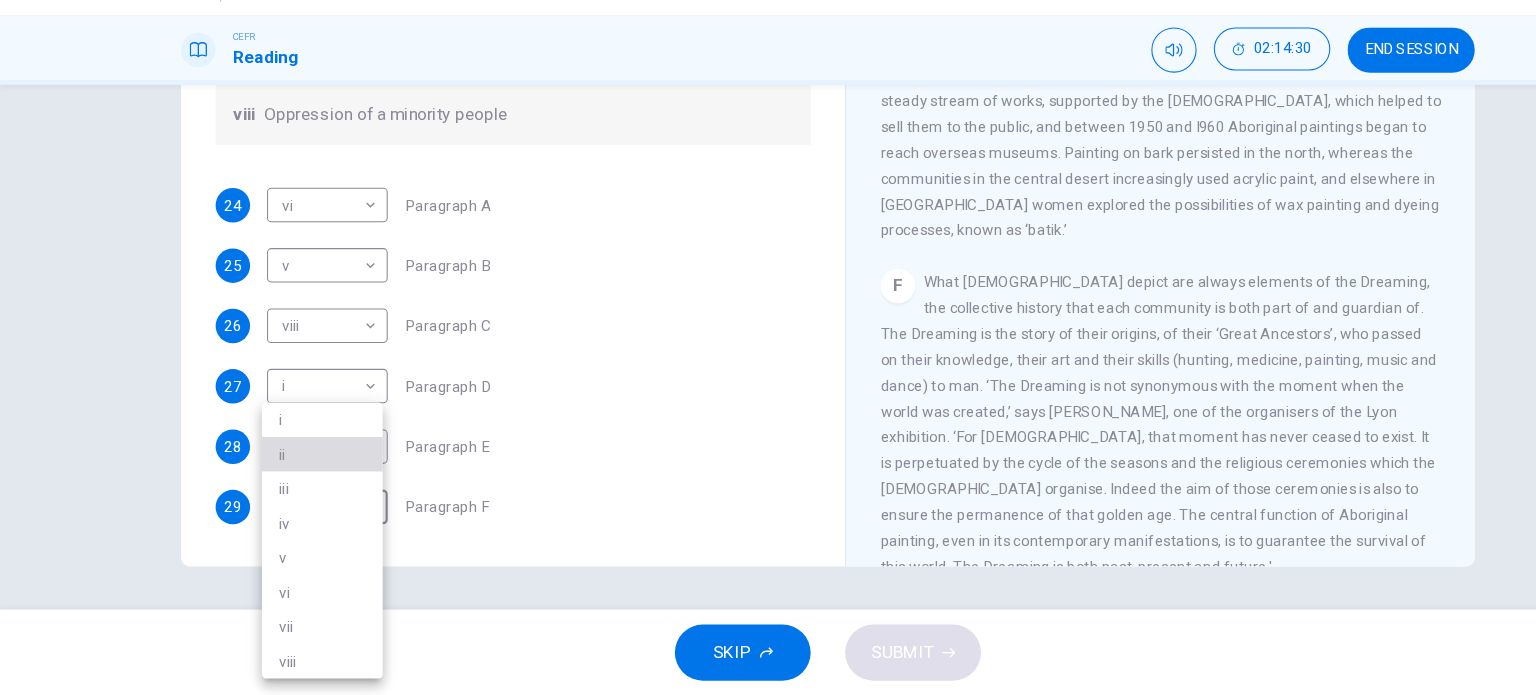 click on "ii" at bounding box center (299, 471) 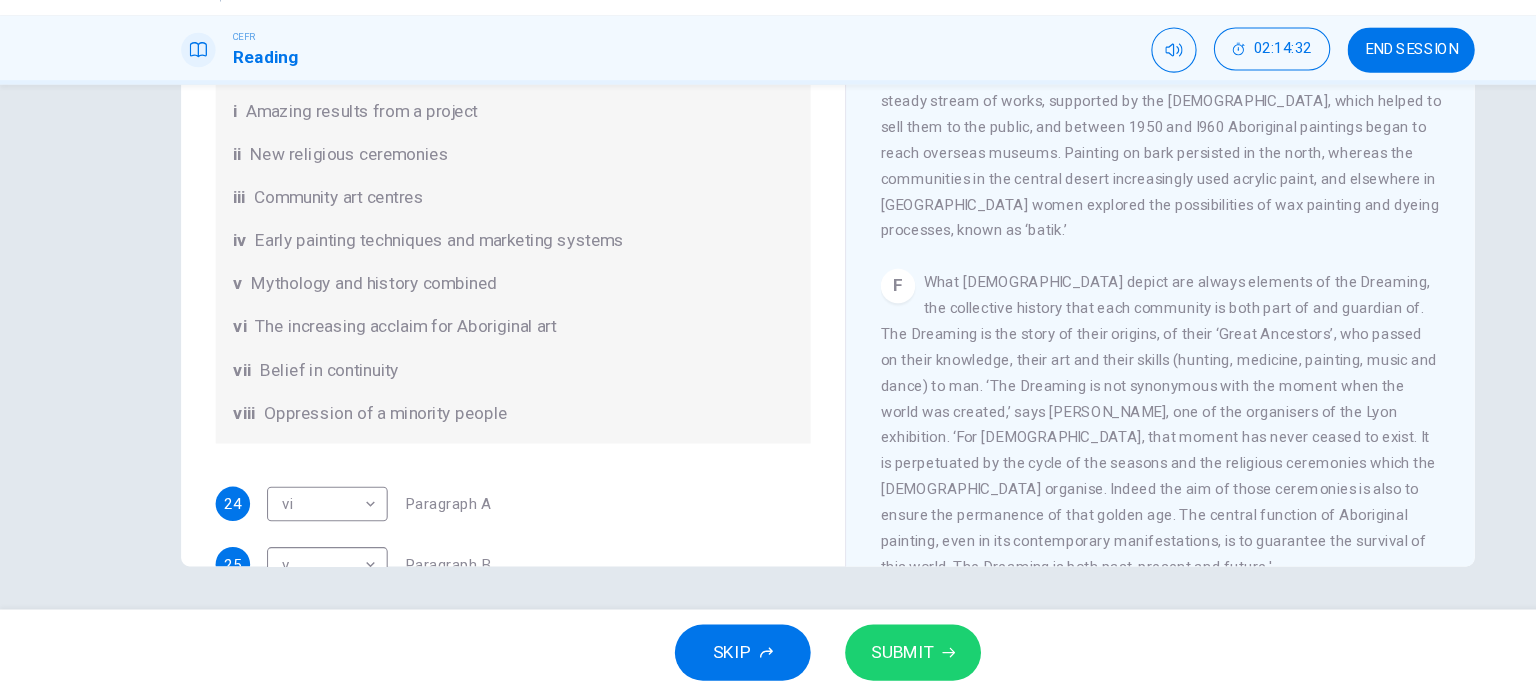 scroll, scrollTop: 69, scrollLeft: 0, axis: vertical 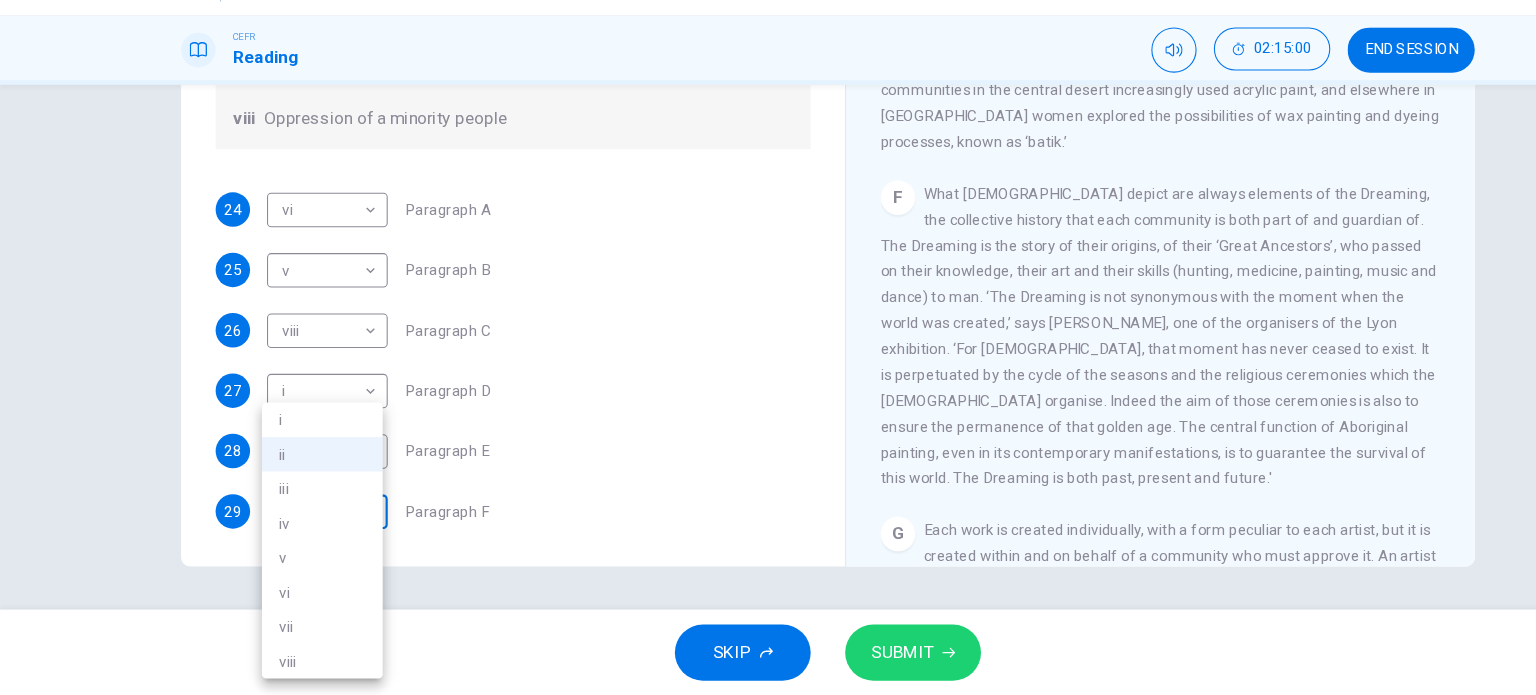 click on "Dashboard Practice Start a test Analysis English en ​ SAYESHWARAYA A/P SUBRAMANIAM CEFR Reading 02:15:00 END SESSION Questions 24 - 29 The Reading Passage has eight paragraphs  A-H .
Choose the most suitable heading for paragraphs  A-F  from the list of headings below.
Write the correct number (i-viii) in the boxes below. List of Headings i Amazing results from a project ii New religious ceremonies iii Community art centres iv Early painting techniques and marketing systems v Mythology and history combined vi The increasing acclaim for Aboriginal art vii Belief in continuity viii Oppression of a minority people 24 vi vi ​ Paragraph A 25 v v ​ Paragraph B 26 viii viii ​ Paragraph C 27 i i ​ Paragraph D 28 iv iv ​ Paragraph E 29 ii ii ​ Paragraph F Painters of Time CLICK TO ZOOM Click to Zoom A B C D E F G H  [DATE], Aboriginal painting has become a great success. Some works sell for more than $25,000, and exceptional items may fetch as much as $180,000 in [GEOGRAPHIC_DATA]. SKIP SUBMIT
Dashboard" at bounding box center (768, 347) 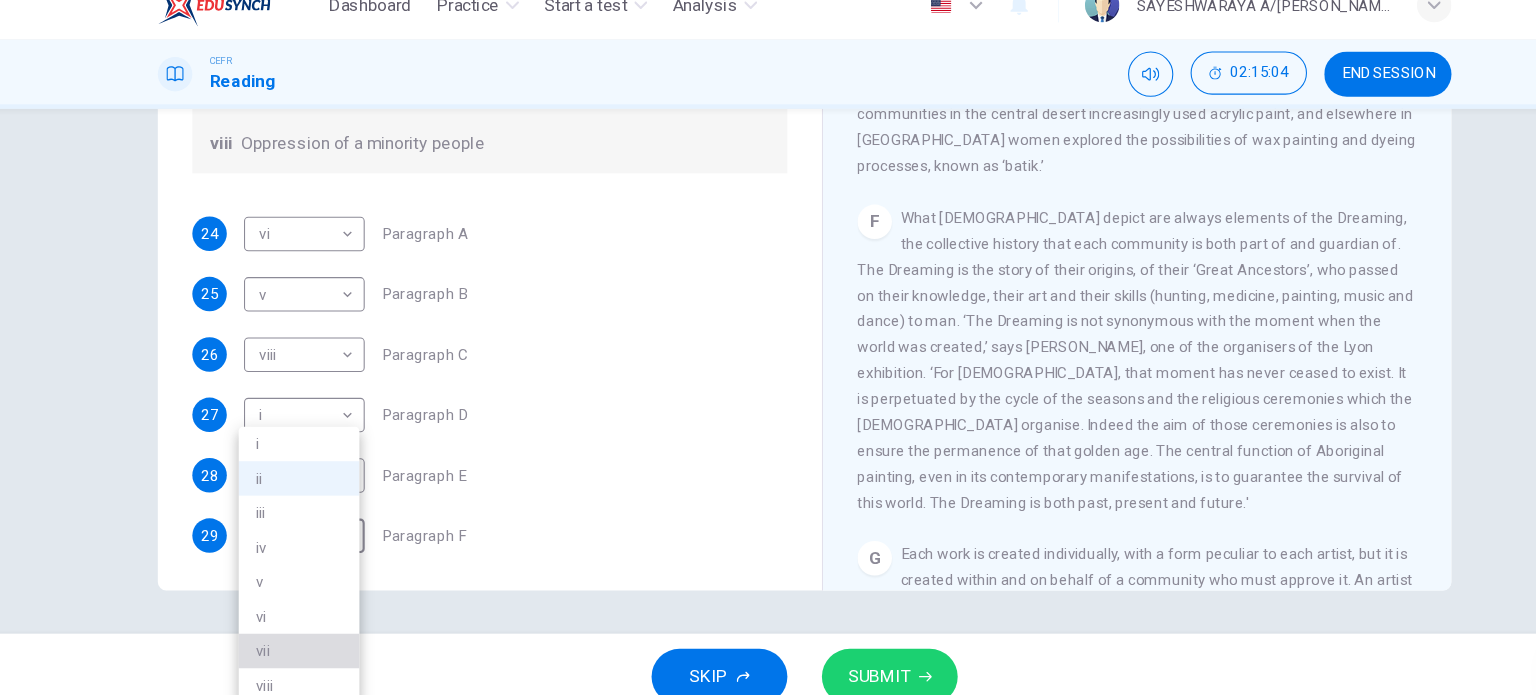 click on "vii" at bounding box center [299, 631] 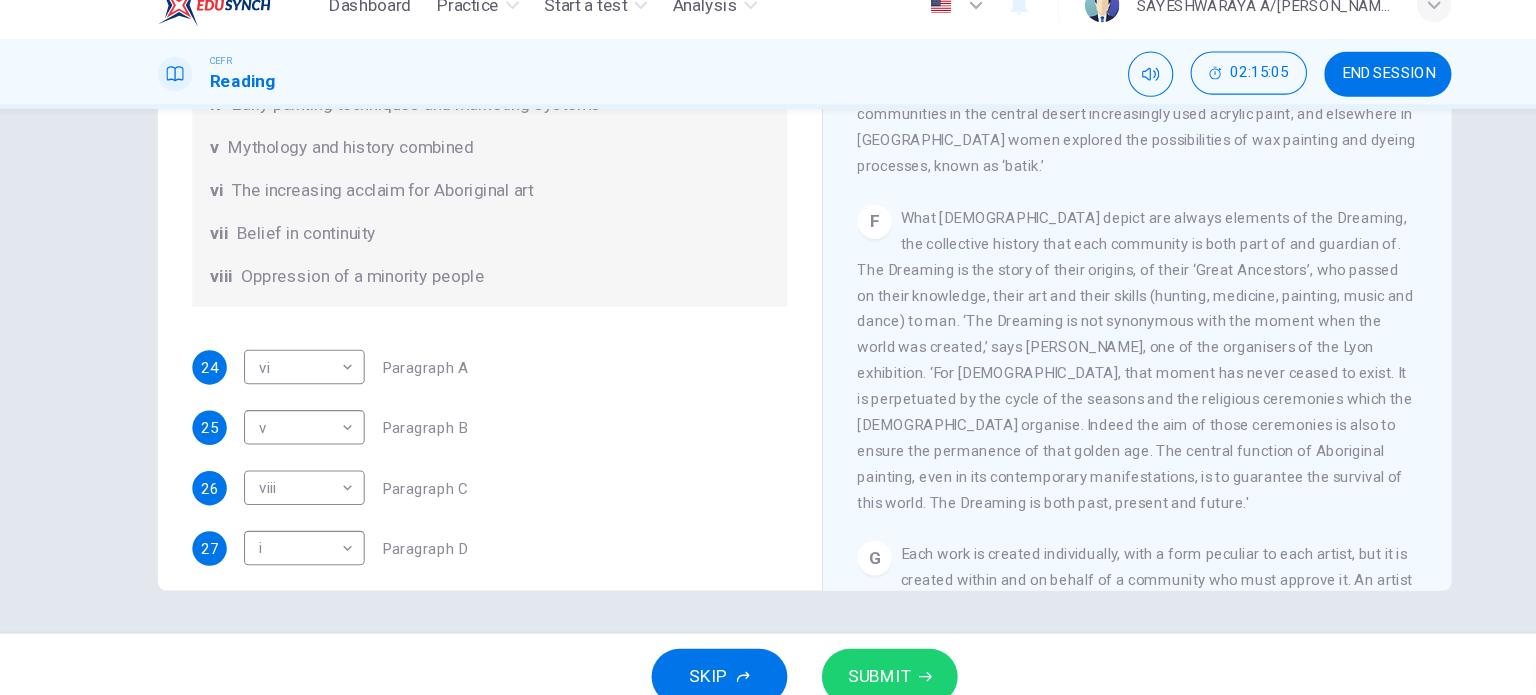 scroll, scrollTop: 204, scrollLeft: 0, axis: vertical 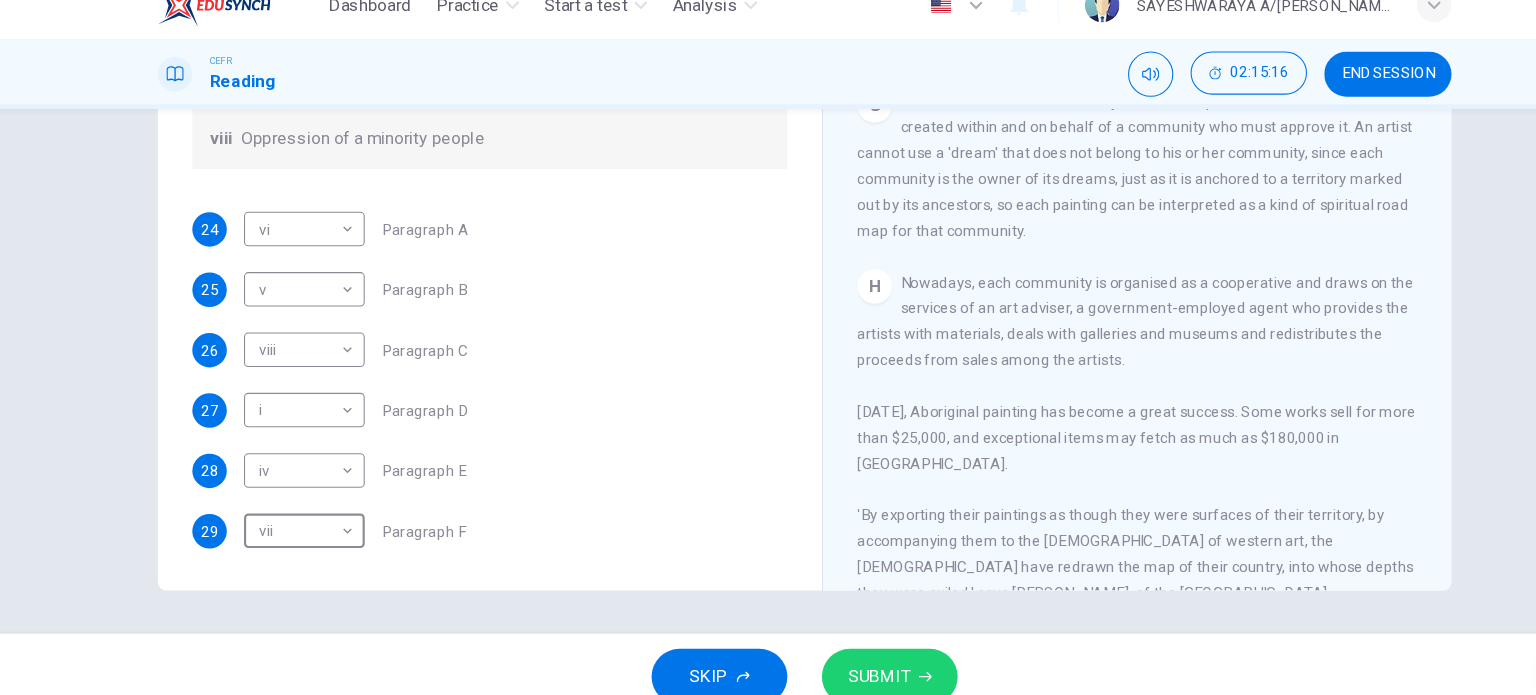 click on "SUBMIT" at bounding box center (847, 655) 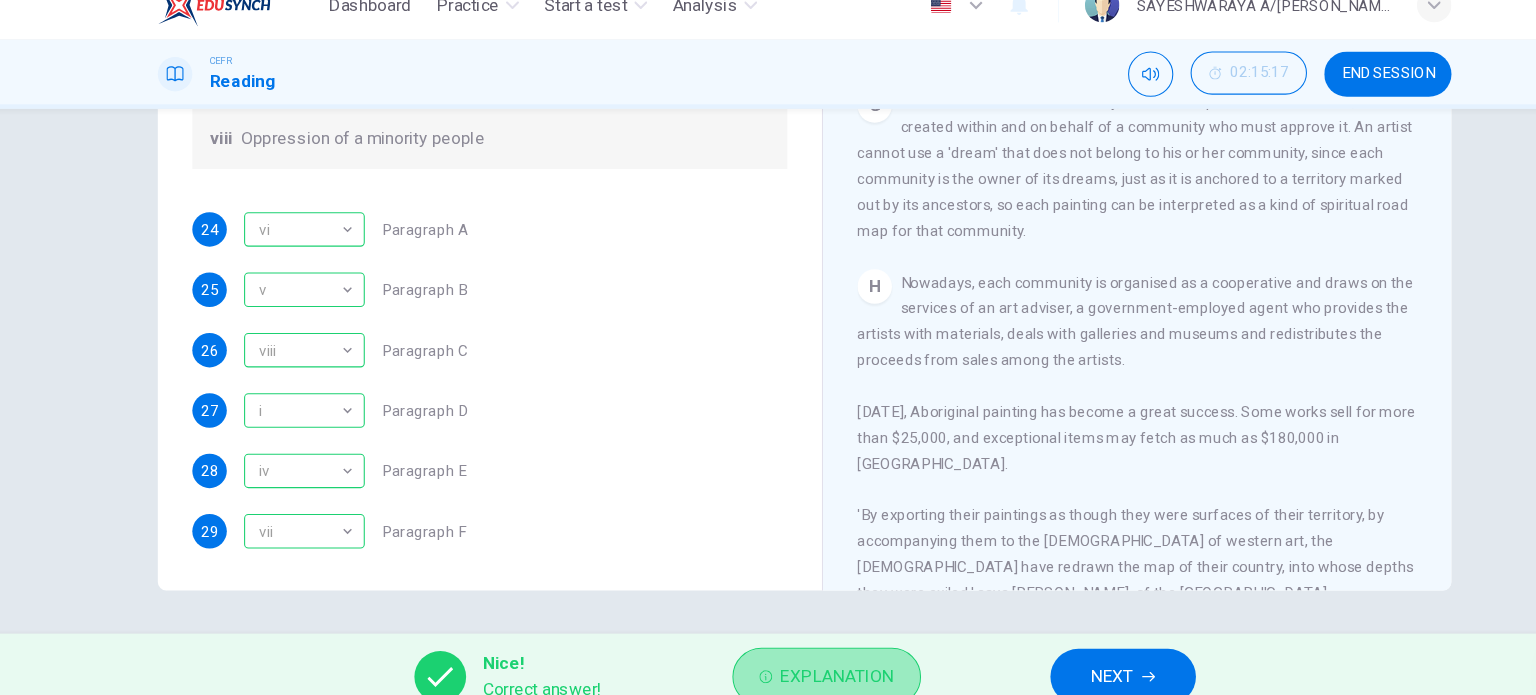 click on "Explanation" at bounding box center [798, 655] 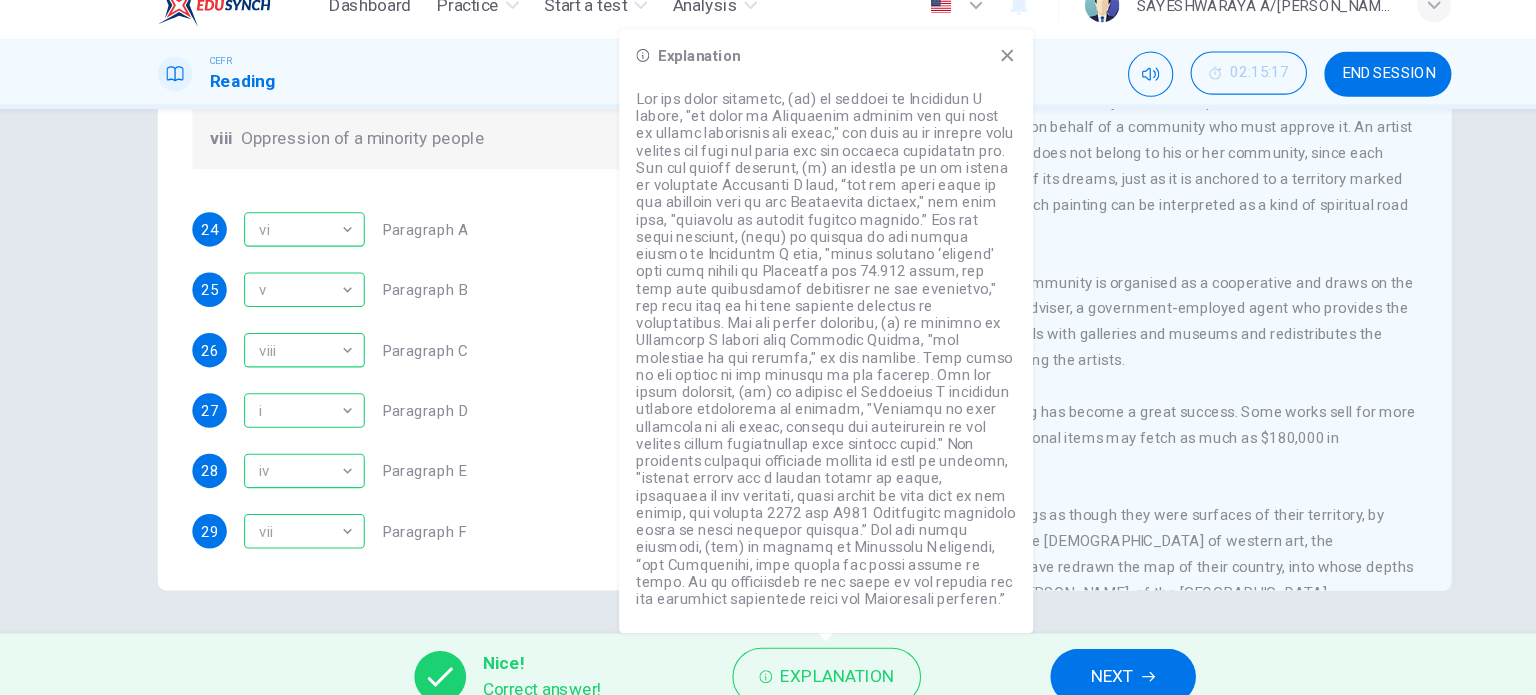 click at bounding box center (788, 351) 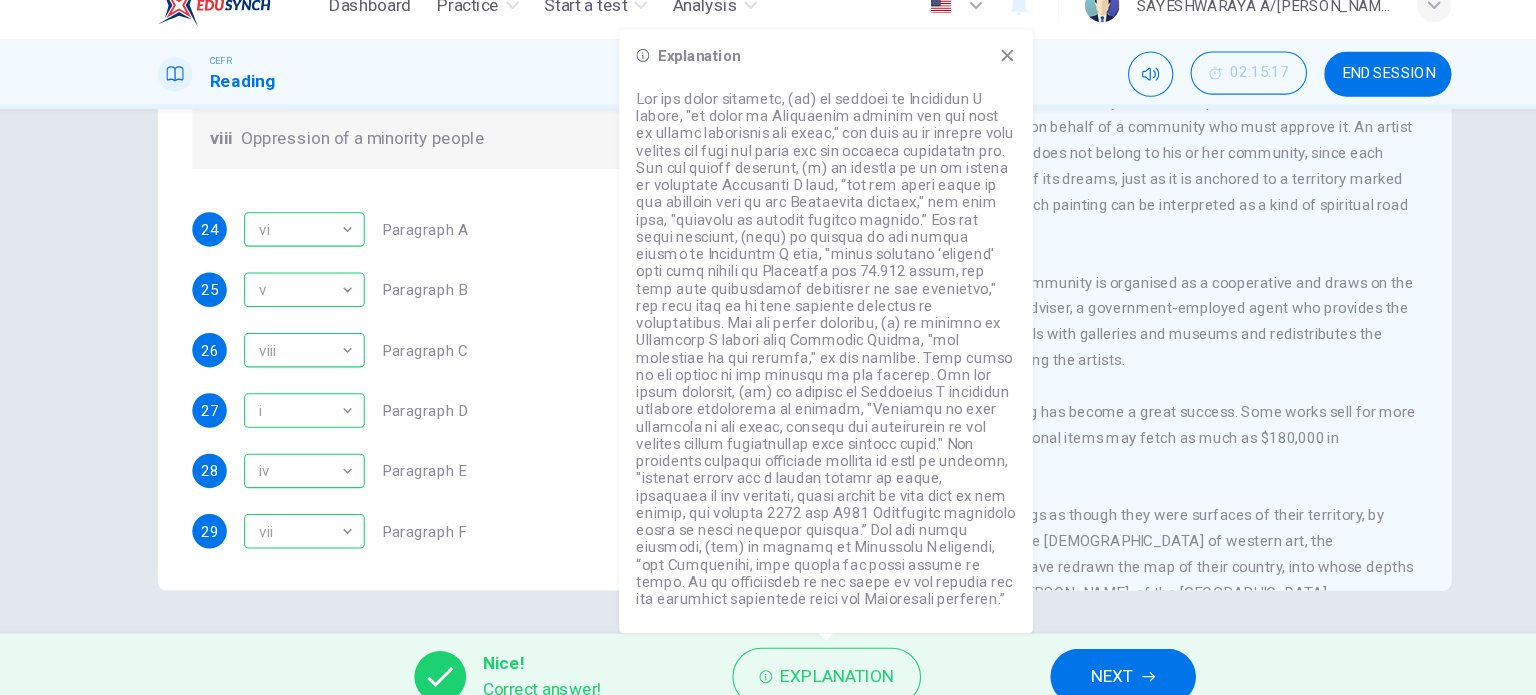 click on "CLICK TO ZOOM Click to Zoom A The works of [DEMOGRAPHIC_DATA] artists are now much in demand throughout the world, and not just in [GEOGRAPHIC_DATA], where they are already fully recognised: the [GEOGRAPHIC_DATA], which opened in [GEOGRAPHIC_DATA] in [DATE], designated 40% of its exhibition space to works by [DEMOGRAPHIC_DATA]. In [GEOGRAPHIC_DATA] their art is being exhibited at a museum in [GEOGRAPHIC_DATA], [GEOGRAPHIC_DATA], while the future [GEOGRAPHIC_DATA] in [GEOGRAPHIC_DATA] - which will be devoted to arts and civilisations of [GEOGRAPHIC_DATA], [GEOGRAPHIC_DATA], [GEOGRAPHIC_DATA] and the Americas - plans to commission frescoes by artists from [GEOGRAPHIC_DATA]. B C D E F G Each work is created individually, with a form peculiar to each artist, but it is created within and on behalf of a community who must approve it. An artist cannot use a 'dream' that does not belong to his or her community, since each community is the owner of its dreams, just as it is anchored to a territory marked out by its ancestors, so each painting can be interpreted as a kind of spiritual road map for that community. H" at bounding box center [1090, 271] 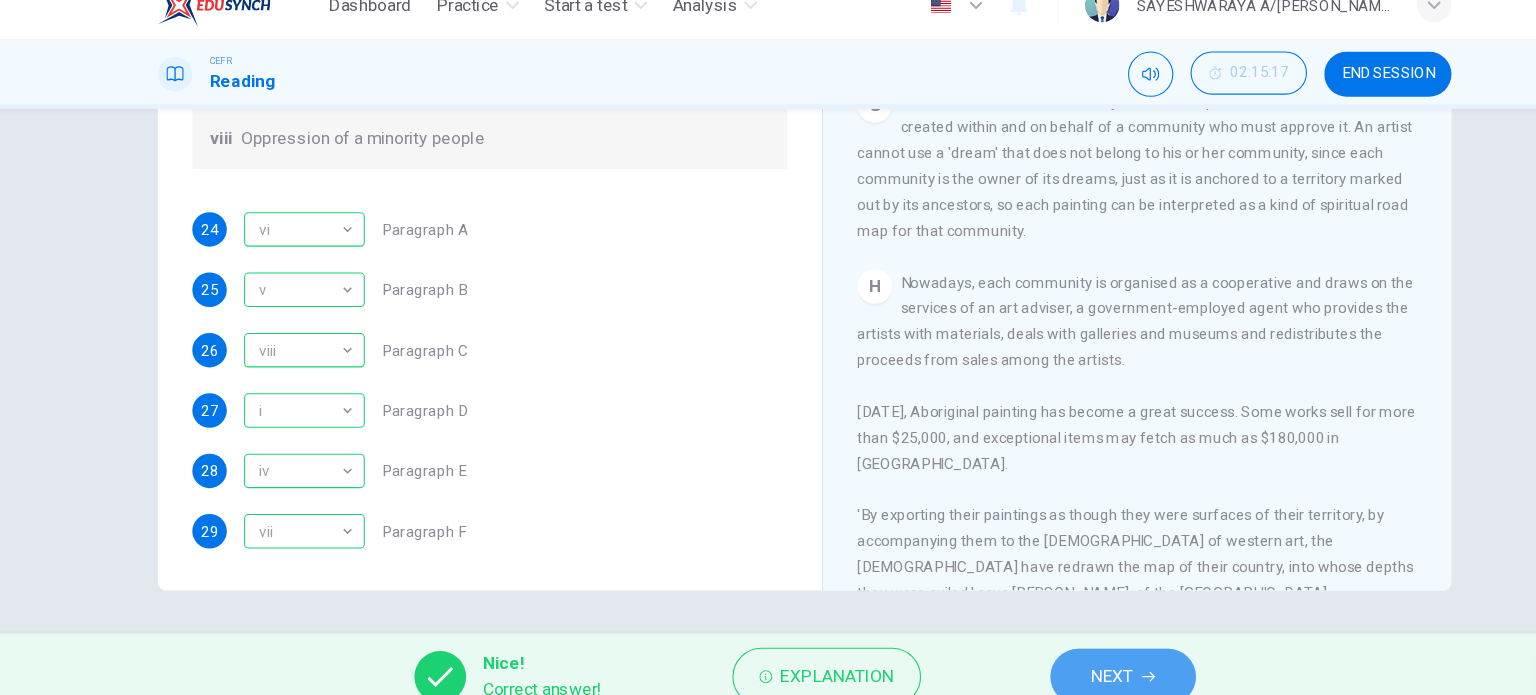 click on "NEXT" at bounding box center [1053, 655] 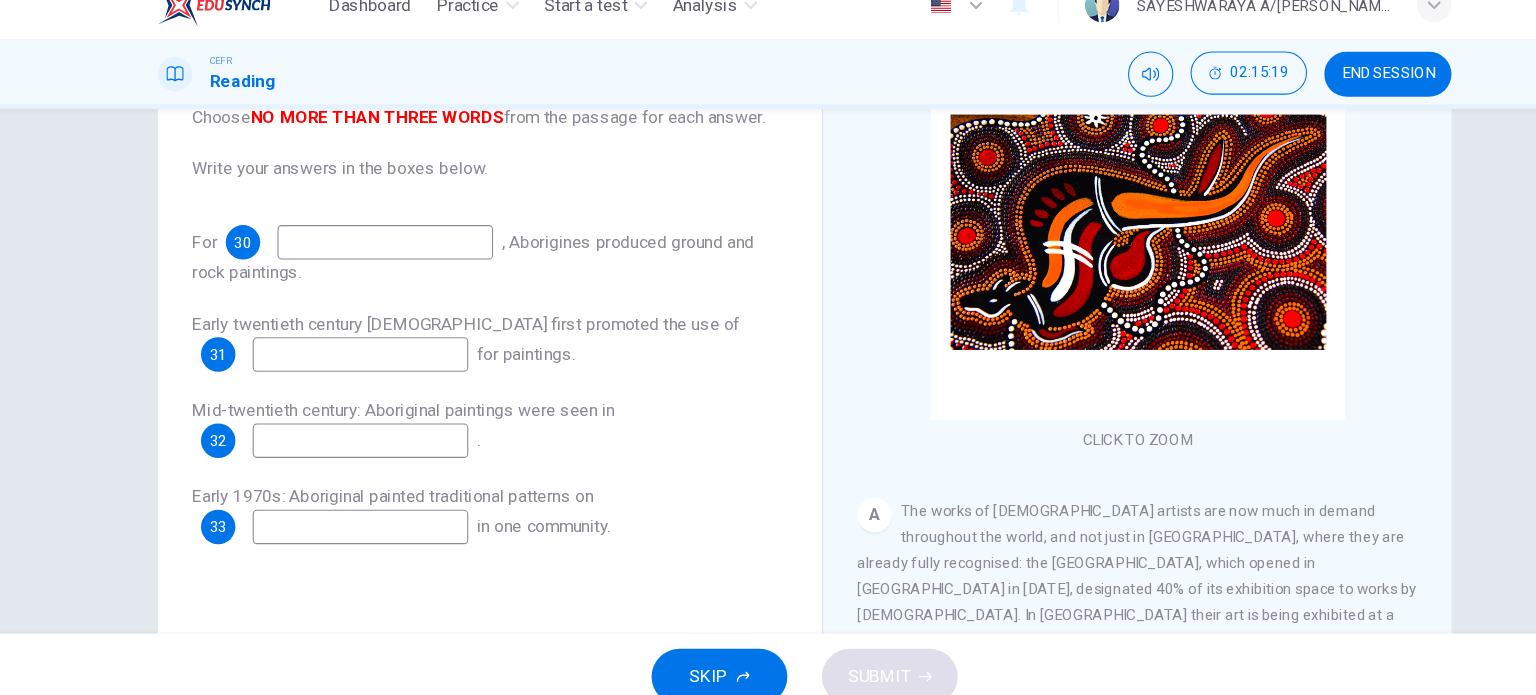 scroll, scrollTop: 189, scrollLeft: 0, axis: vertical 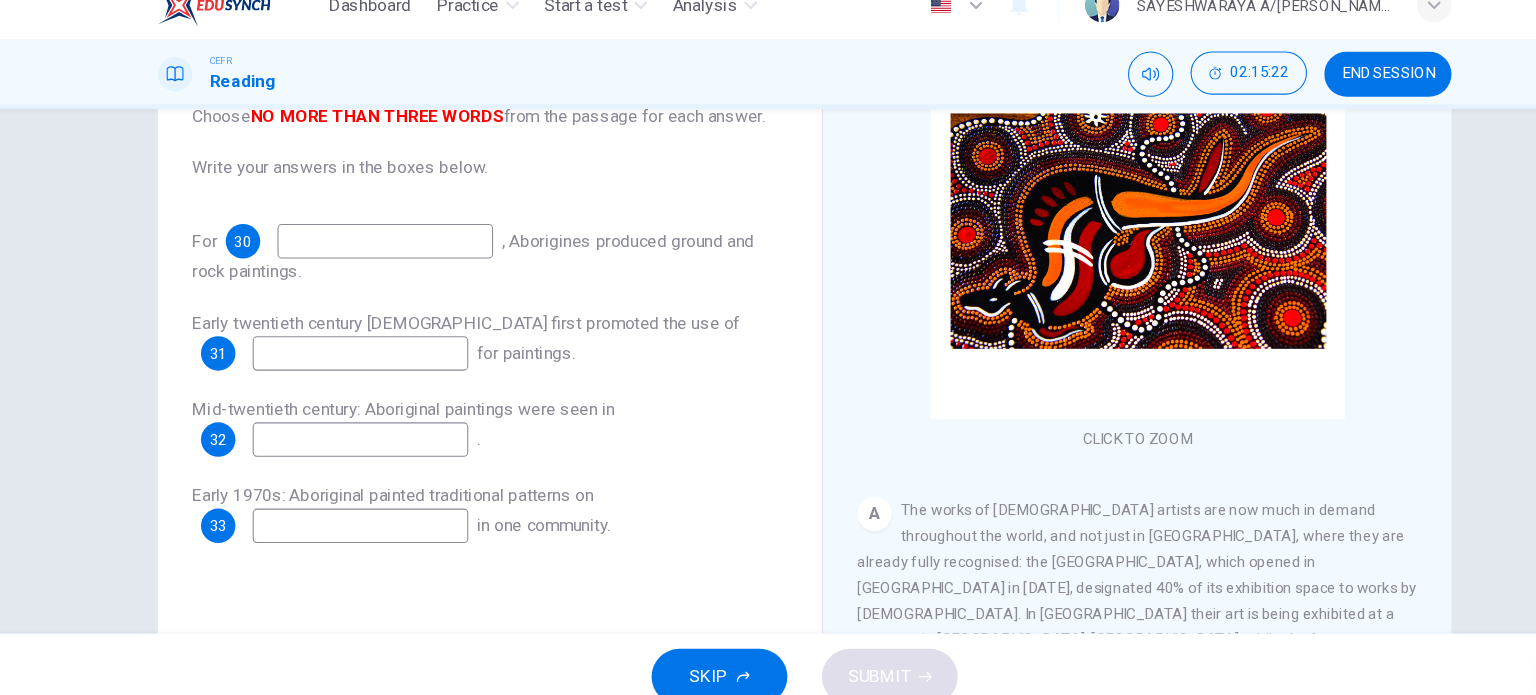 click at bounding box center [379, 251] 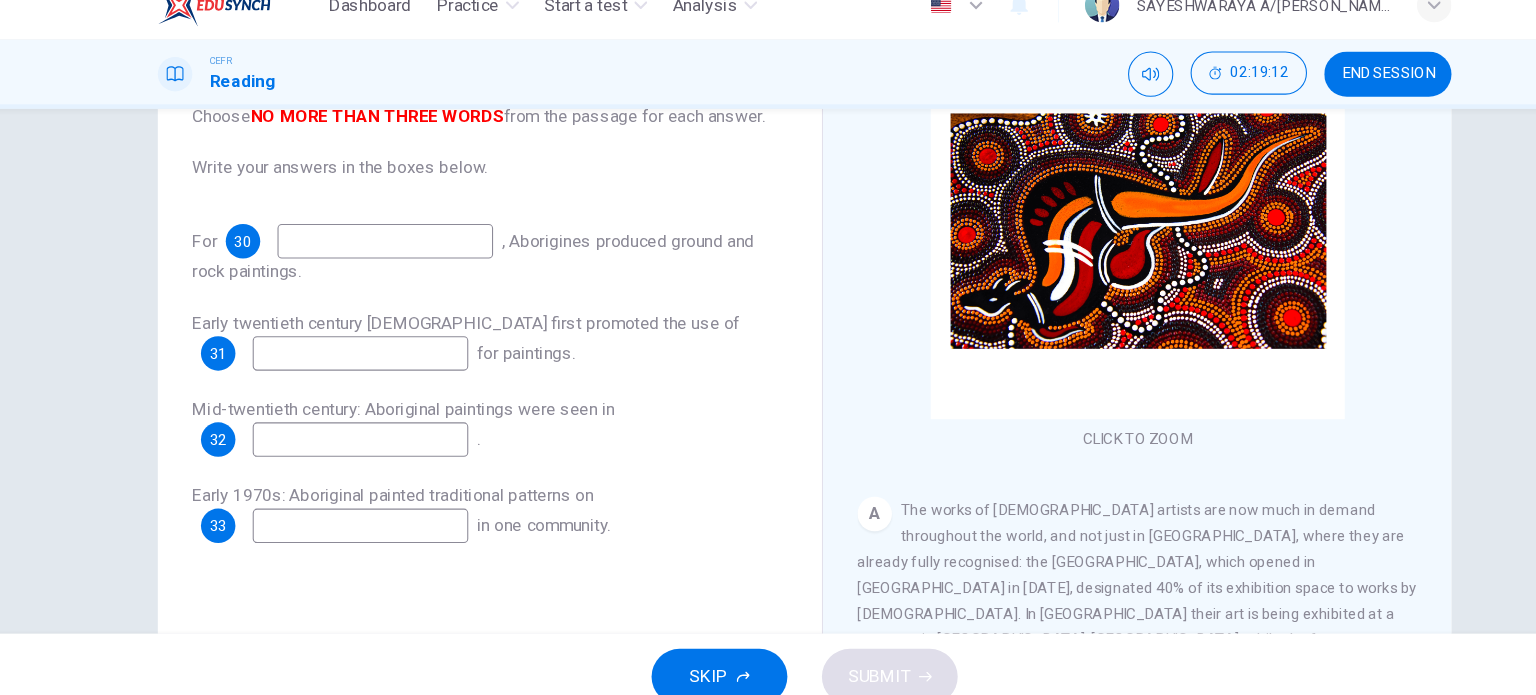 click 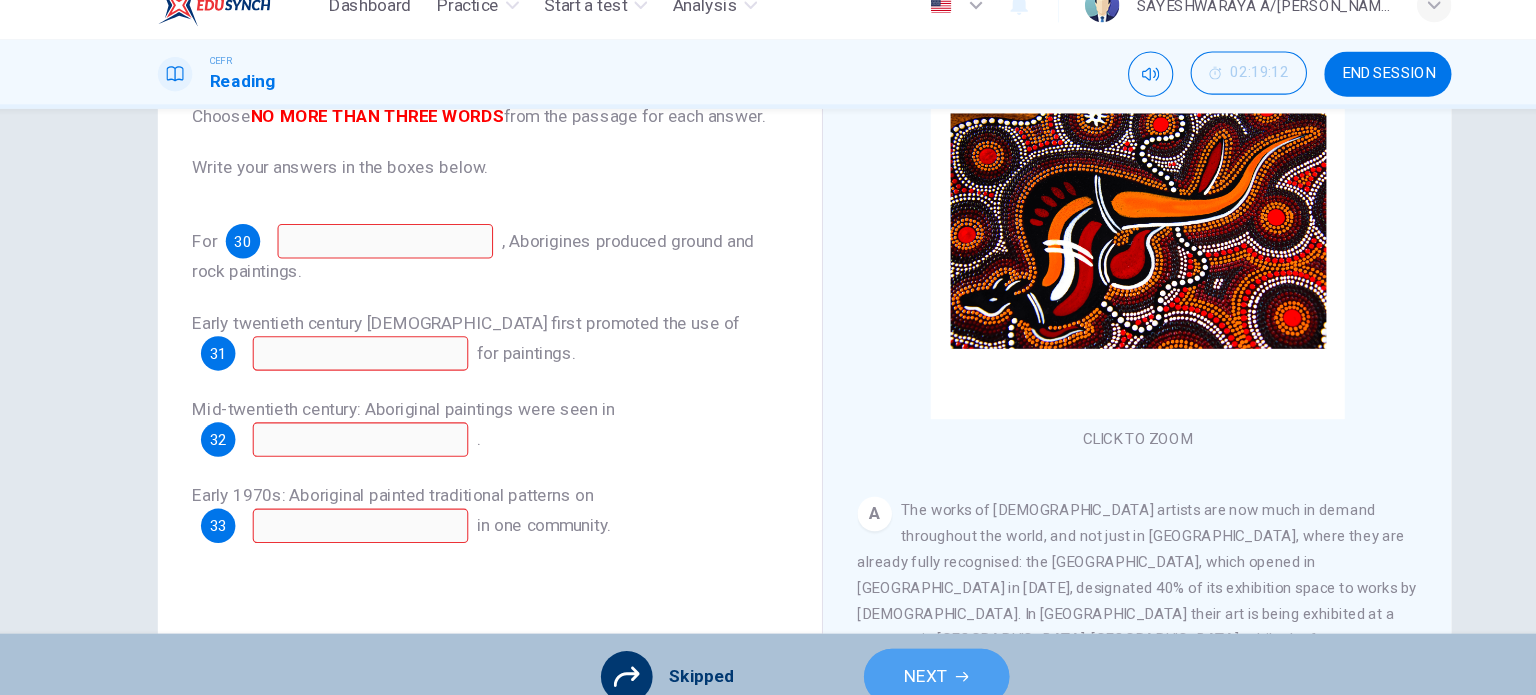 click on "NEXT" at bounding box center [880, 655] 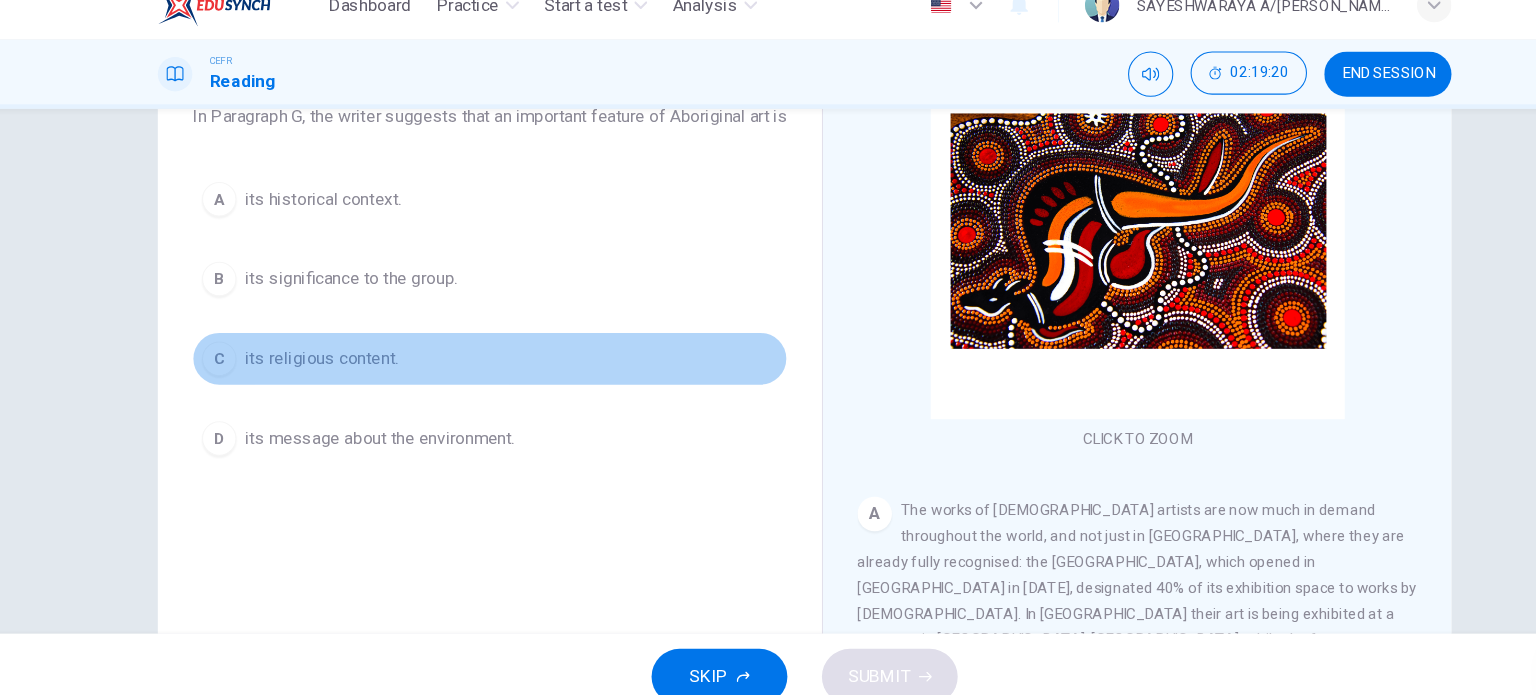 click on "its religious content." at bounding box center (320, 360) 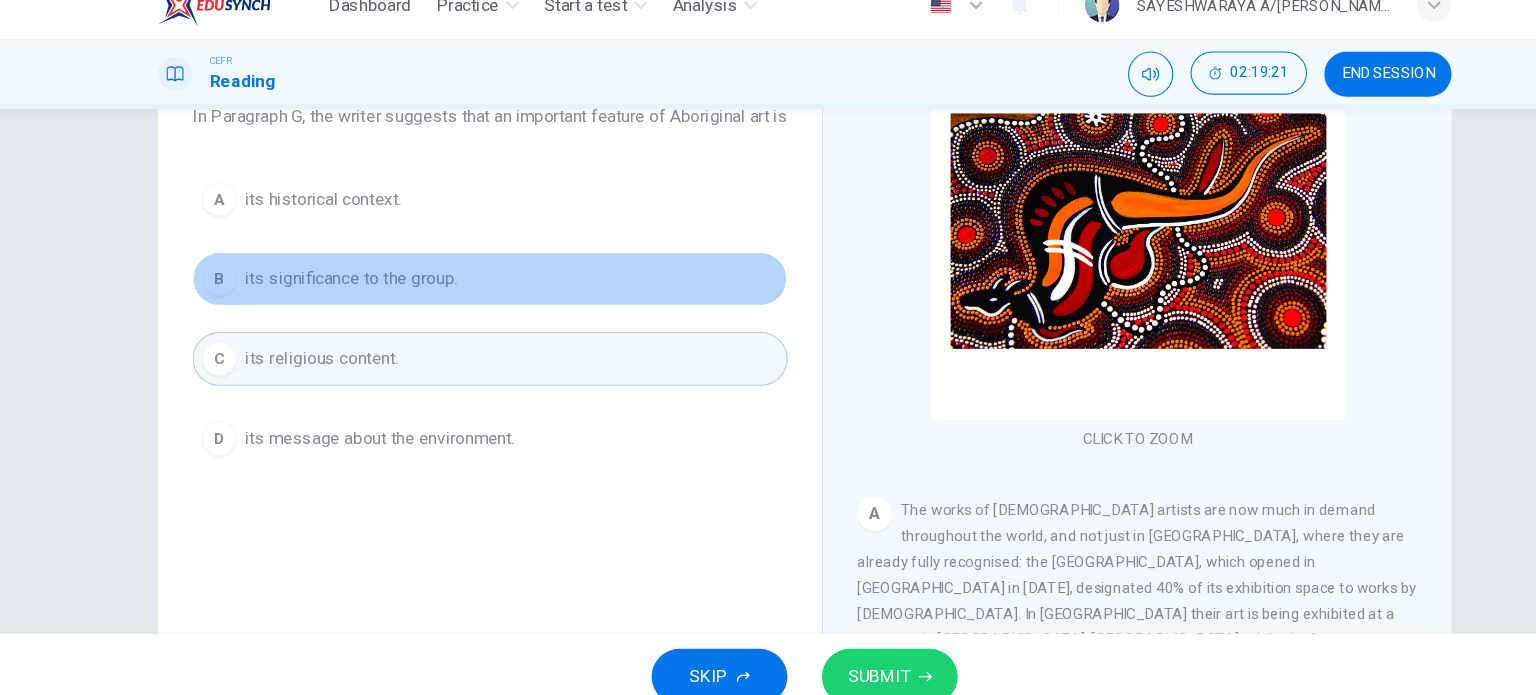 click on "B its significance to the group." at bounding box center (476, 286) 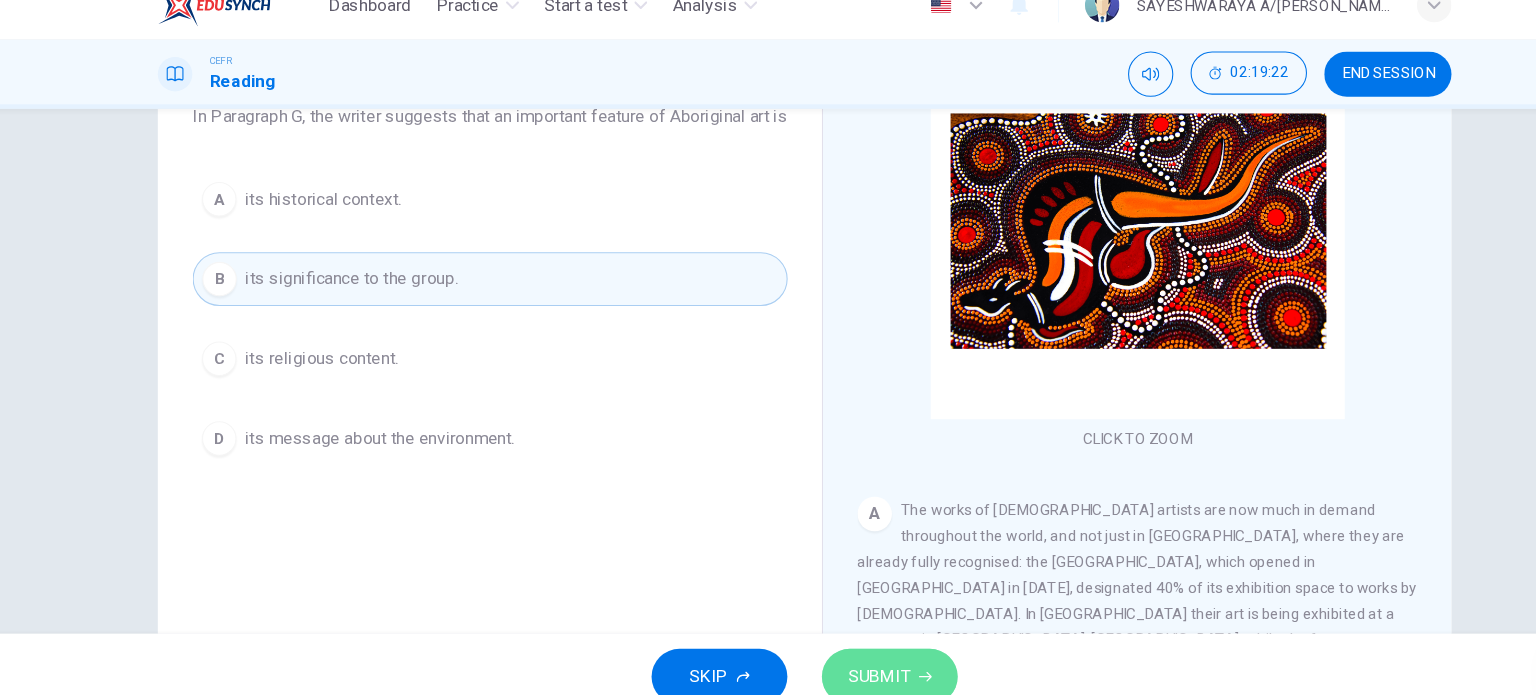 click on "SUBMIT" at bounding box center [847, 655] 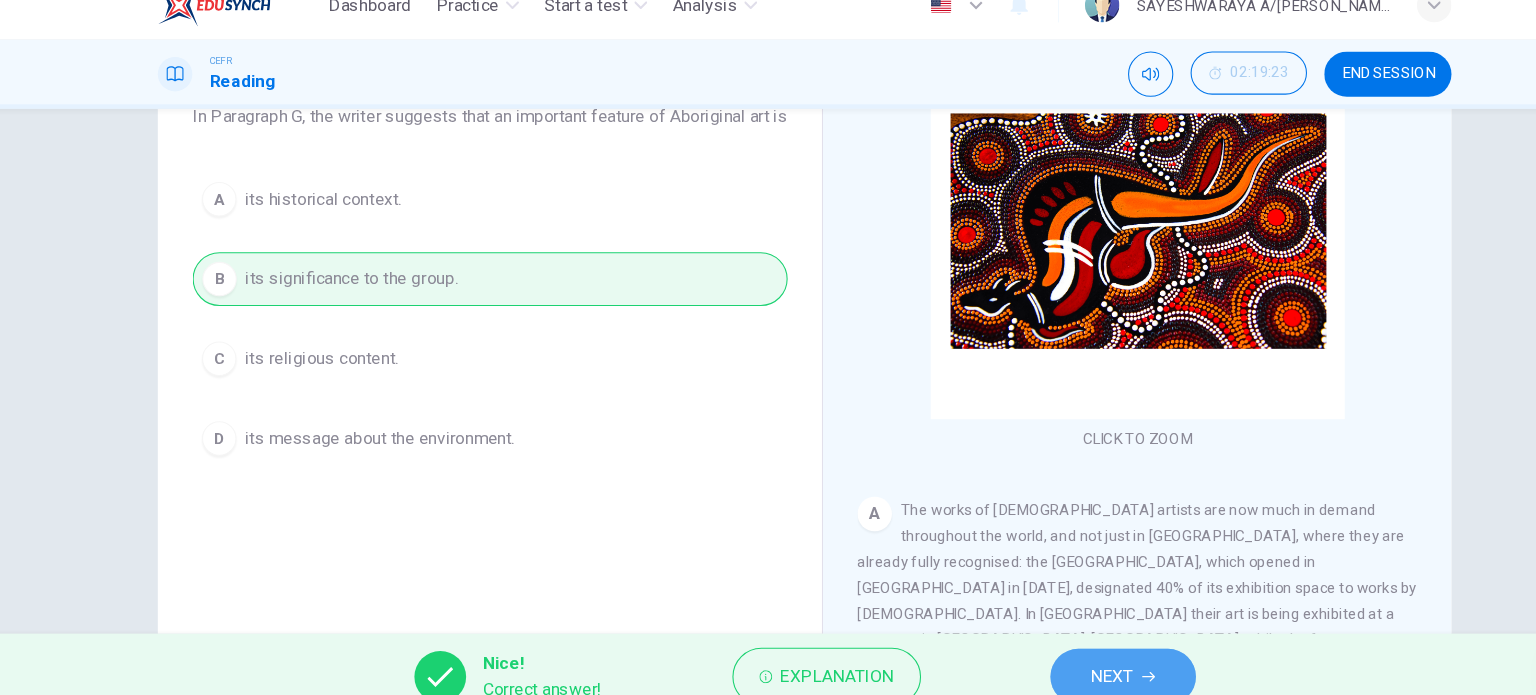 click on "NEXT" at bounding box center [1063, 655] 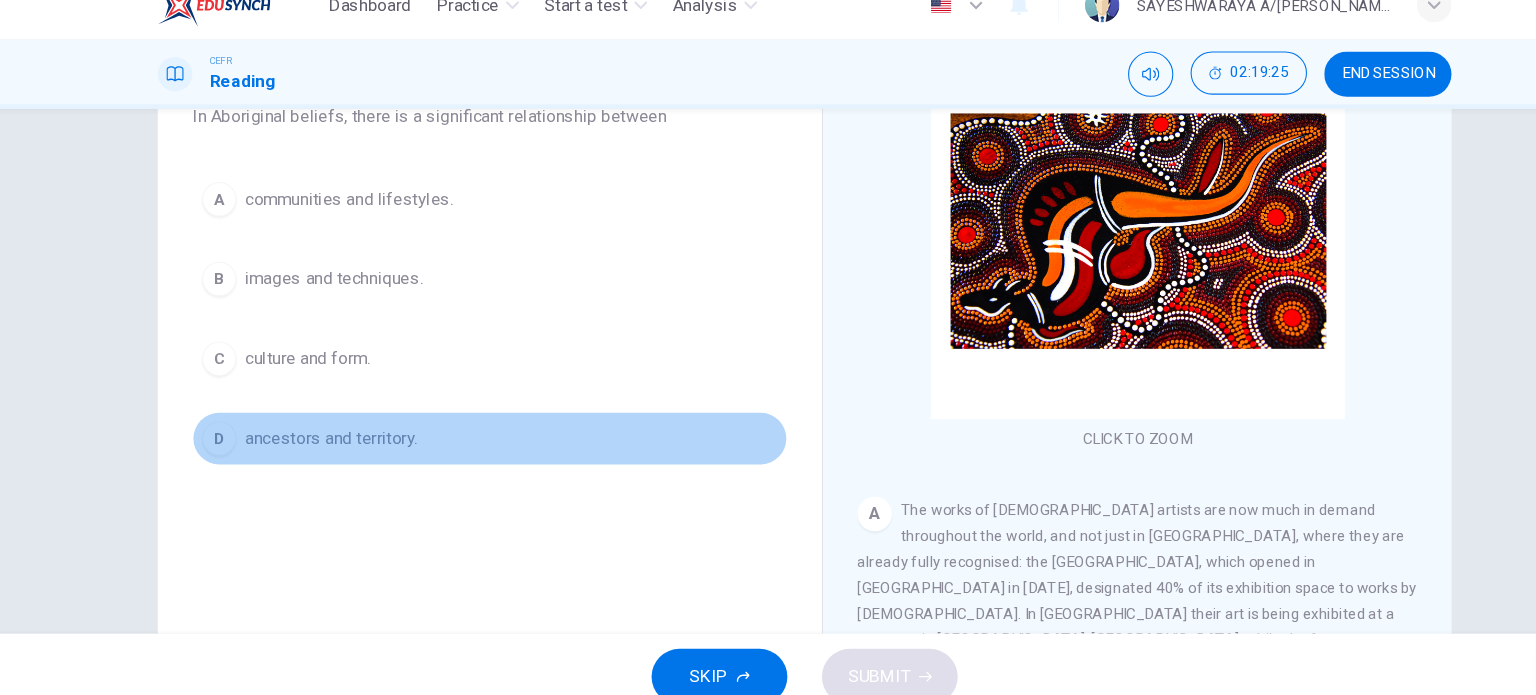 click on "ancestors and territory." at bounding box center [329, 434] 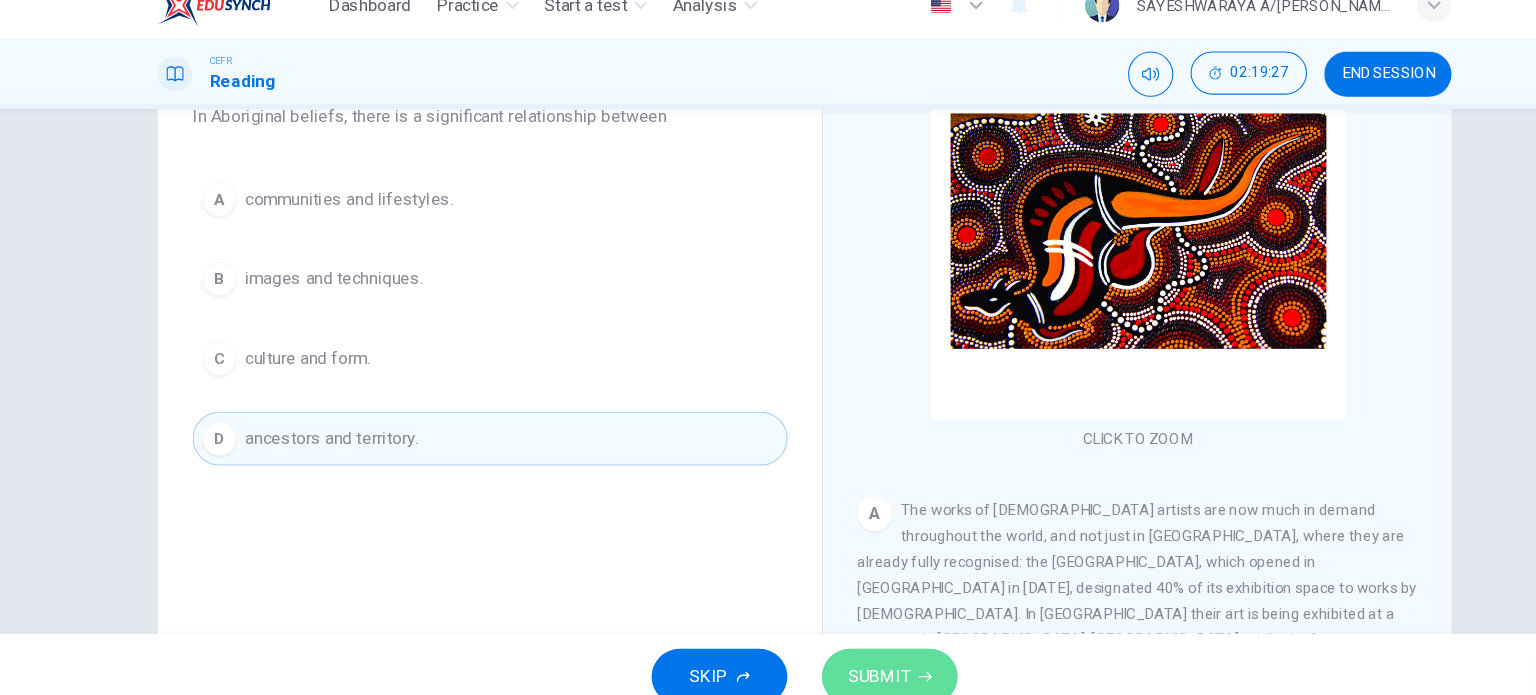 click on "SUBMIT" at bounding box center [847, 655] 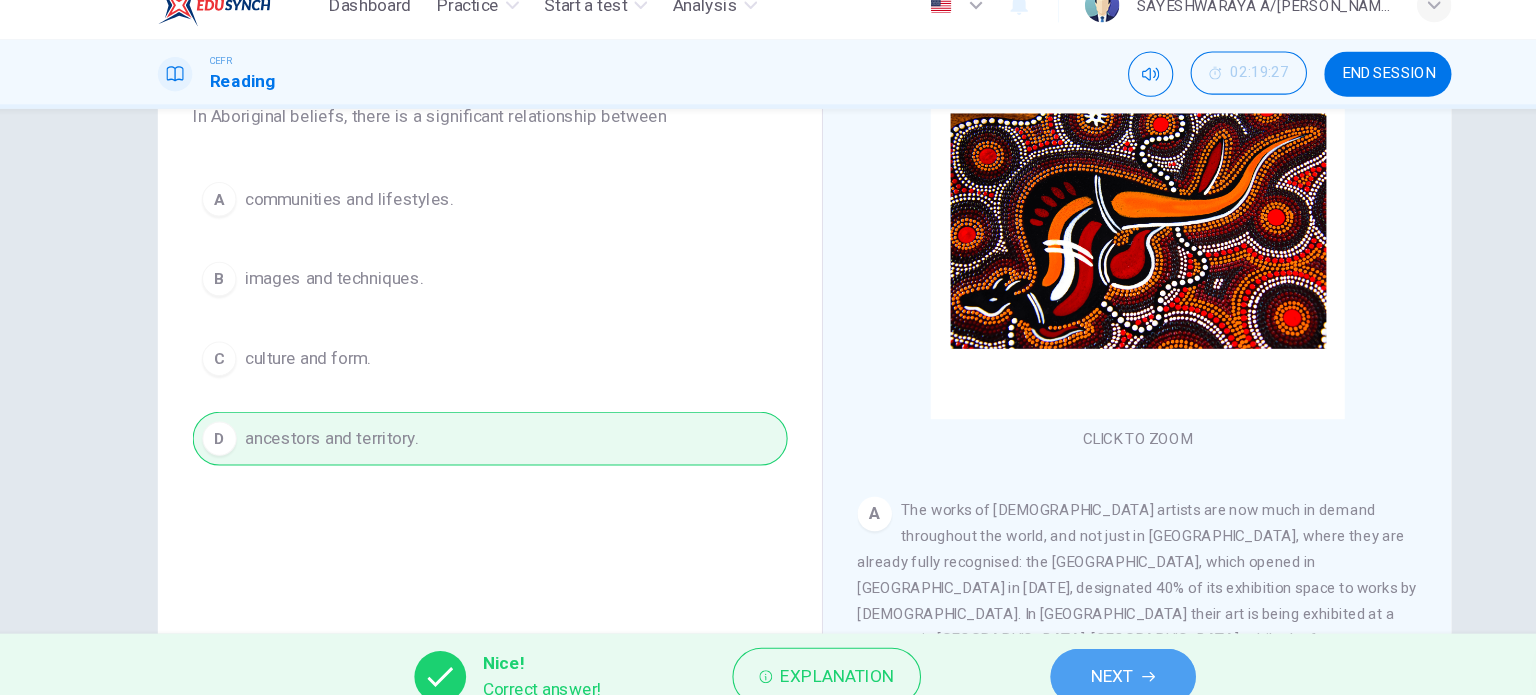 click on "NEXT" at bounding box center (1053, 655) 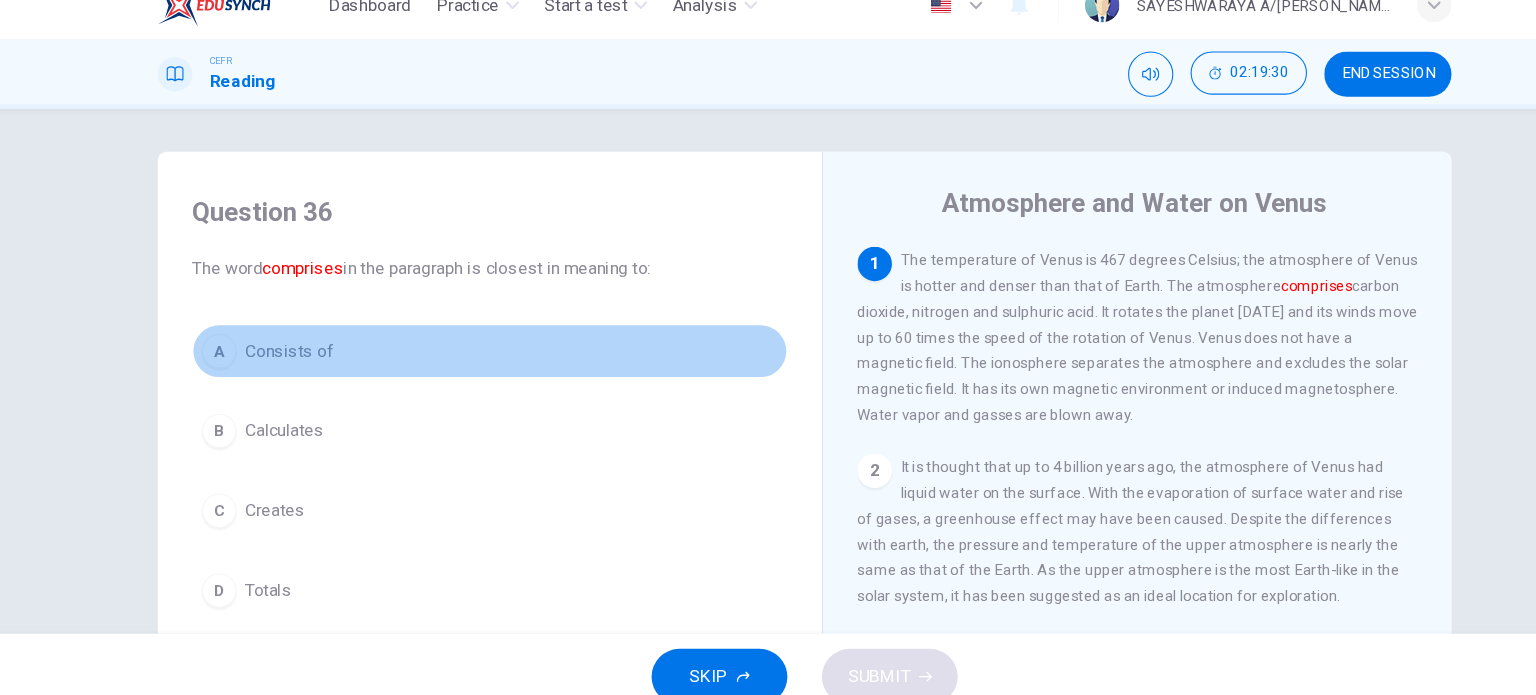 click on "A Consists of" at bounding box center (476, 353) 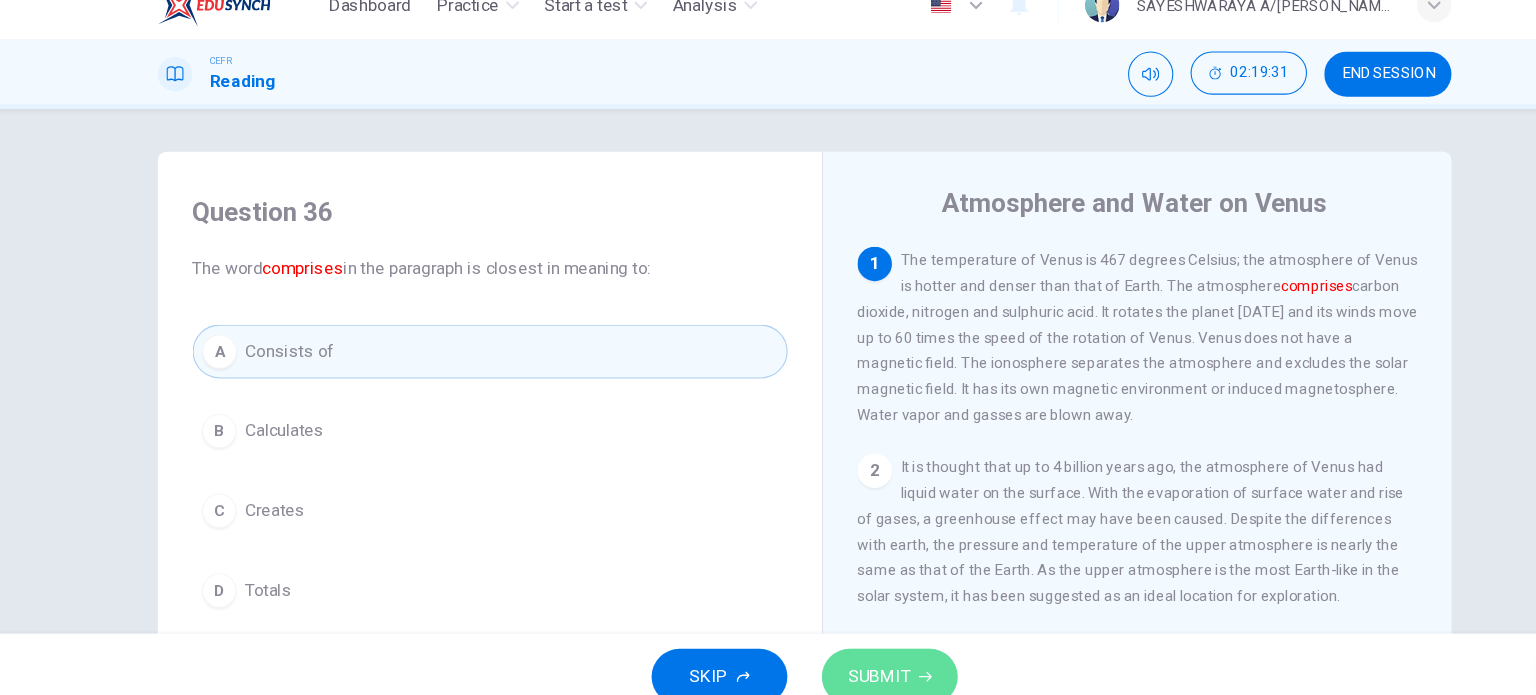click on "SUBMIT" at bounding box center [837, 655] 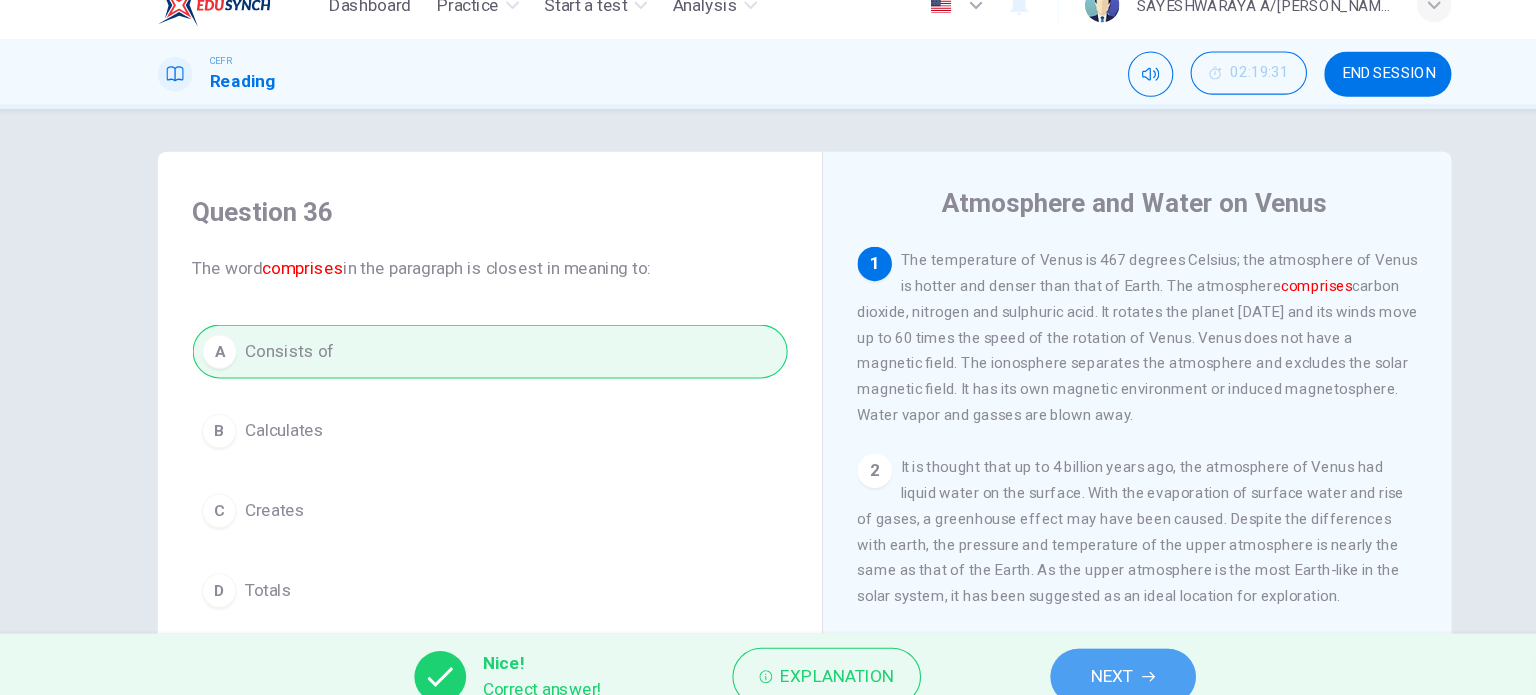 click on "NEXT" at bounding box center [1053, 655] 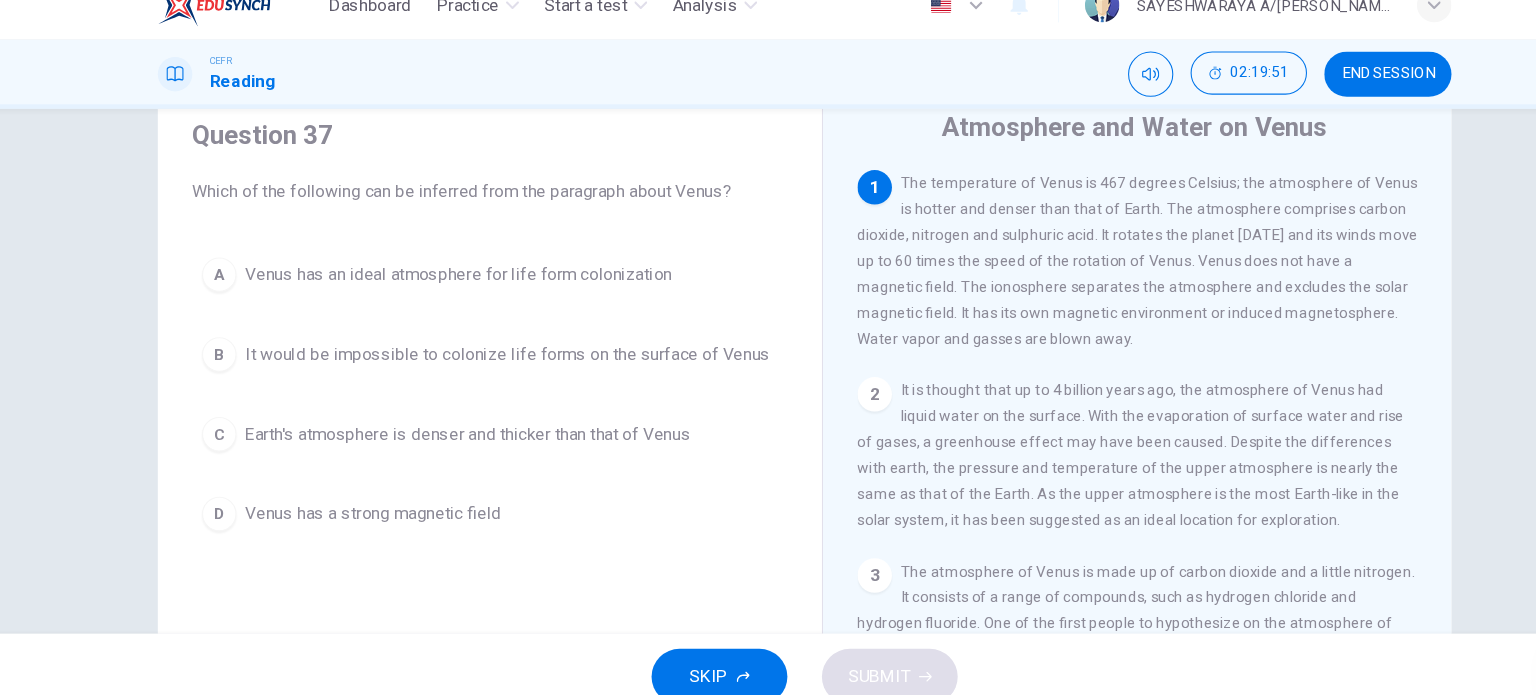 scroll, scrollTop: 70, scrollLeft: 0, axis: vertical 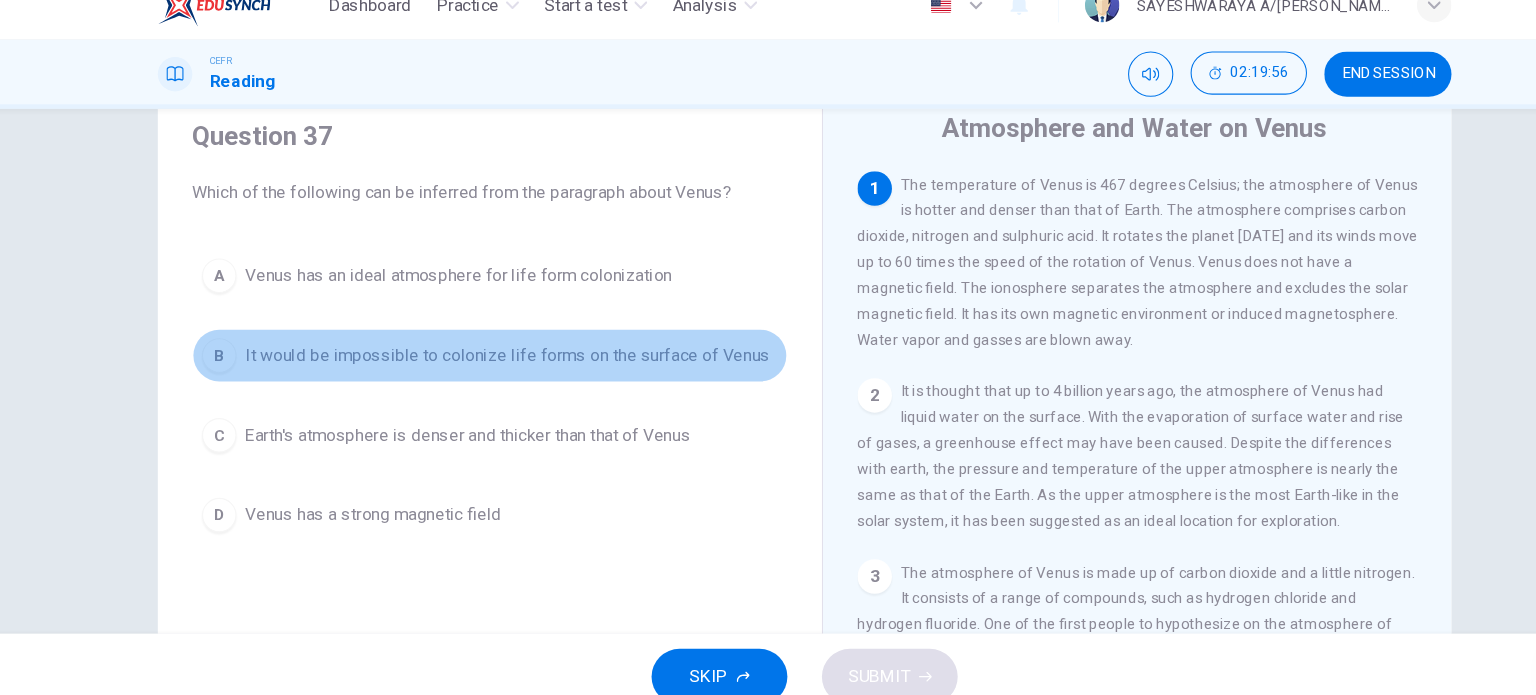 click on "It would be impossible to colonize life forms on the surface of Venus" at bounding box center (492, 357) 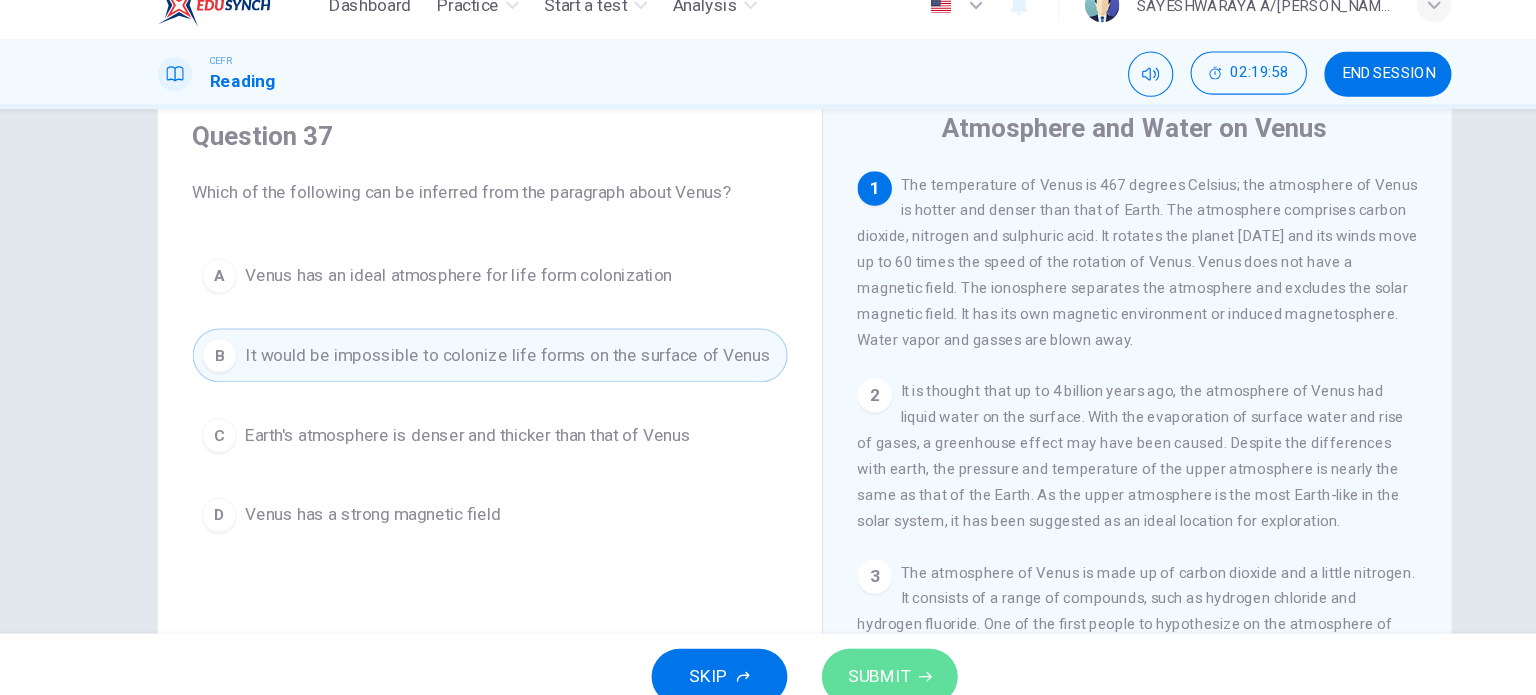 click on "SUBMIT" at bounding box center (847, 655) 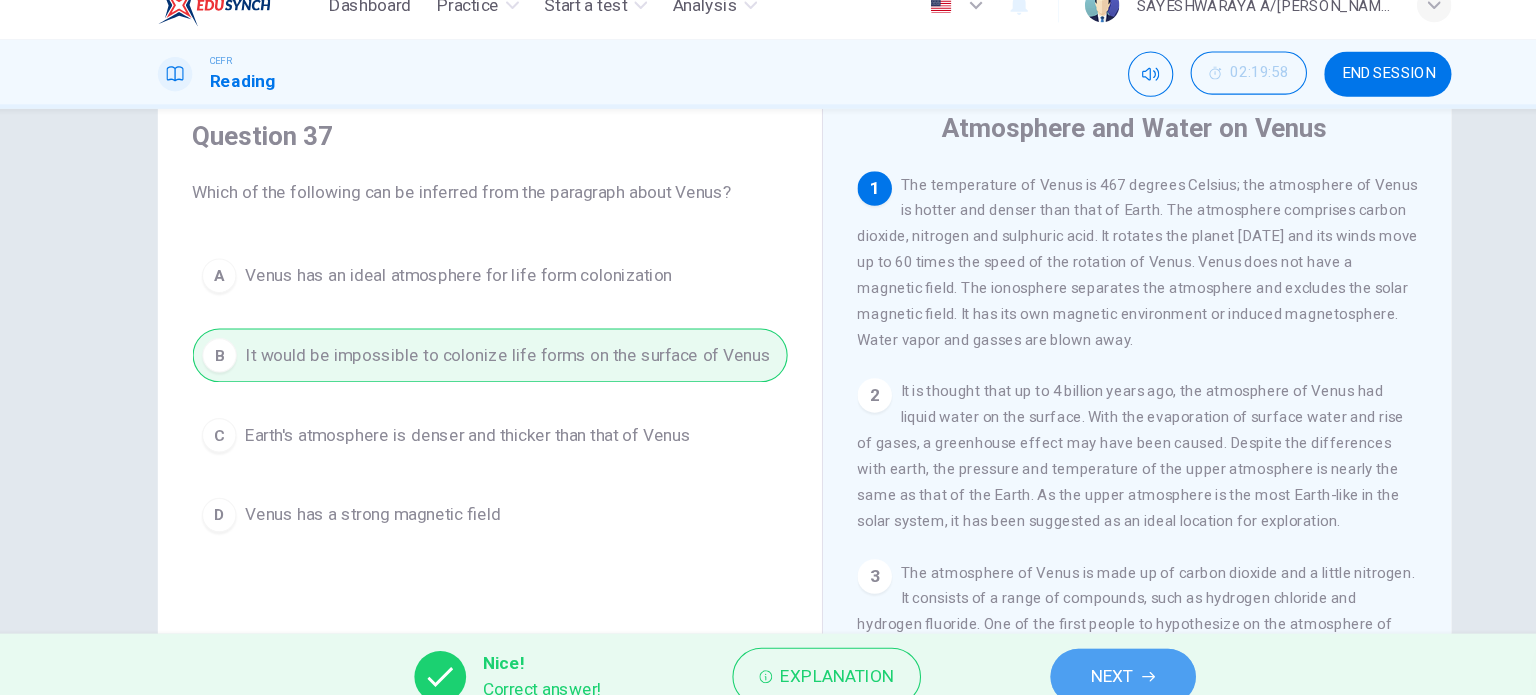 click on "NEXT" at bounding box center [1053, 655] 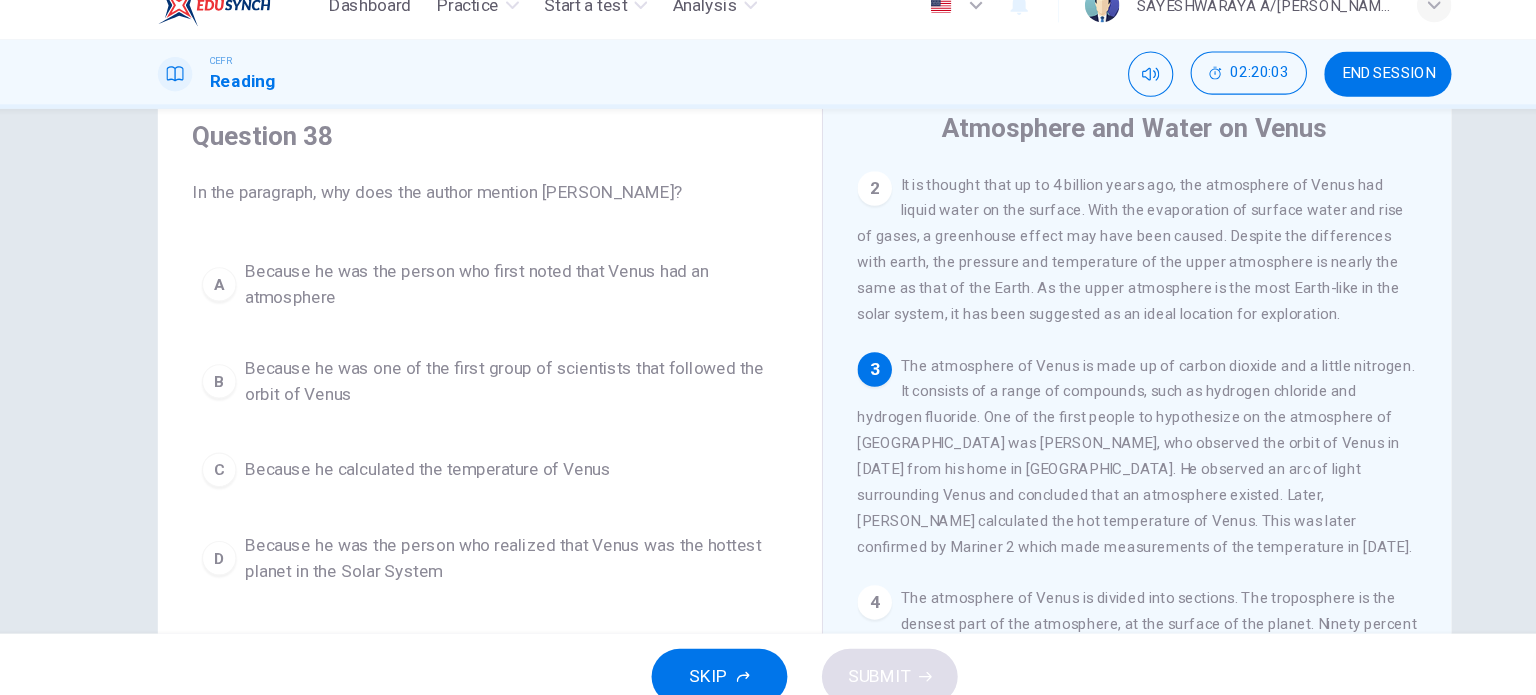 scroll, scrollTop: 215, scrollLeft: 0, axis: vertical 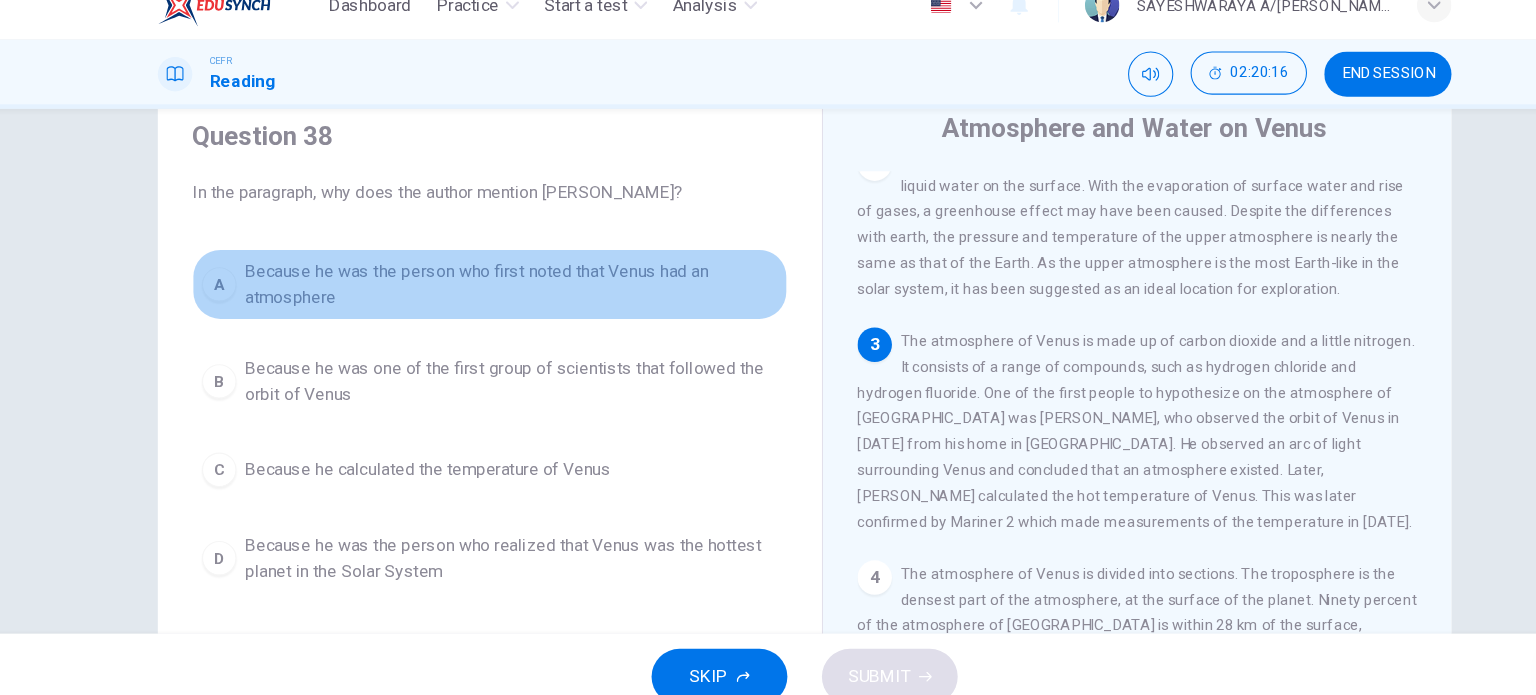 click on "Because he was the person who first noted that Venus had an atmosphere" at bounding box center (496, 291) 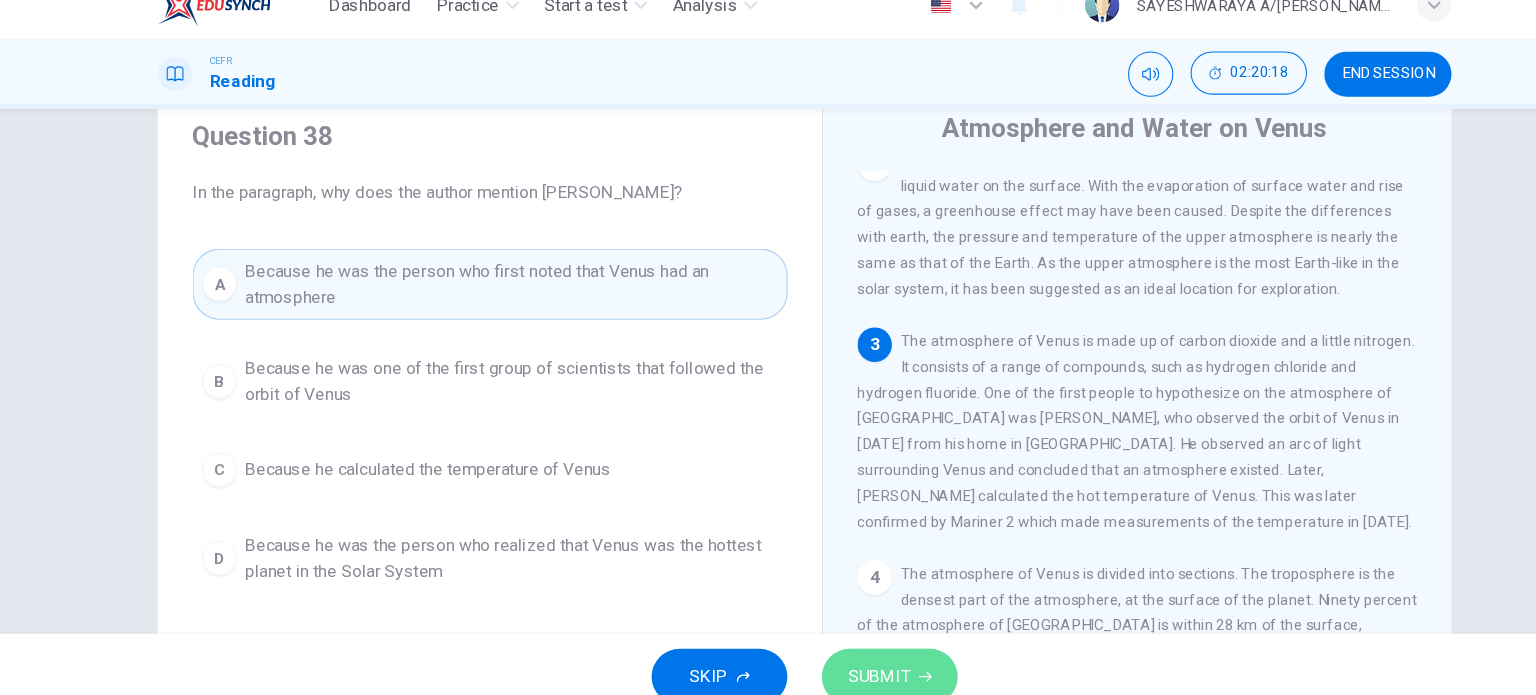 click on "SUBMIT" at bounding box center [837, 655] 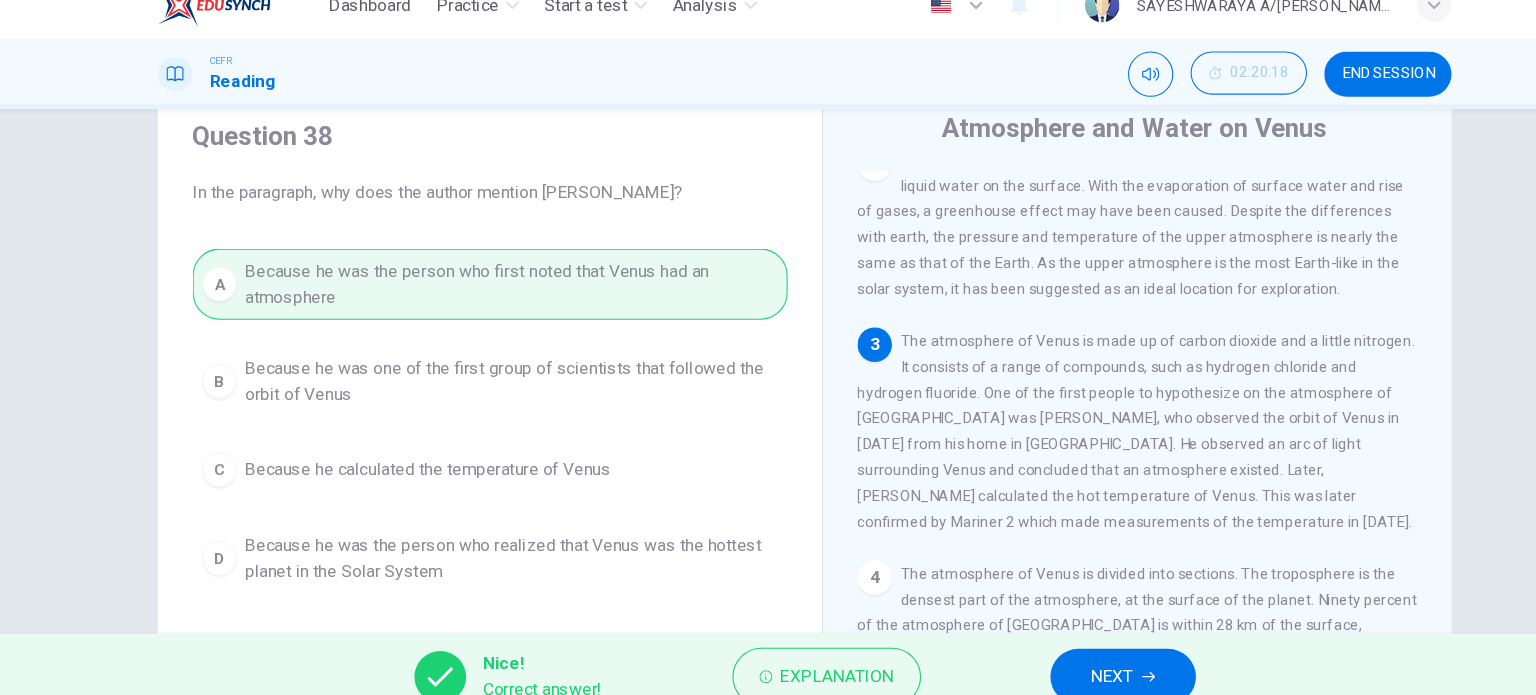 click on "NEXT" at bounding box center [1063, 655] 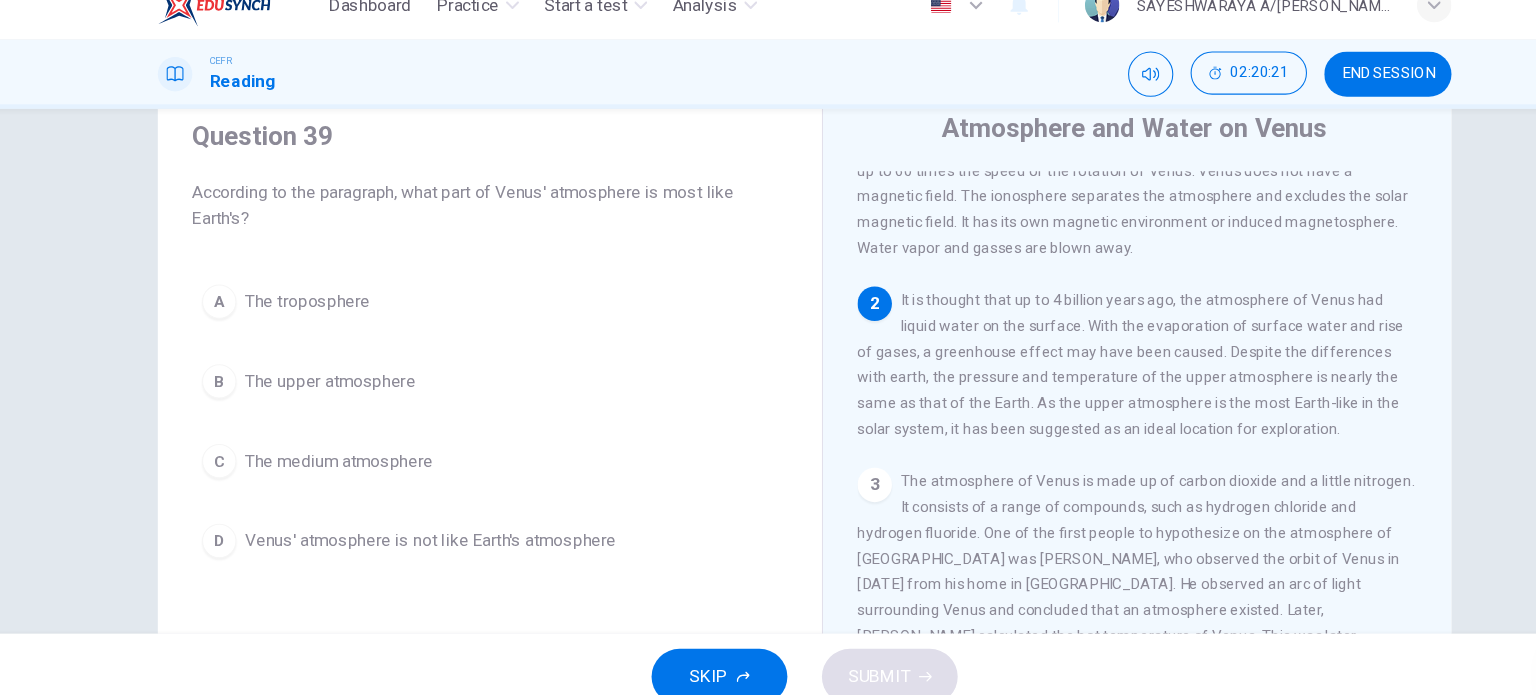 scroll, scrollTop: 86, scrollLeft: 0, axis: vertical 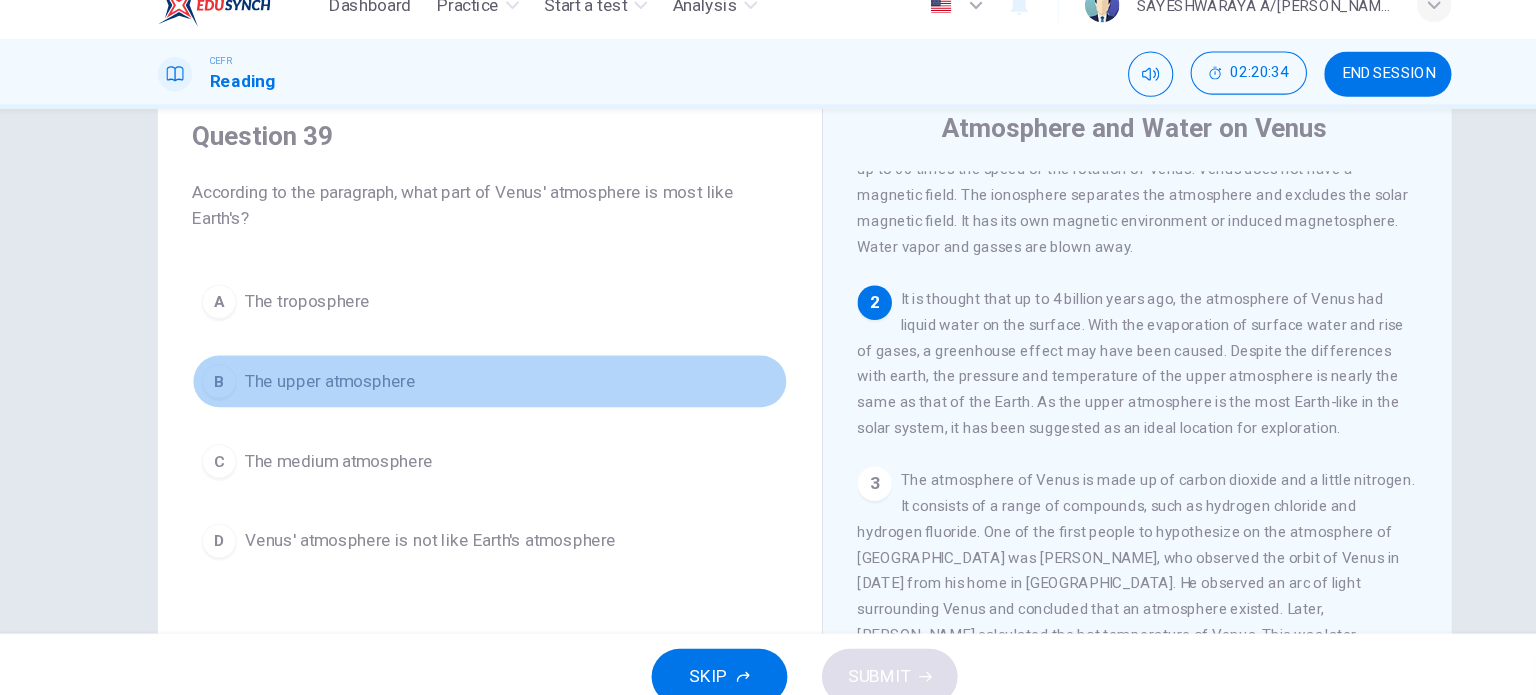 click on "The upper atmosphere" at bounding box center (328, 381) 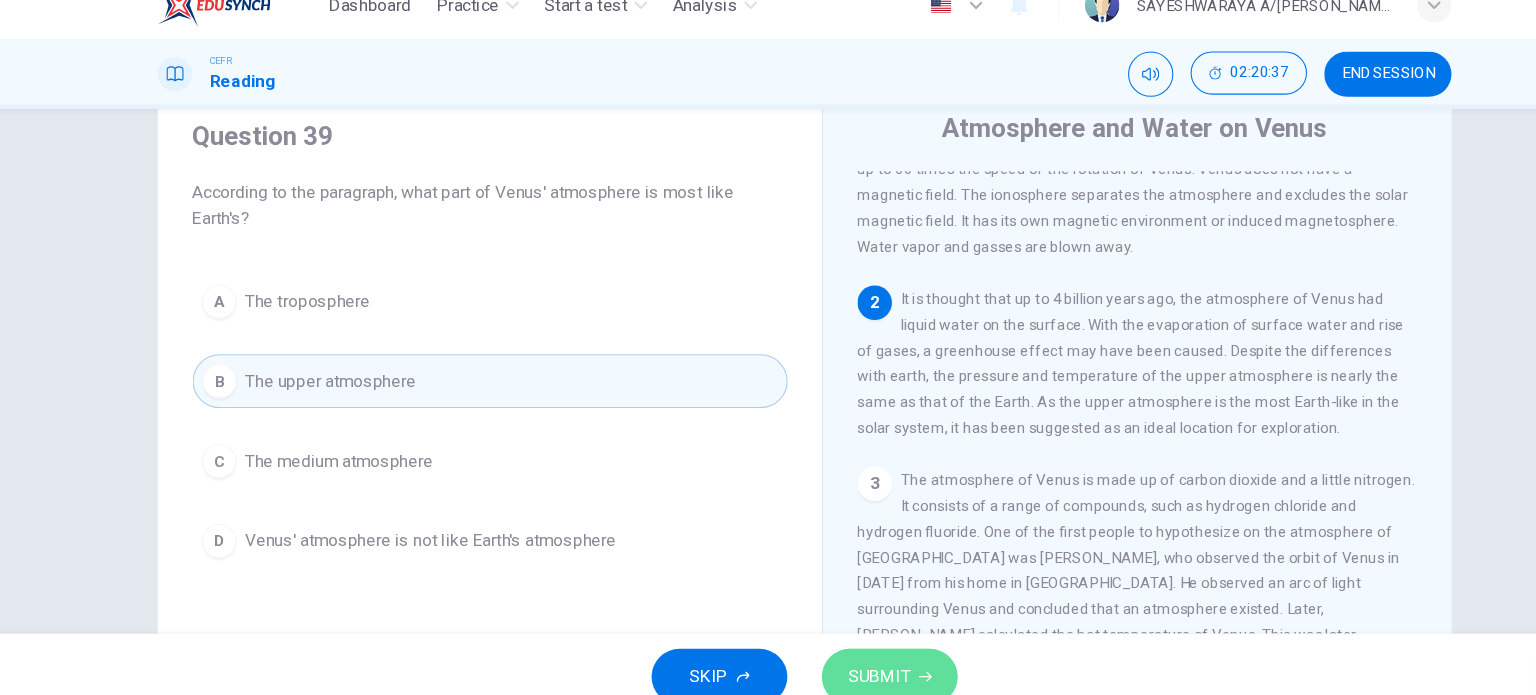 click 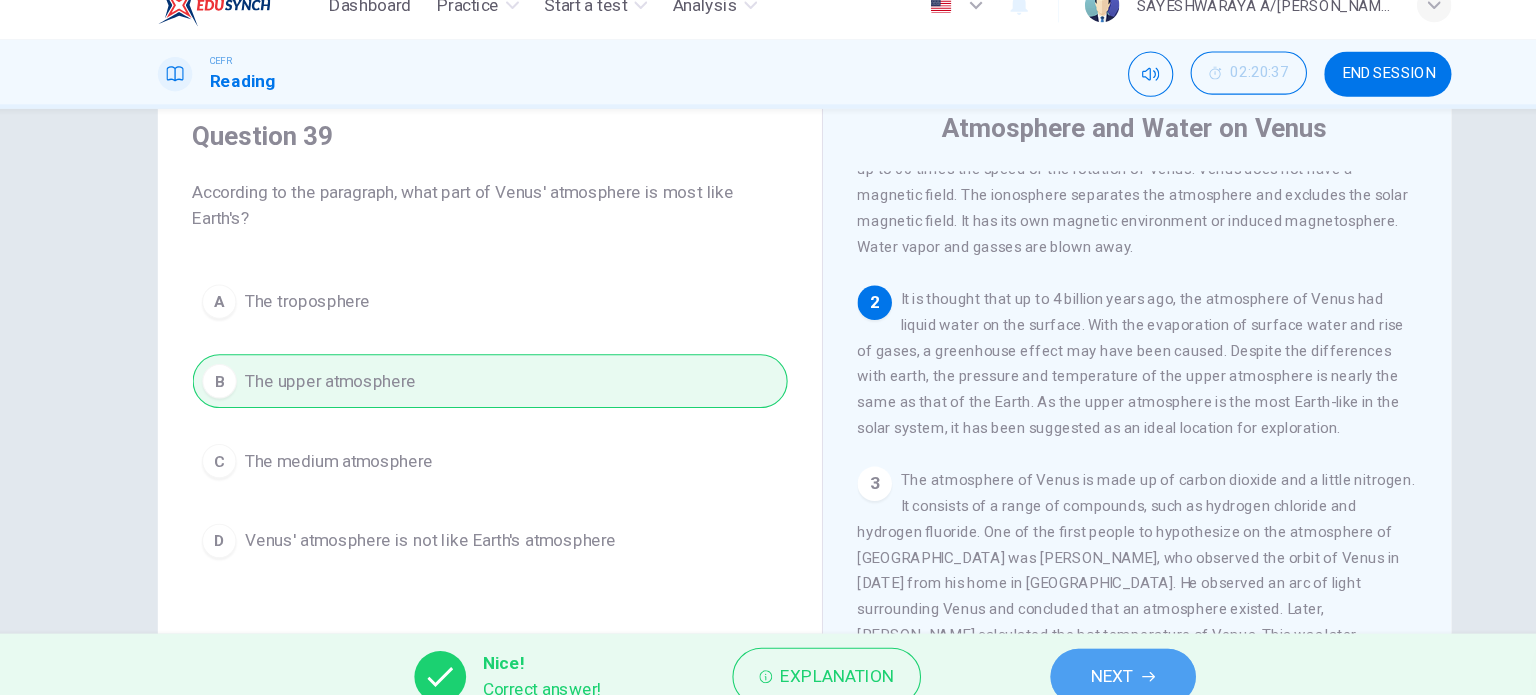 click on "NEXT" at bounding box center [1063, 655] 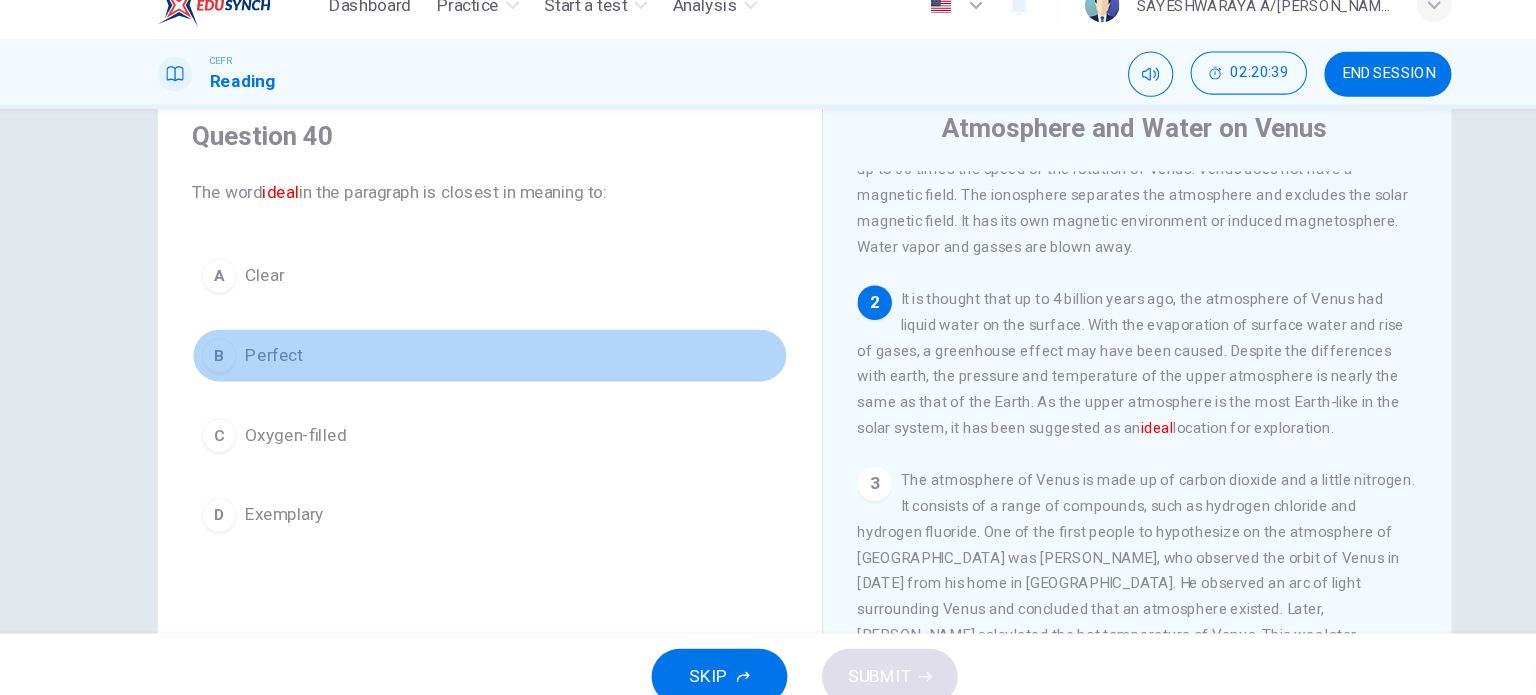 click on "B Perfect" at bounding box center (476, 357) 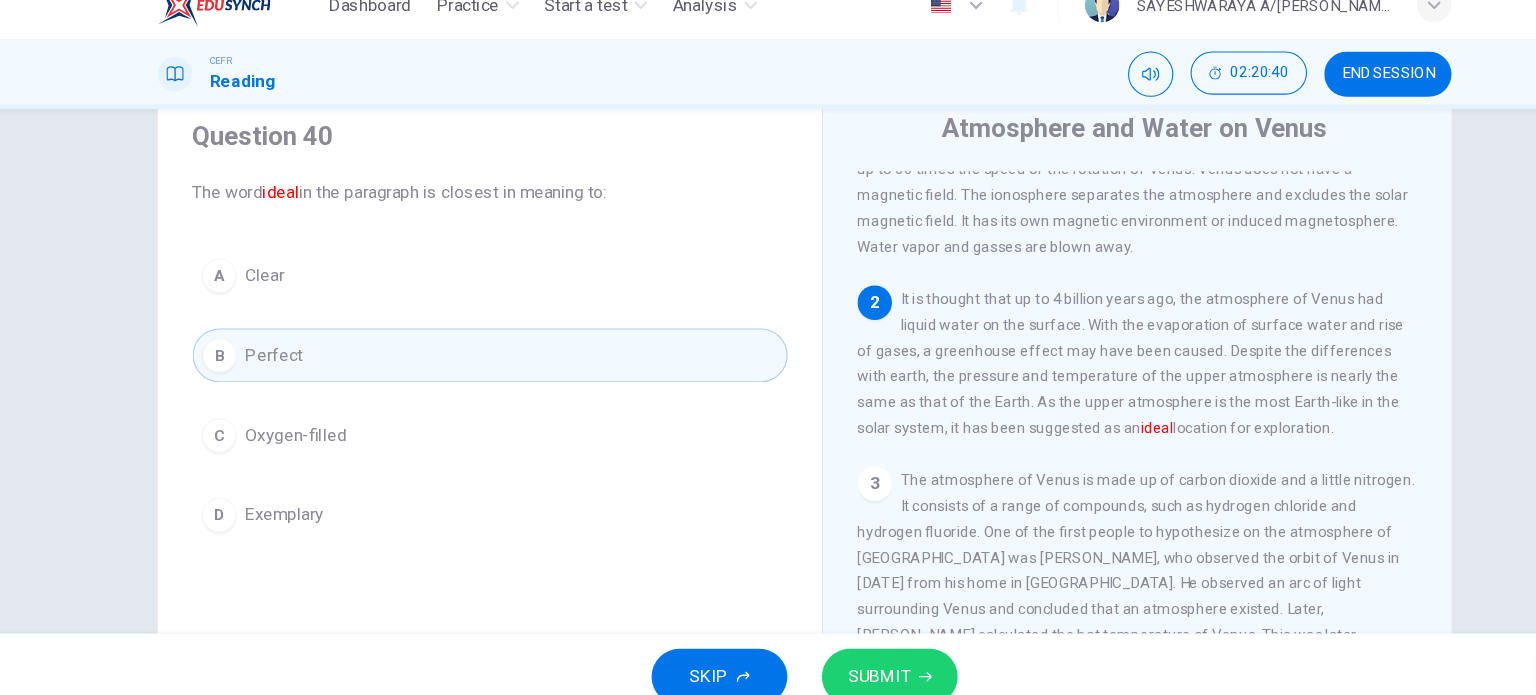 click on "D Exemplary" at bounding box center (476, 505) 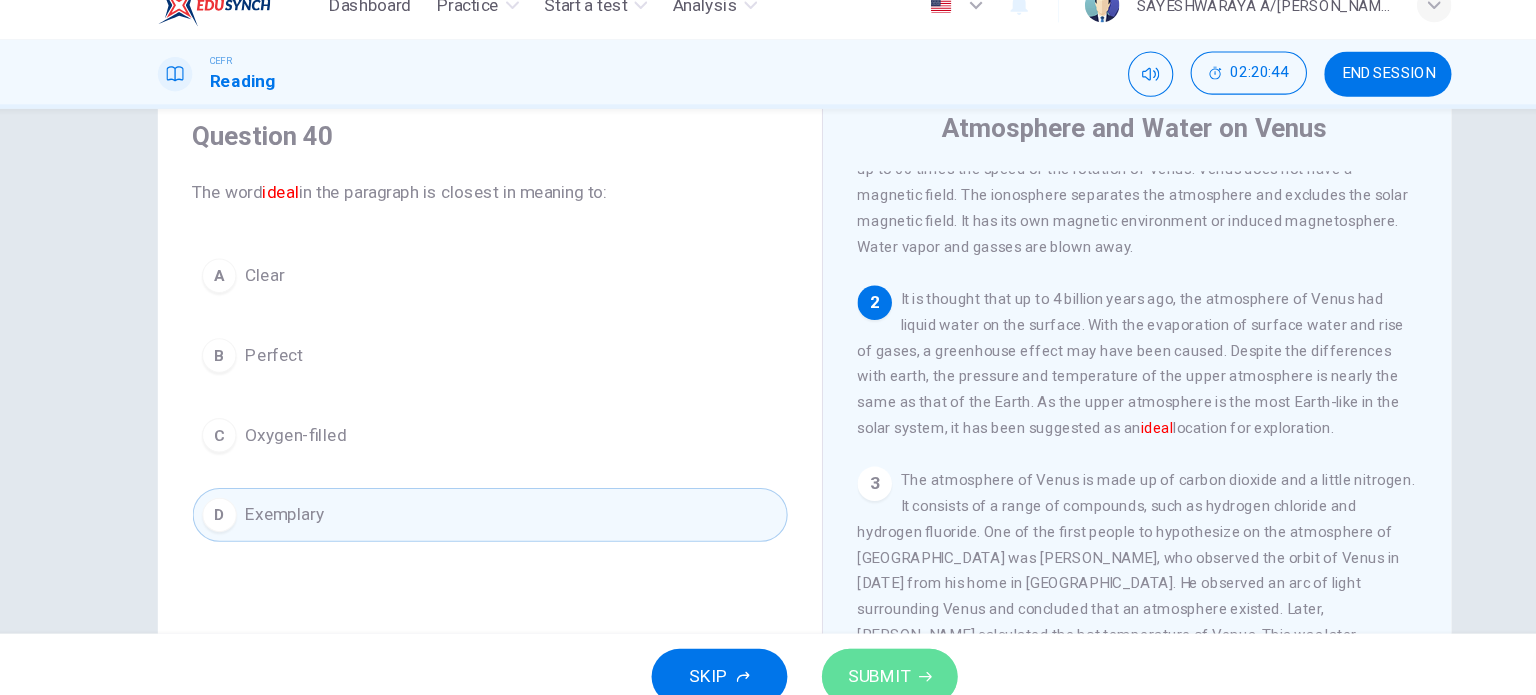 click on "SUBMIT" at bounding box center [837, 655] 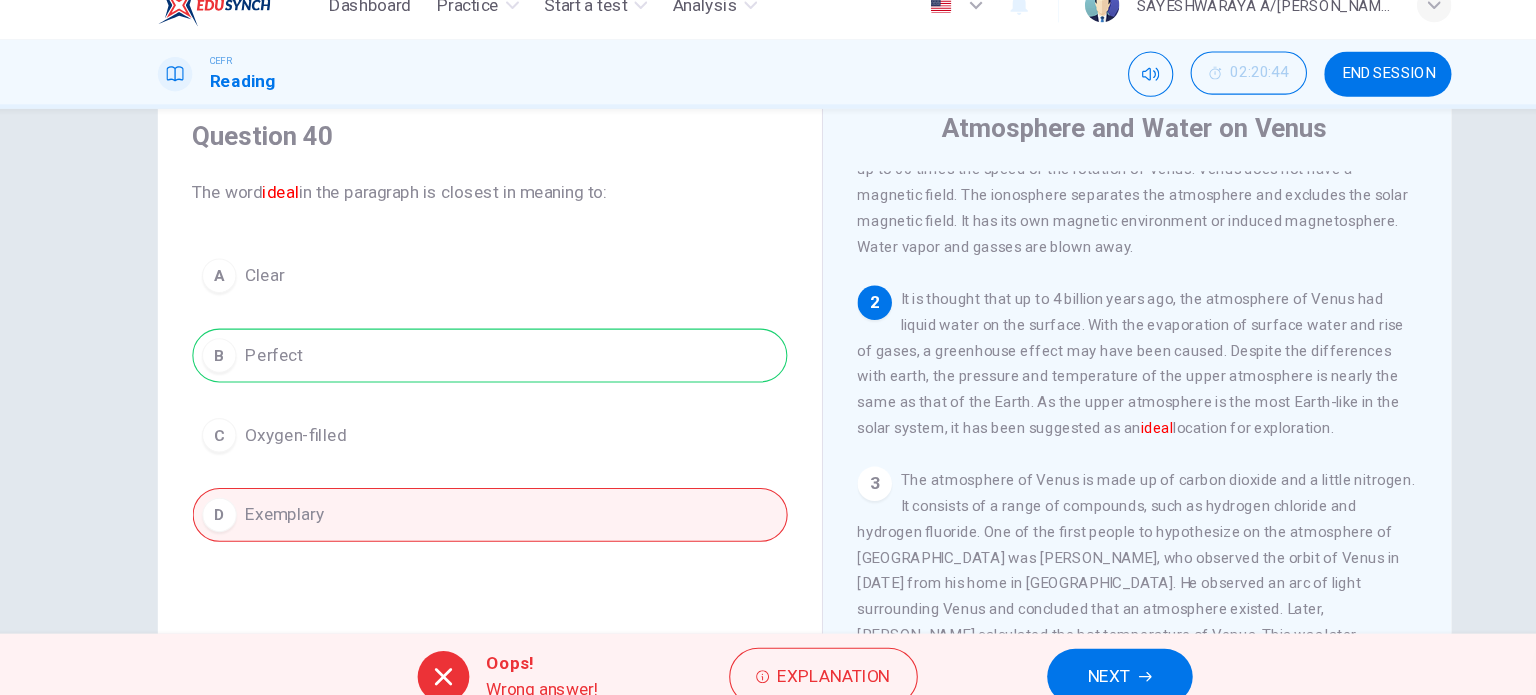 click on "NEXT" at bounding box center (1050, 655) 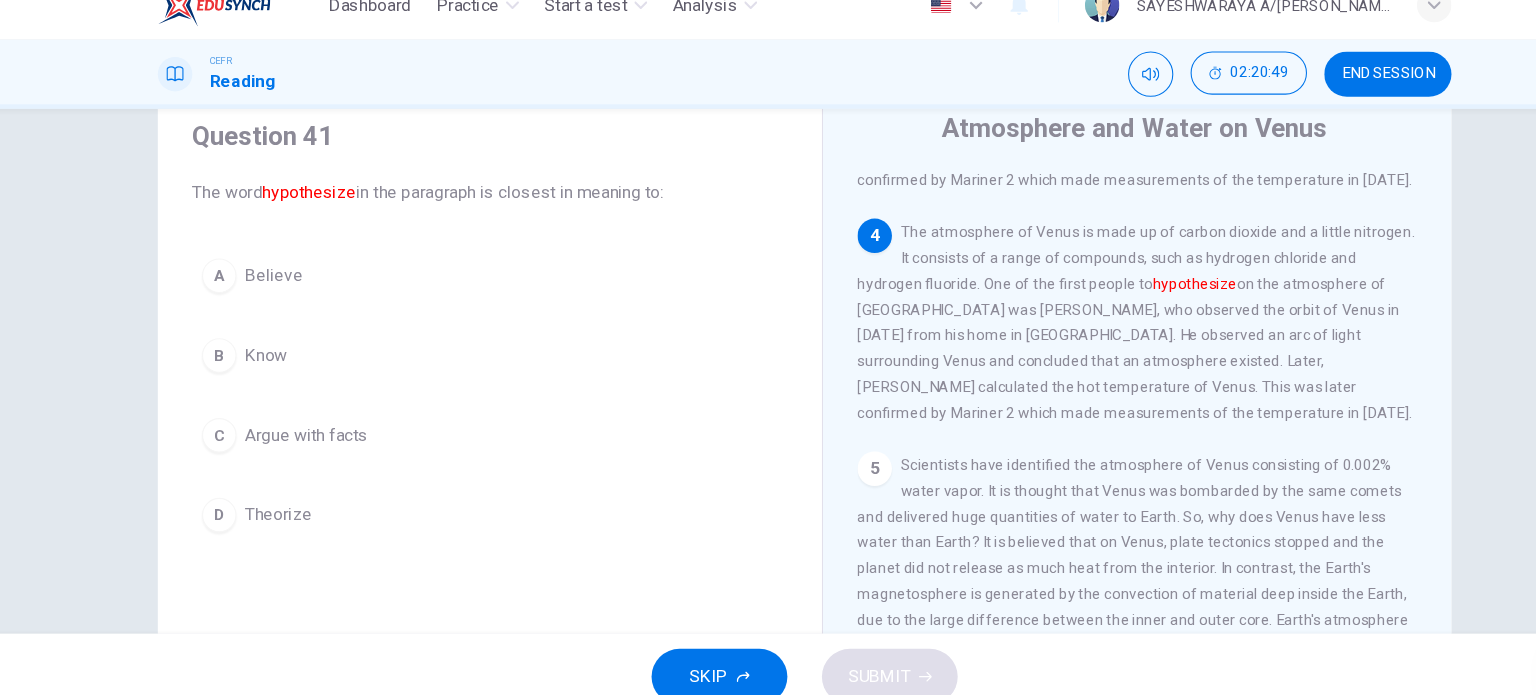 scroll, scrollTop: 524, scrollLeft: 0, axis: vertical 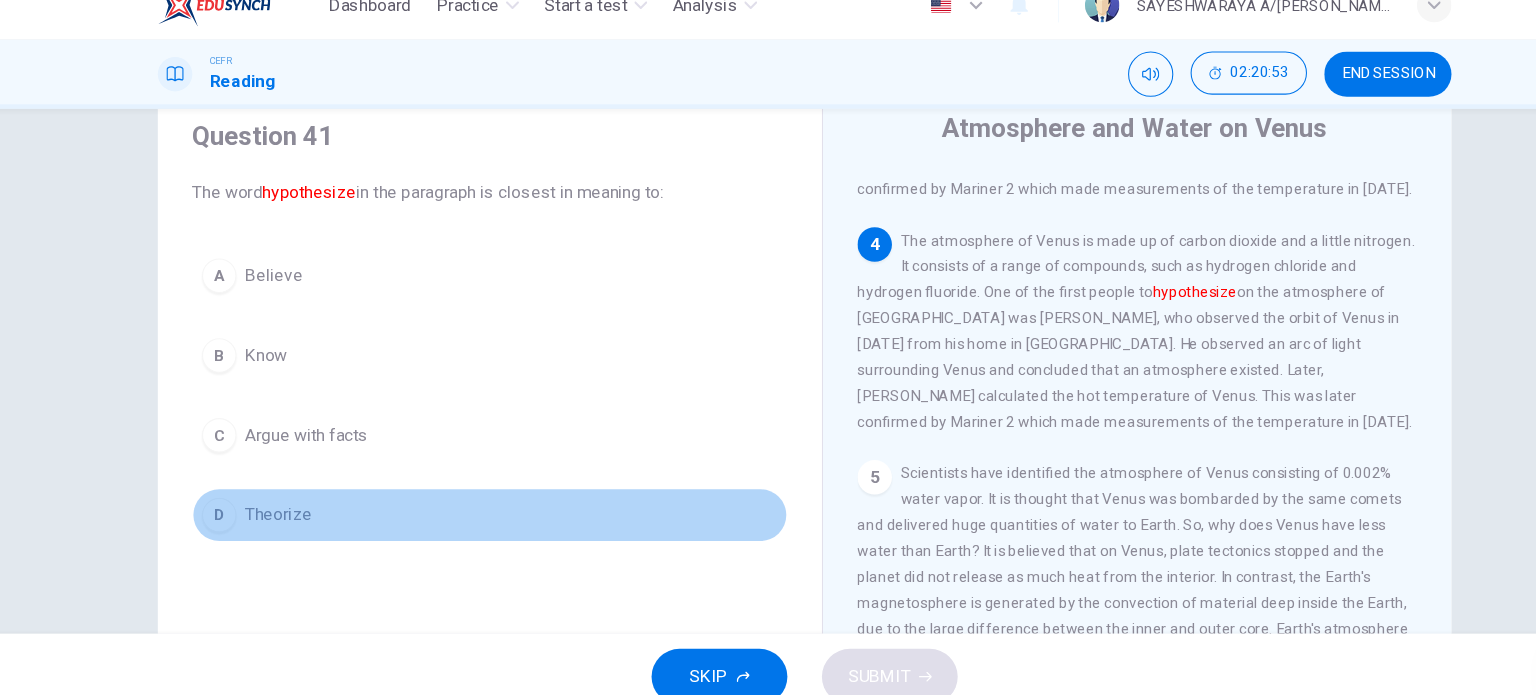 click on "D Theorize" at bounding box center [476, 505] 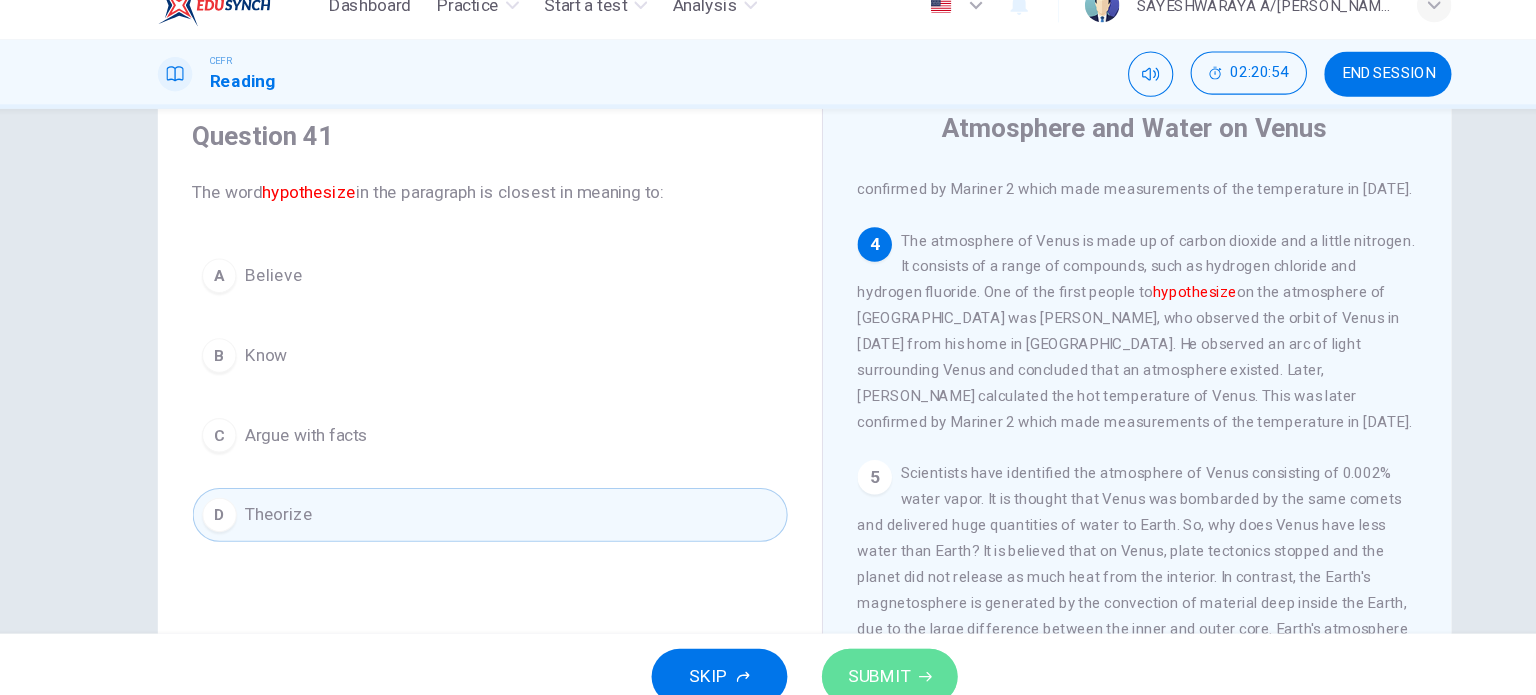 click on "SUBMIT" at bounding box center (837, 655) 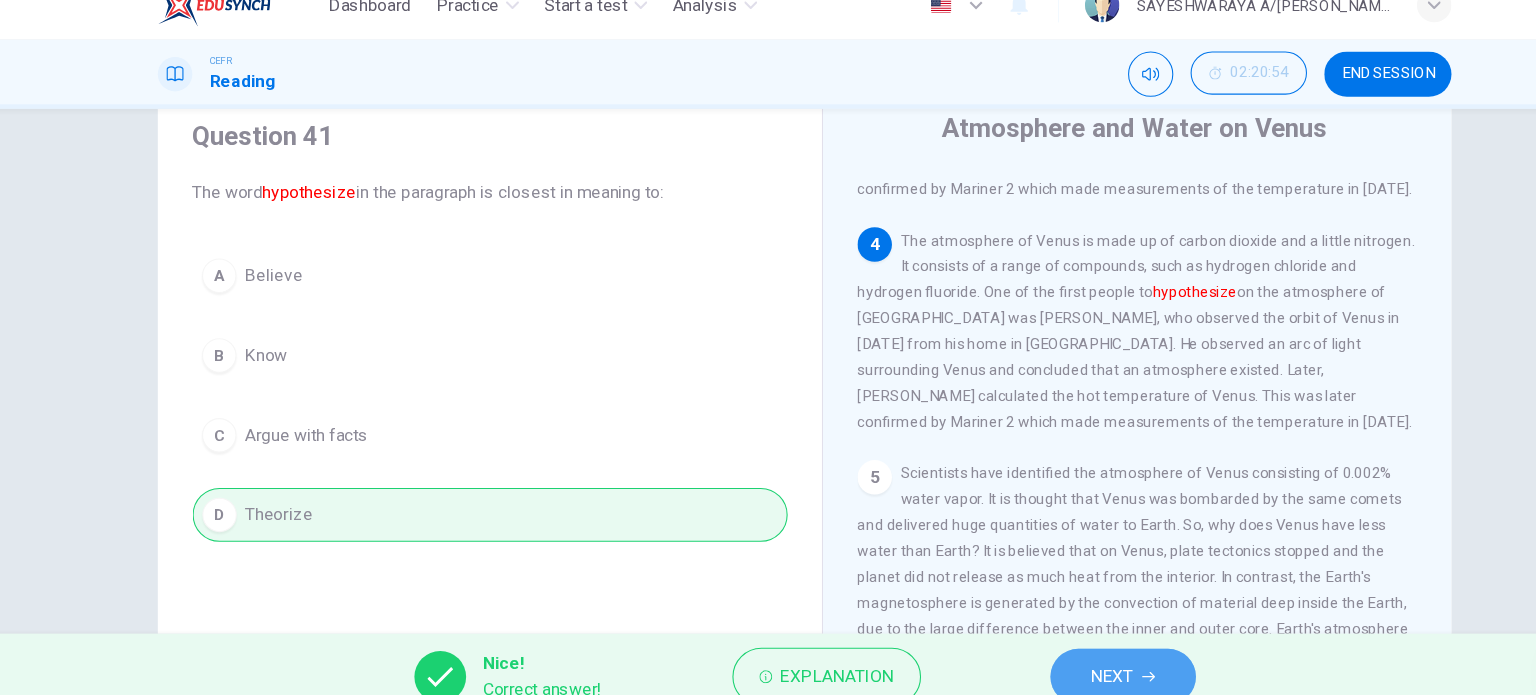 click on "NEXT" at bounding box center (1053, 655) 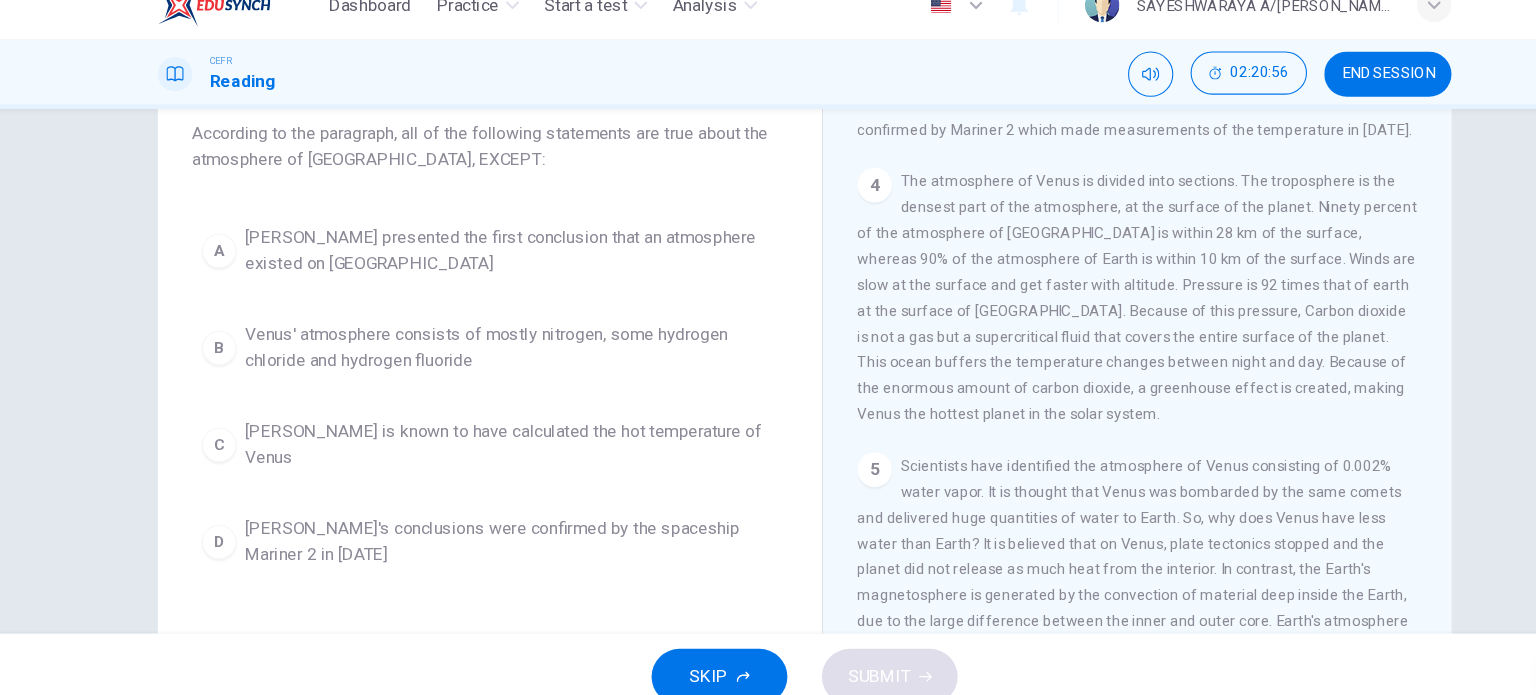 scroll, scrollTop: 126, scrollLeft: 0, axis: vertical 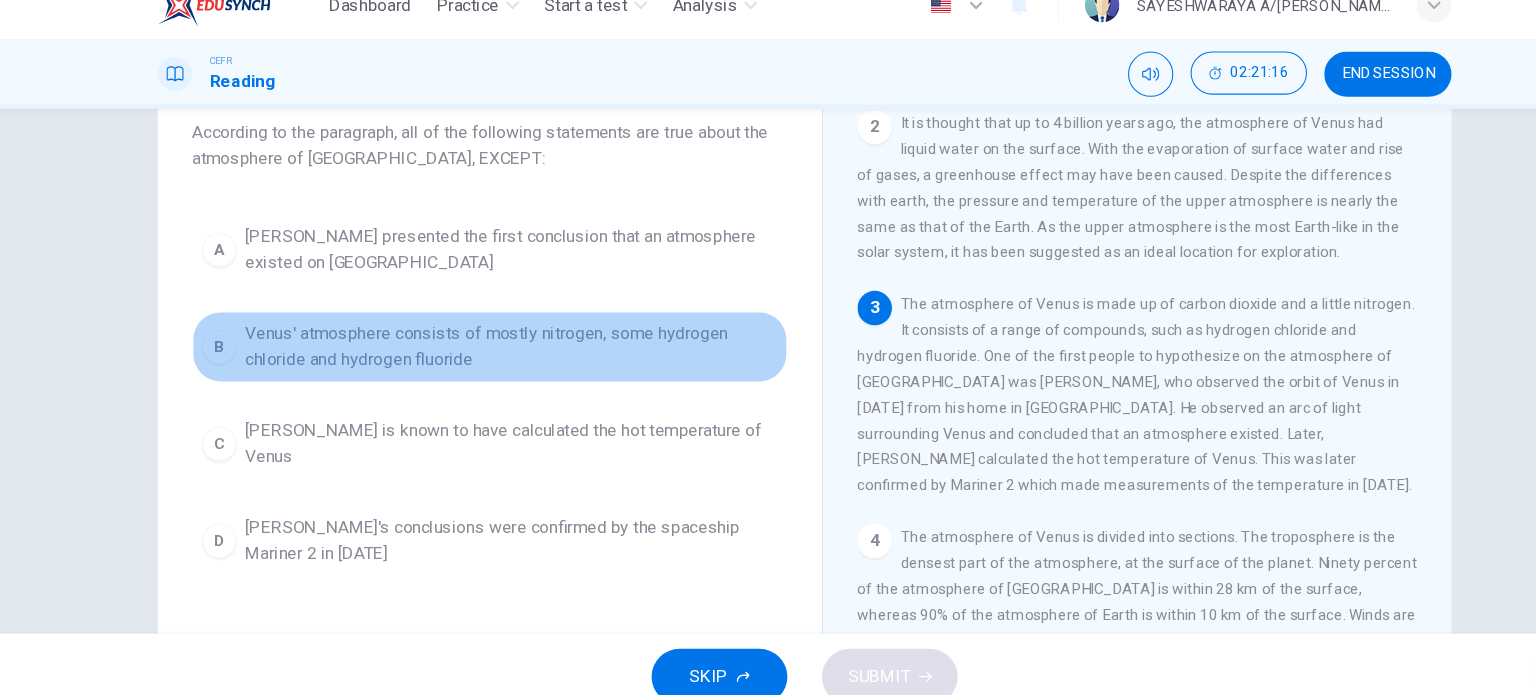 click on "Venus' atmosphere consists of mostly nitrogen, some hydrogen chloride and hydrogen fluoride" at bounding box center [496, 349] 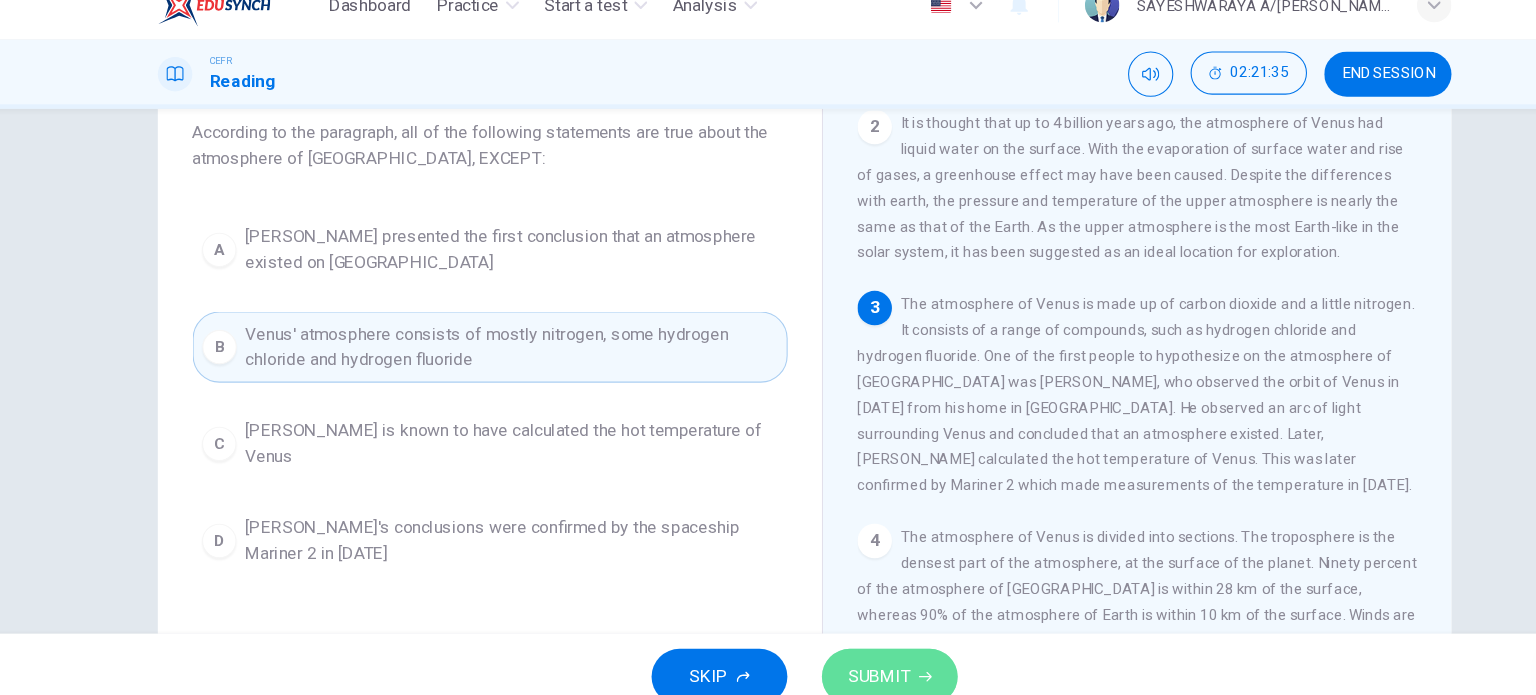 click on "SUBMIT" at bounding box center [837, 655] 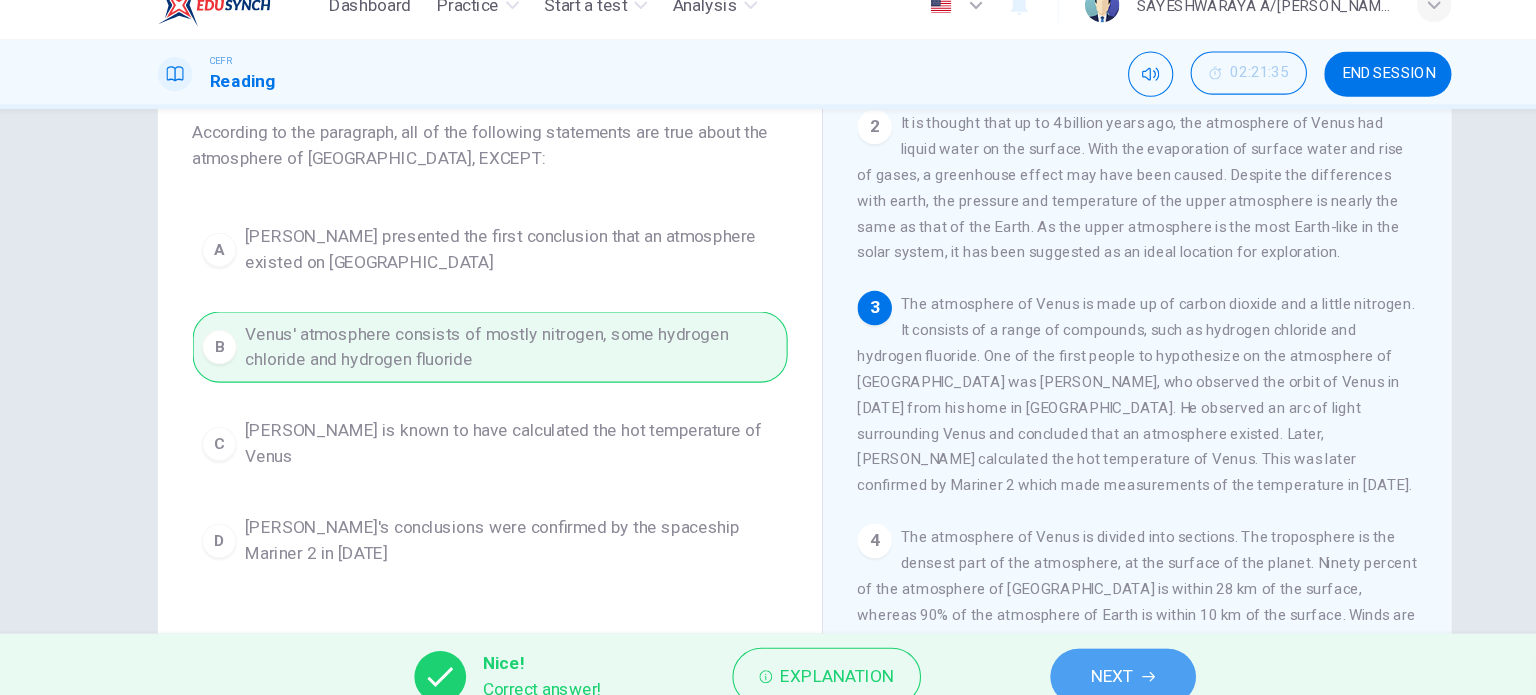 click on "NEXT" at bounding box center (1053, 655) 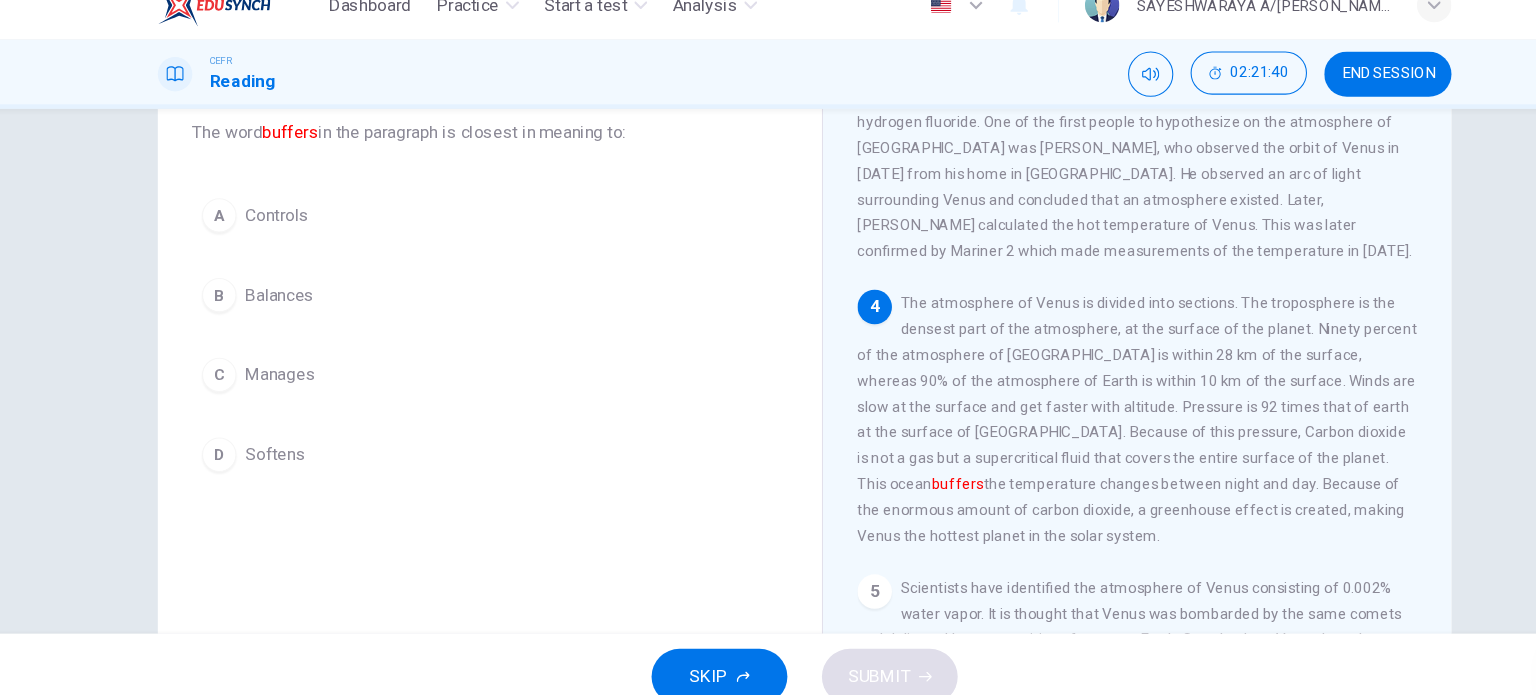 scroll, scrollTop: 417, scrollLeft: 0, axis: vertical 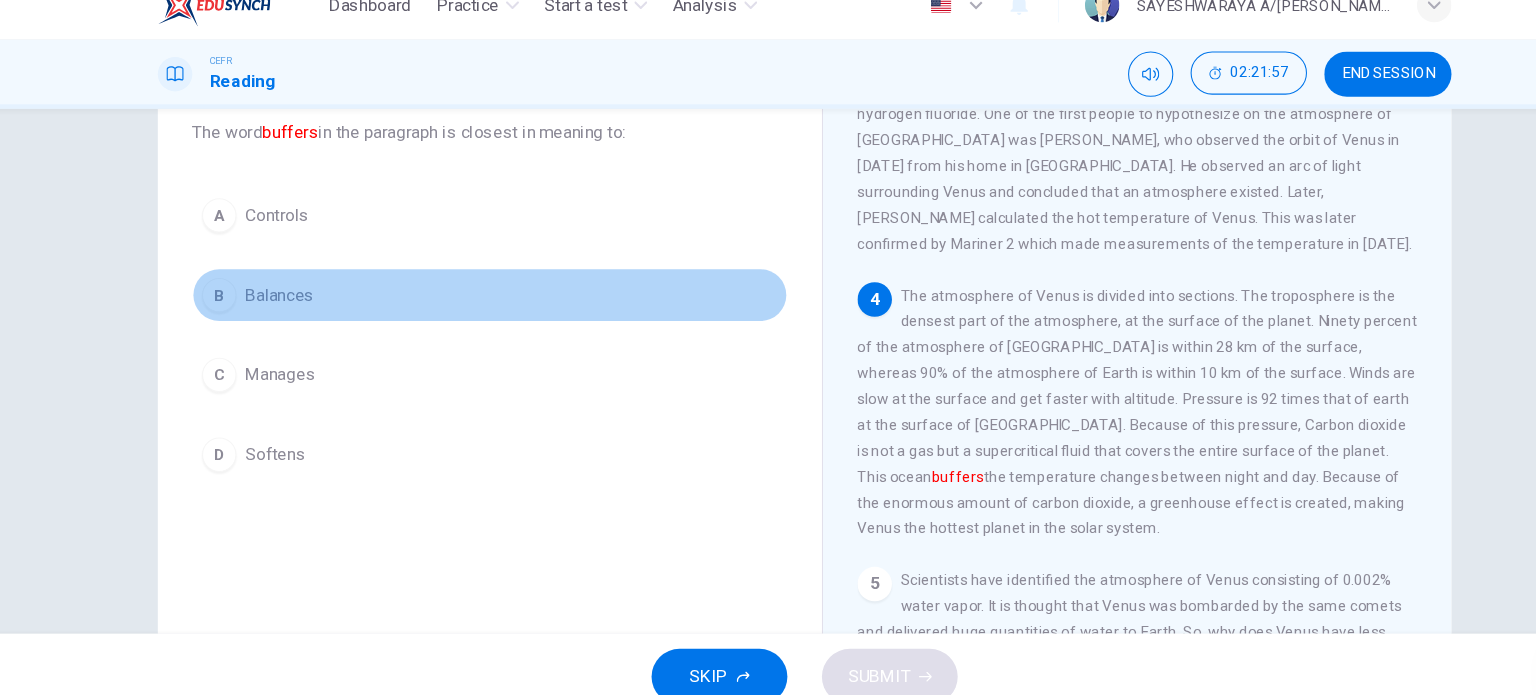click on "B Balances" at bounding box center (476, 301) 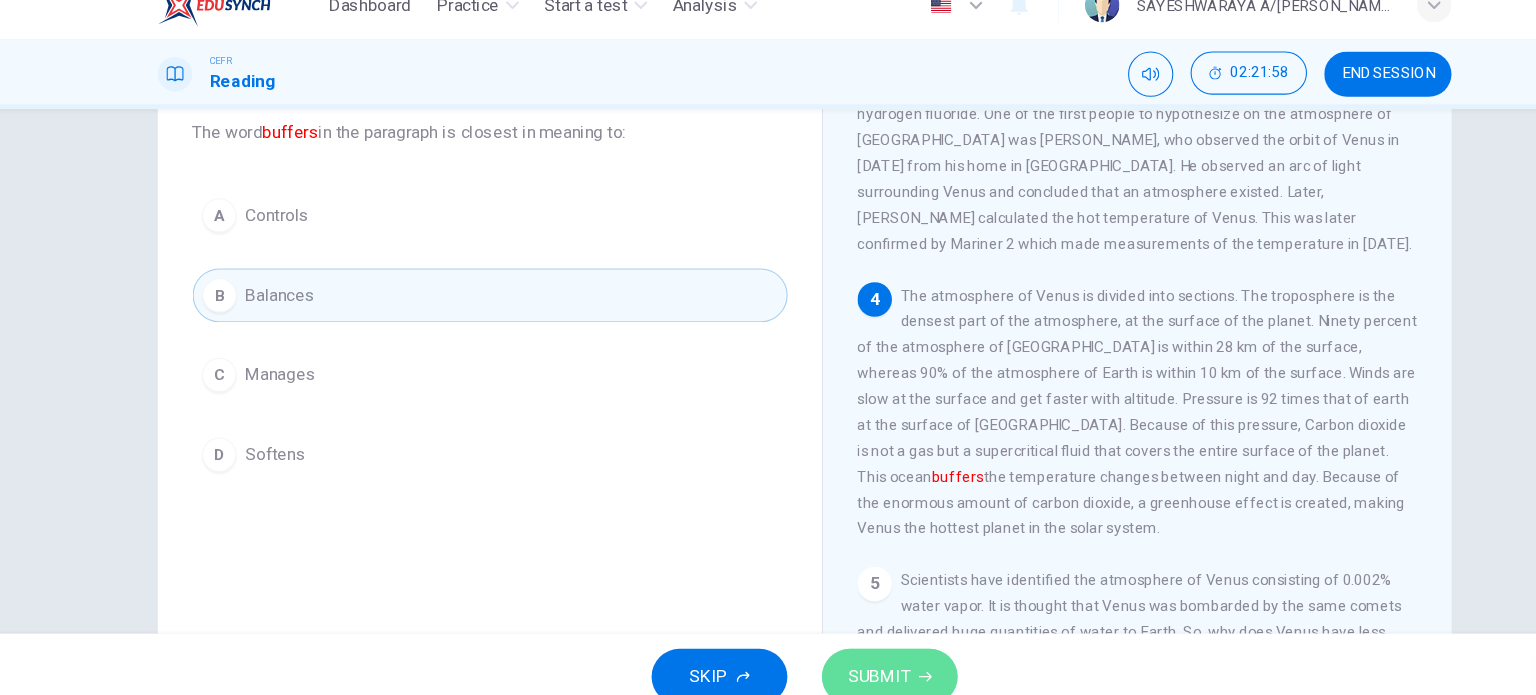 click on "SUBMIT" at bounding box center [837, 655] 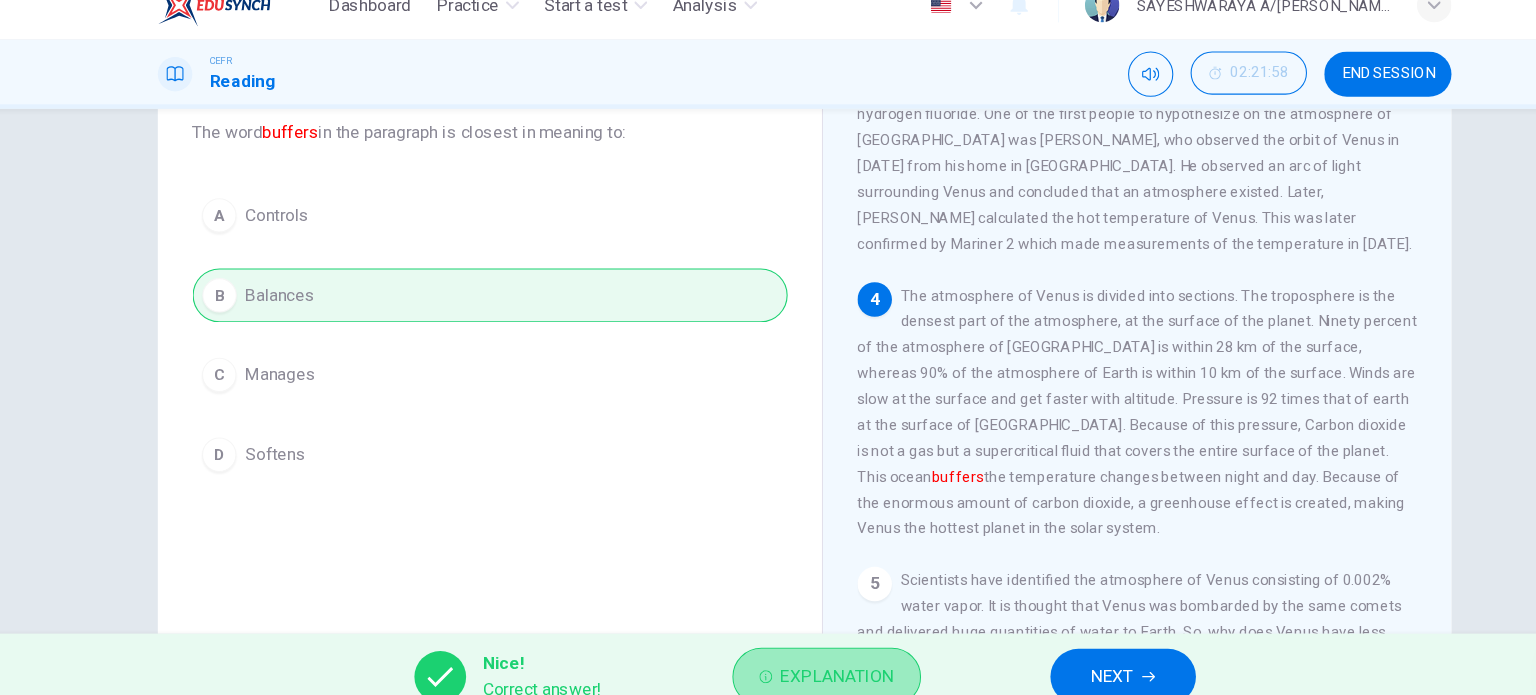 click on "Explanation" at bounding box center [798, 655] 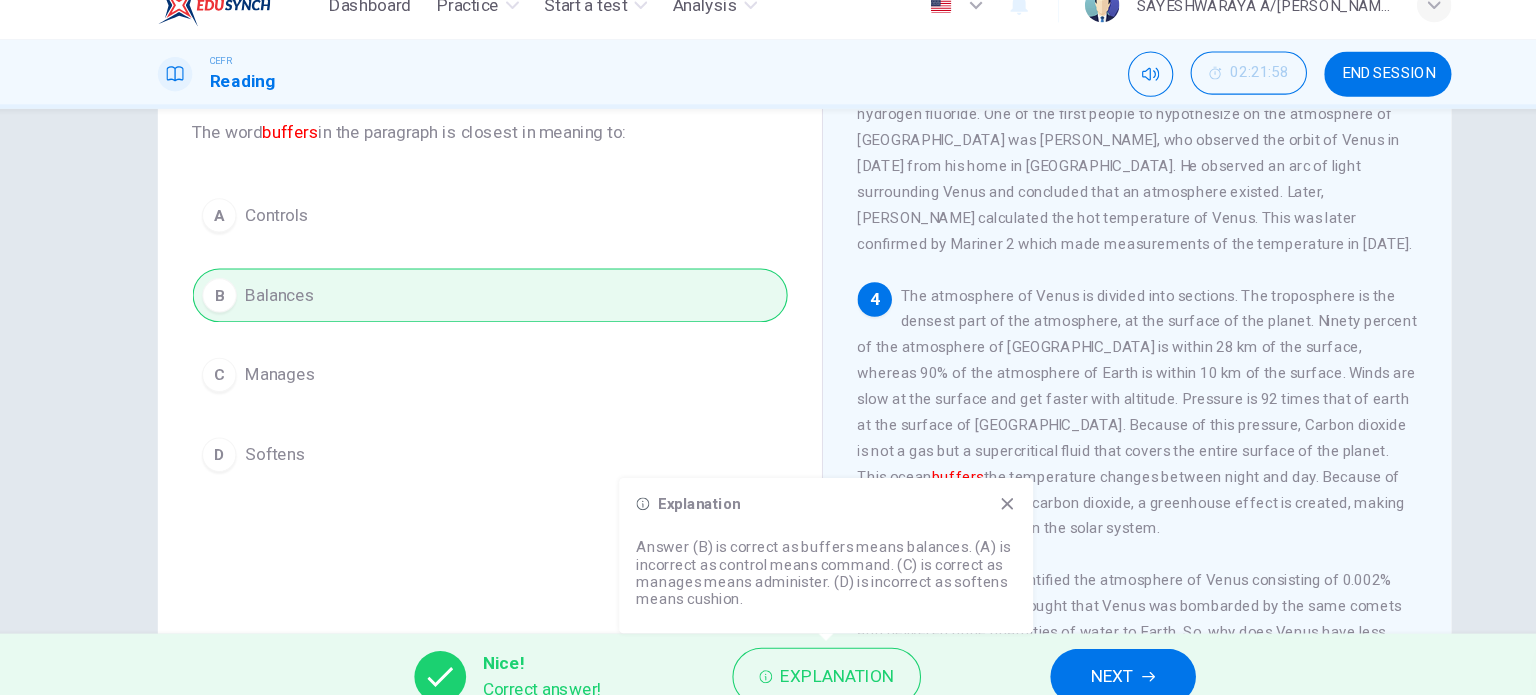 click 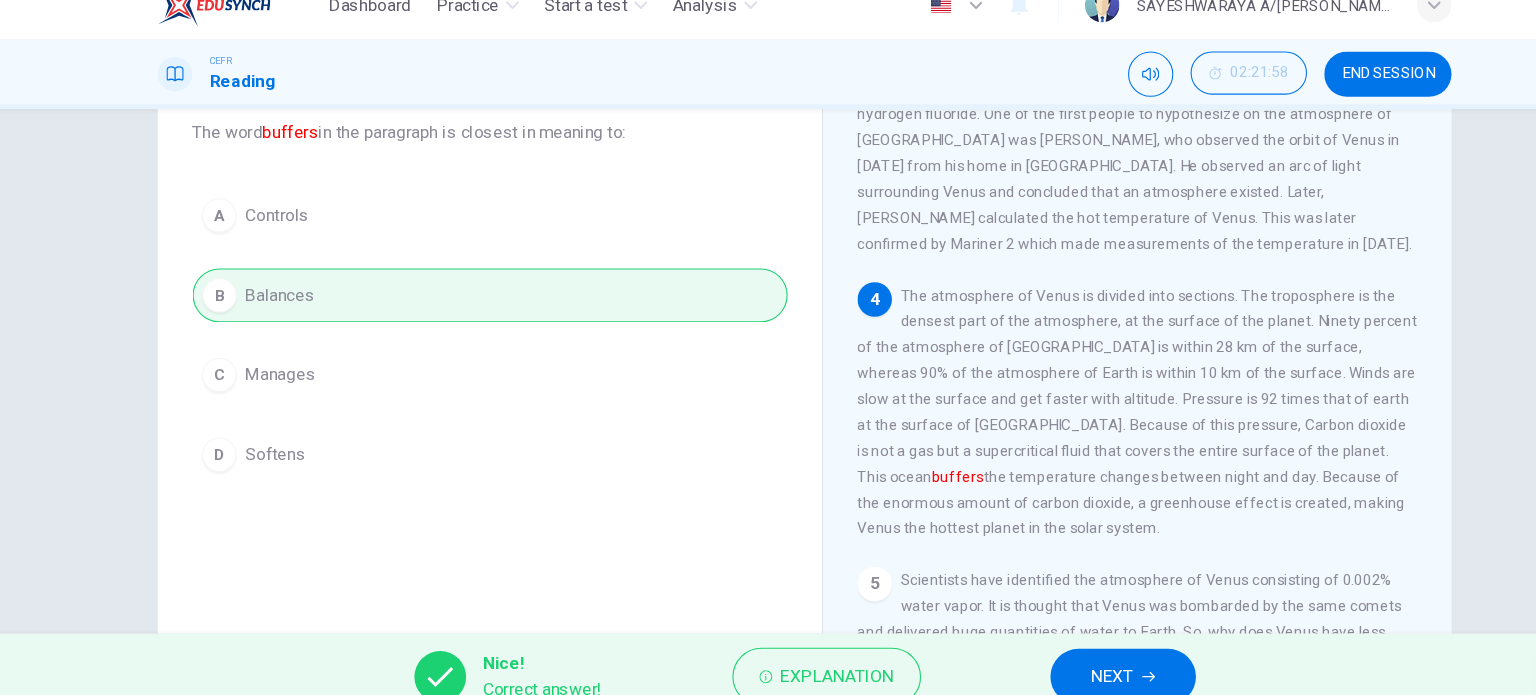 drag, startPoint x: 887, startPoint y: 496, endPoint x: 944, endPoint y: 492, distance: 57.14018 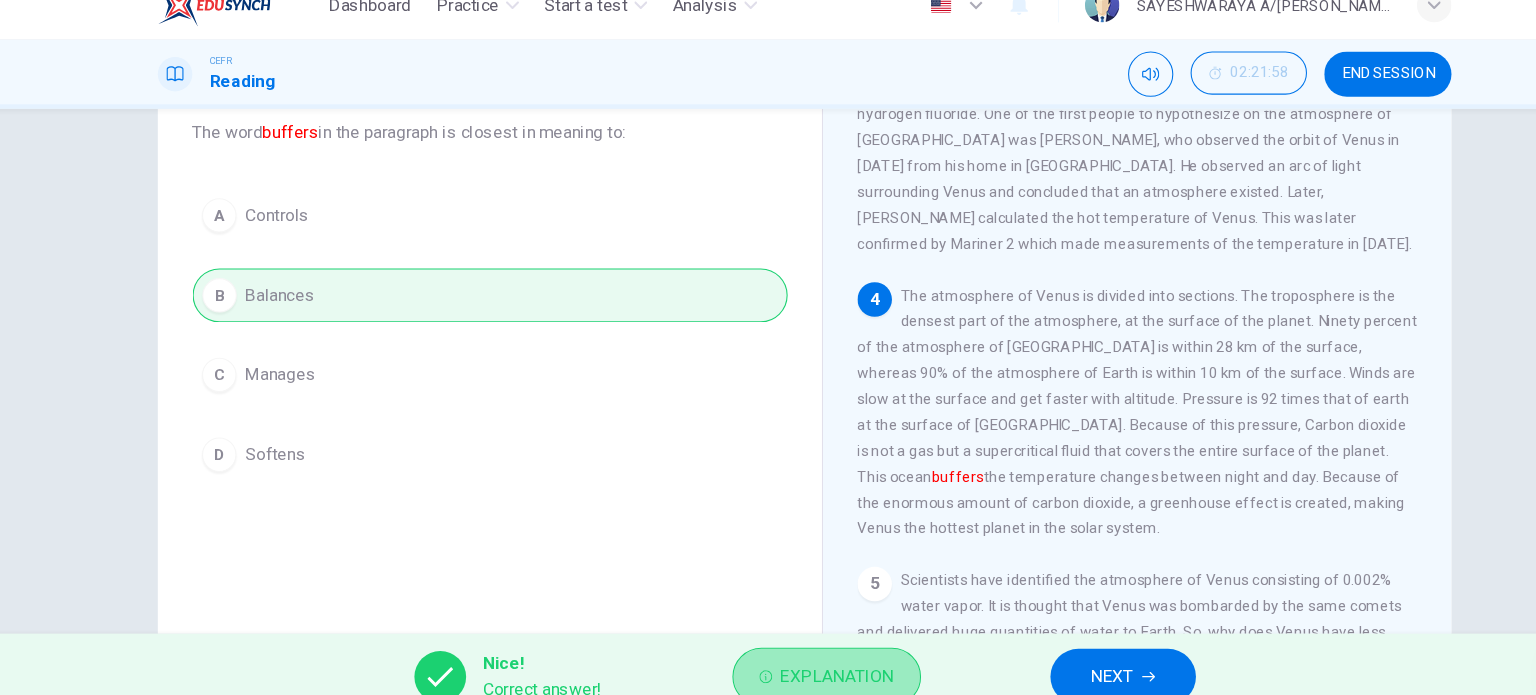 click on "Explanation" at bounding box center (798, 655) 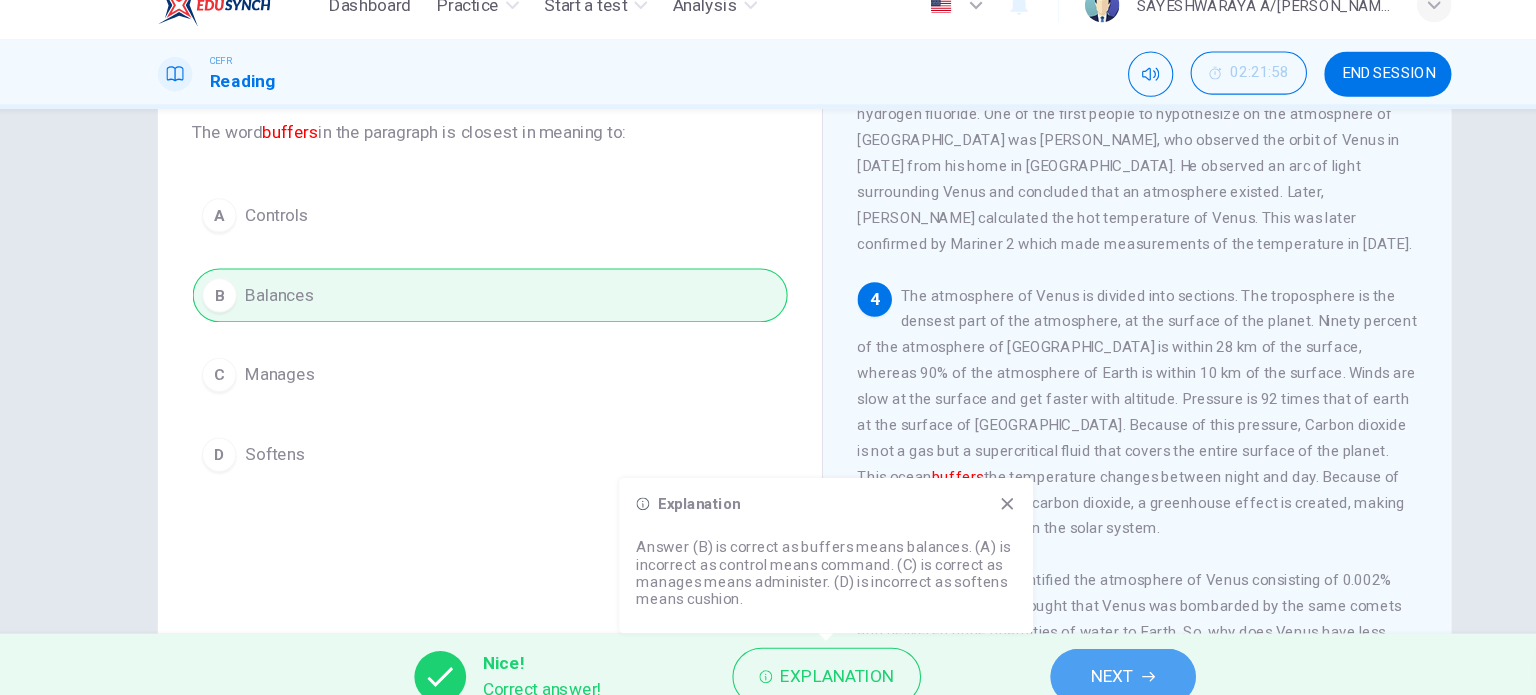 click on "NEXT" at bounding box center (1053, 655) 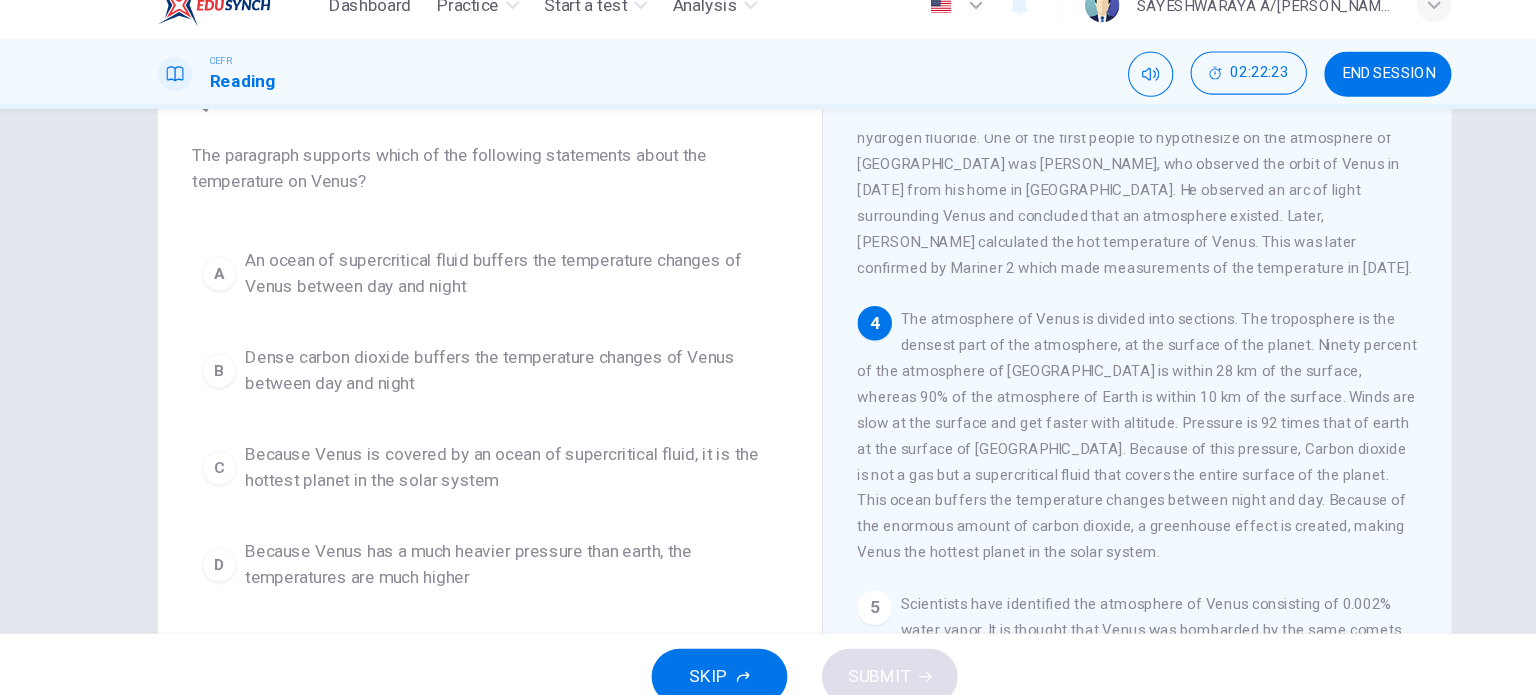 scroll, scrollTop: 106, scrollLeft: 0, axis: vertical 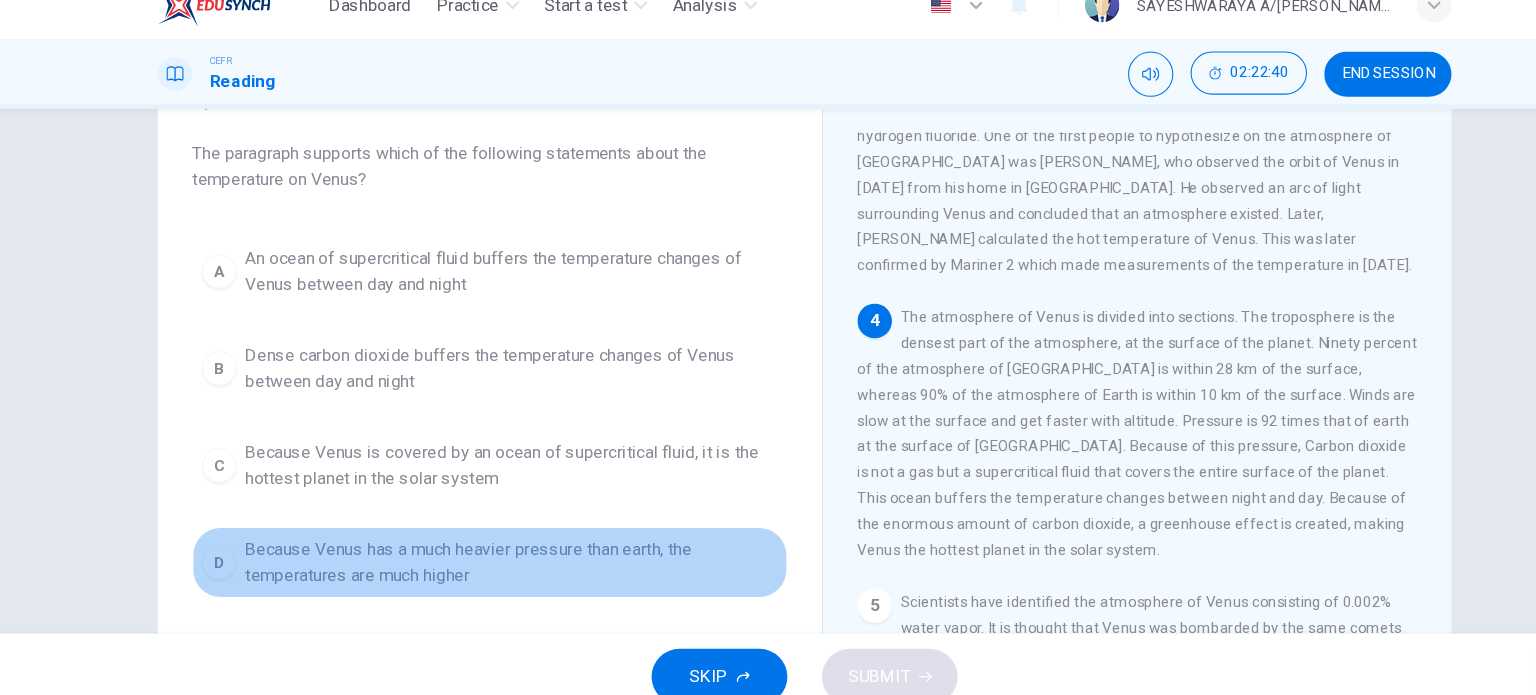 click on "D Because Venus has a much heavier pressure than earth, the temperatures are much higher" at bounding box center (476, 549) 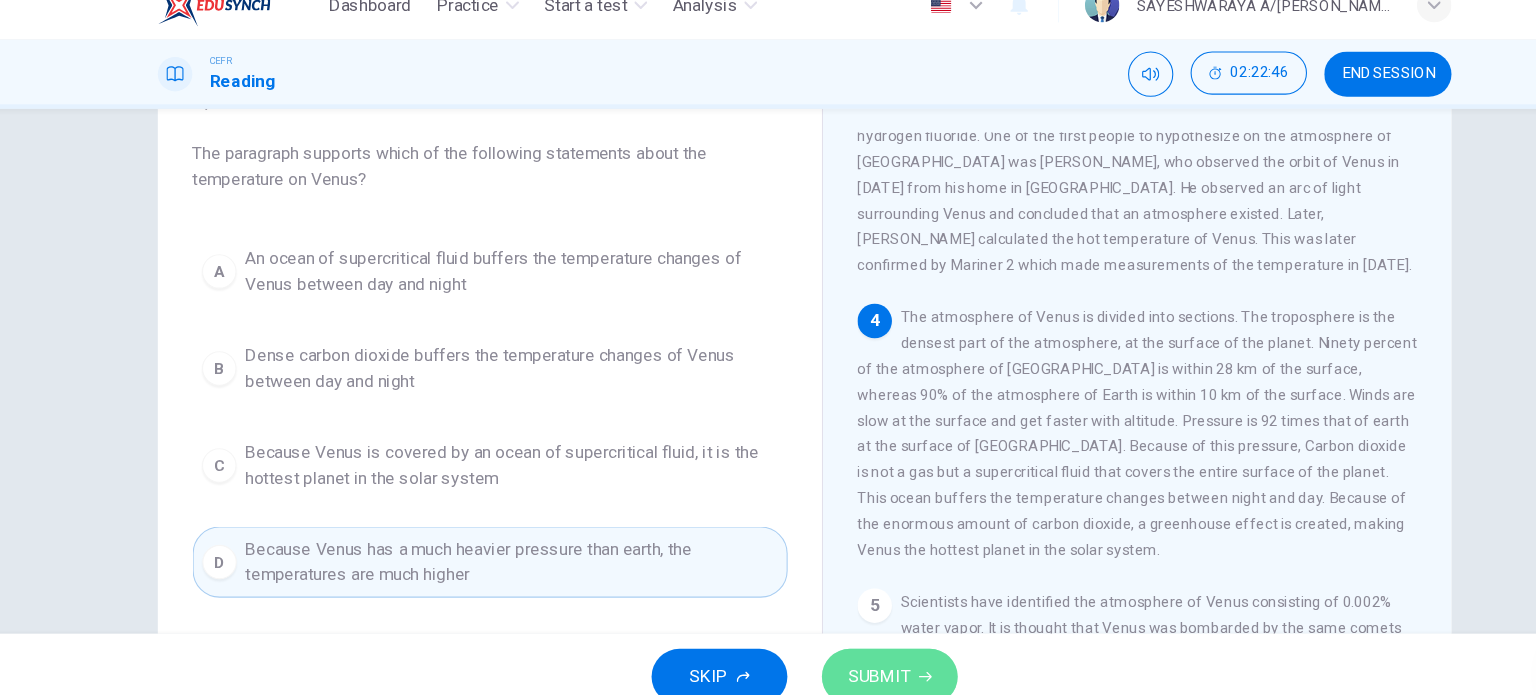 click on "SUBMIT" at bounding box center (837, 655) 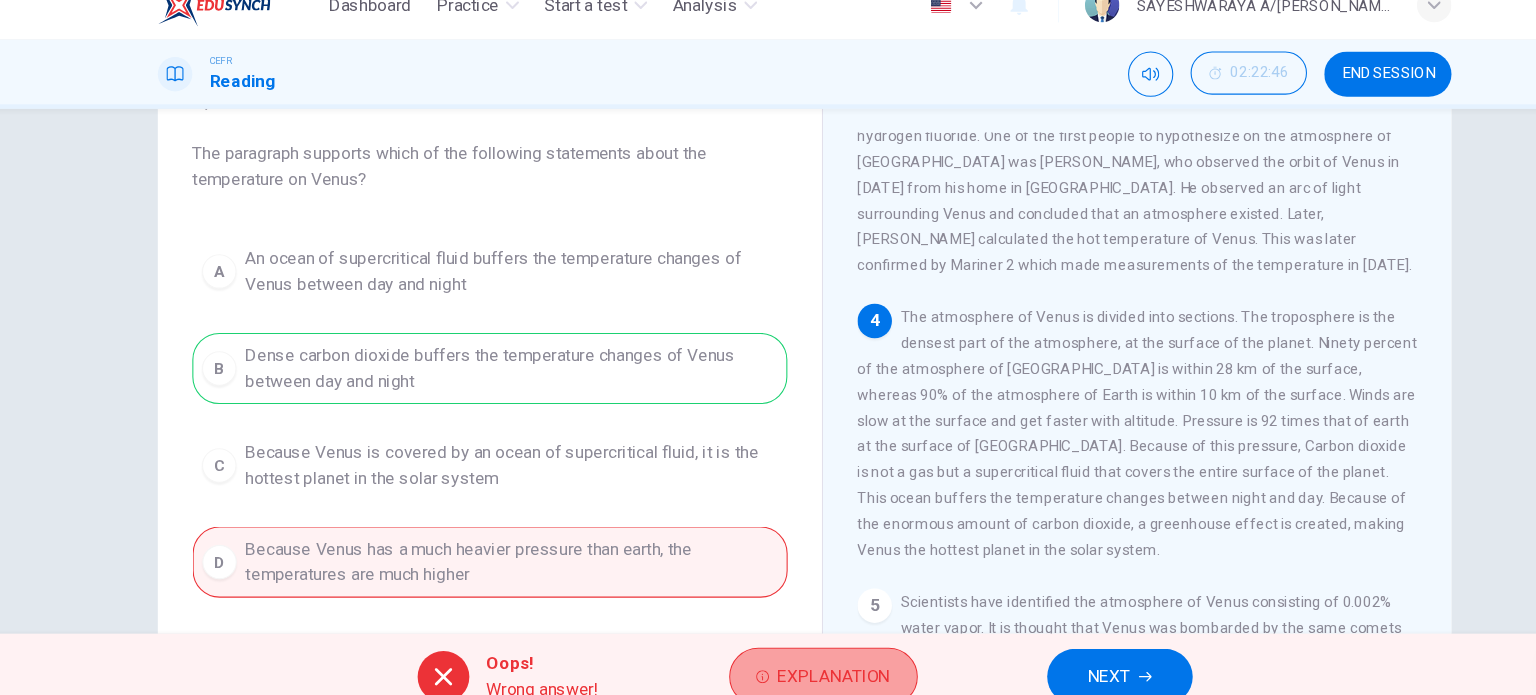 click on "Explanation" at bounding box center [795, 655] 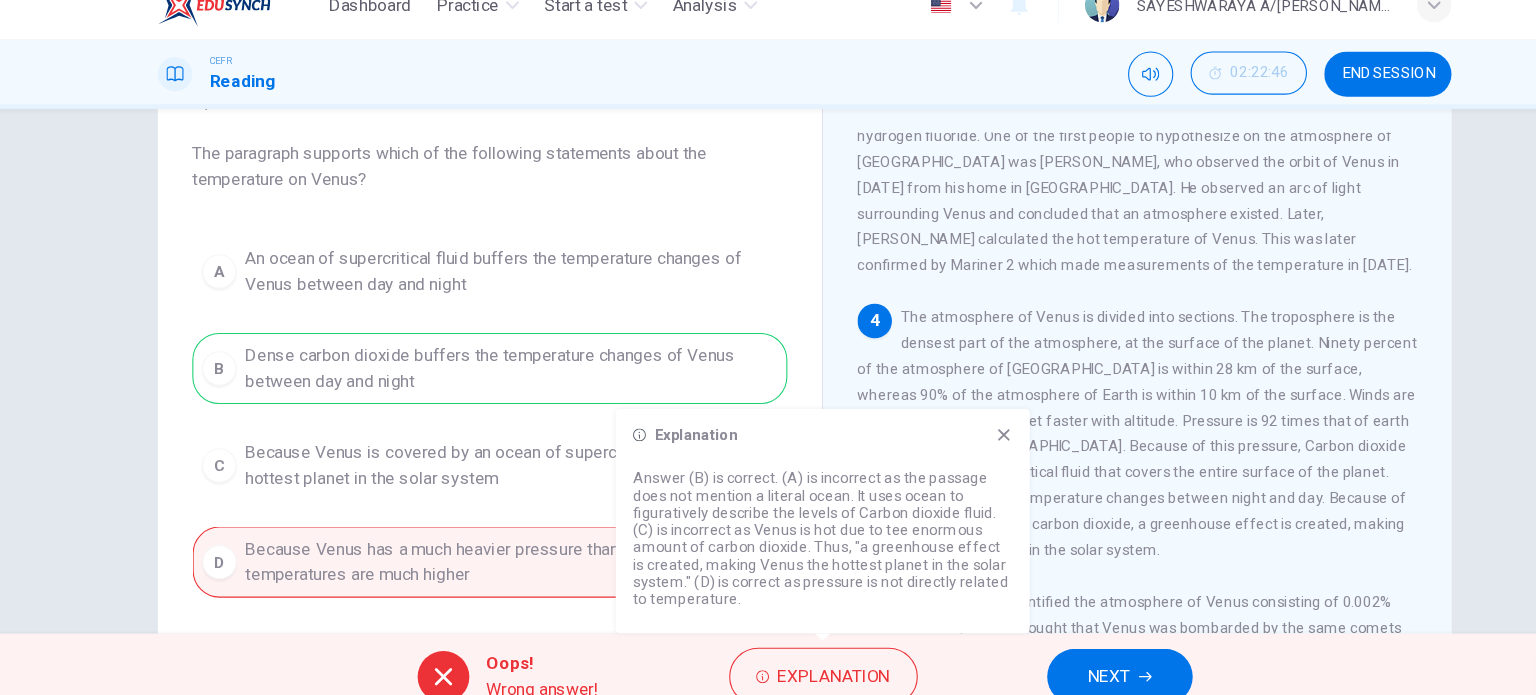 click 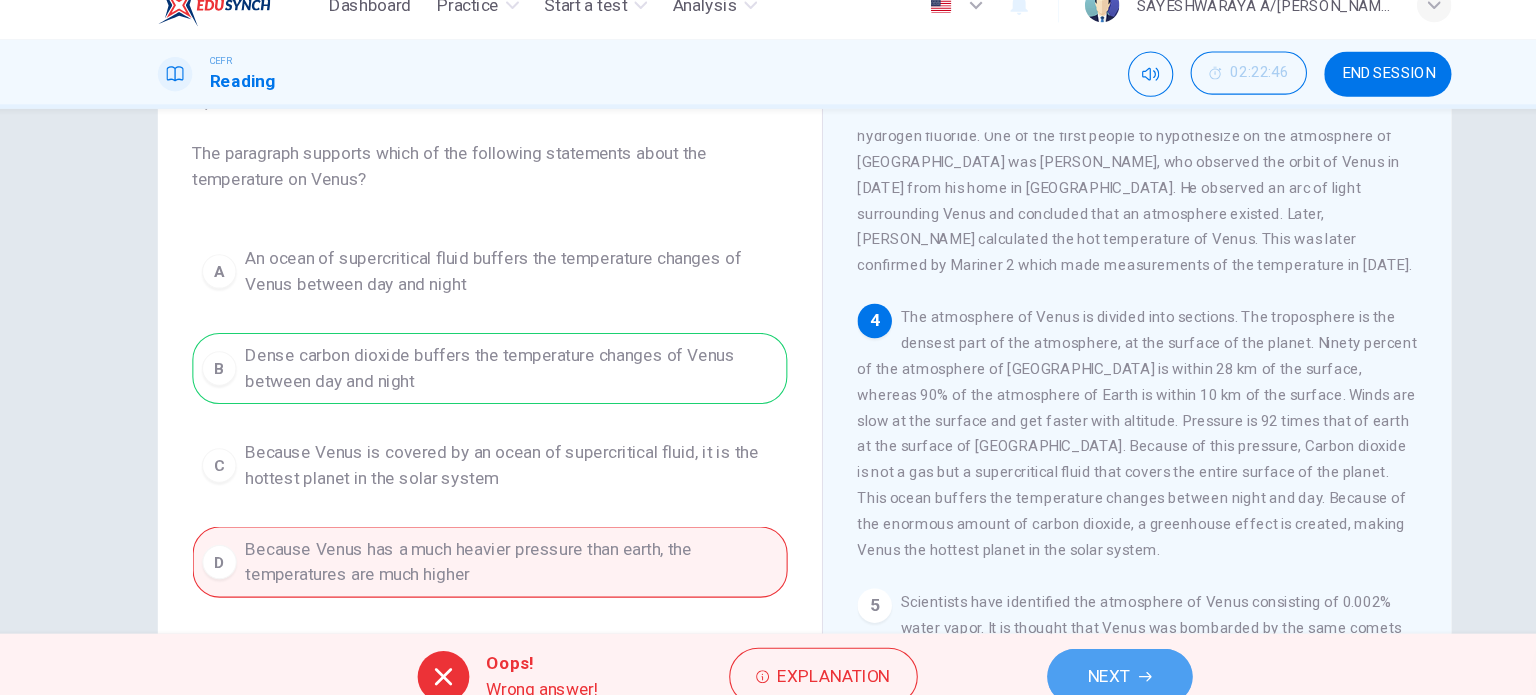 click on "NEXT" at bounding box center [1050, 655] 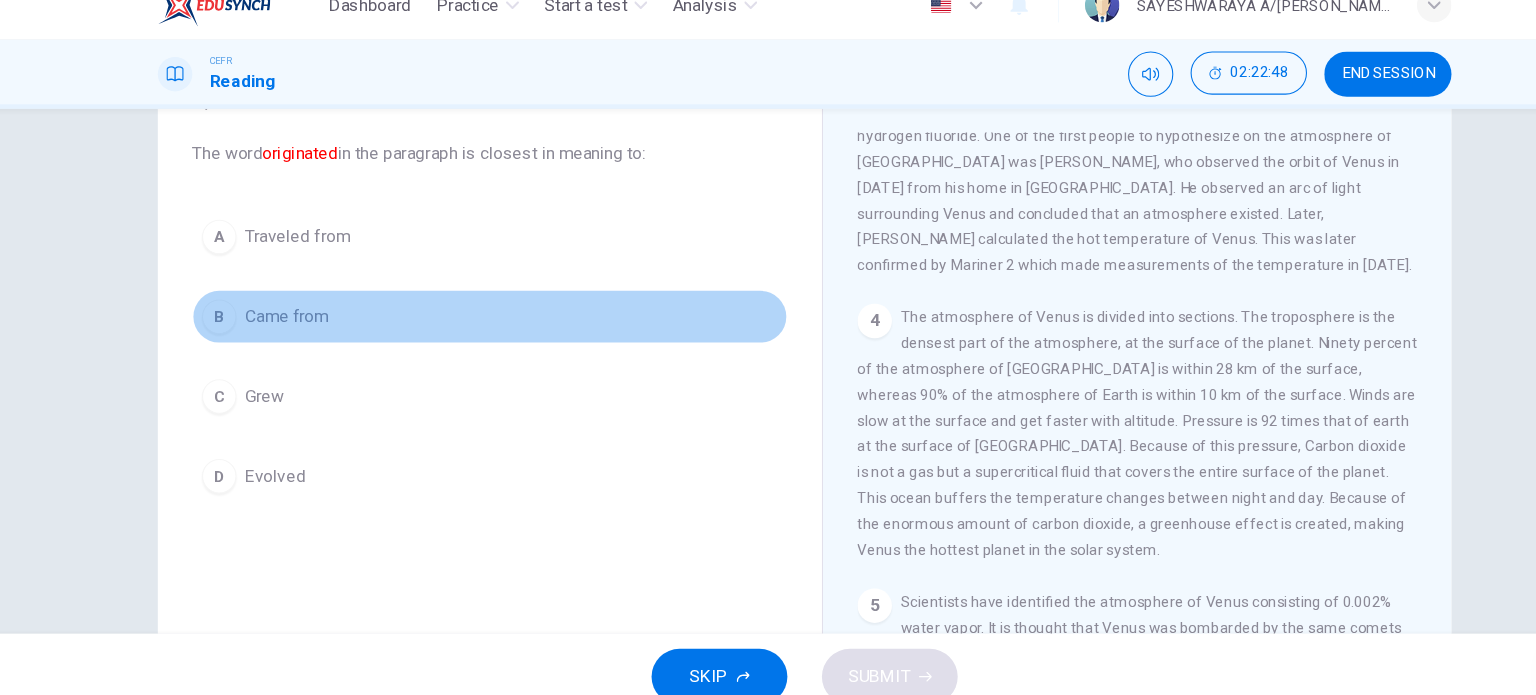 click on "B Came from" at bounding box center (476, 321) 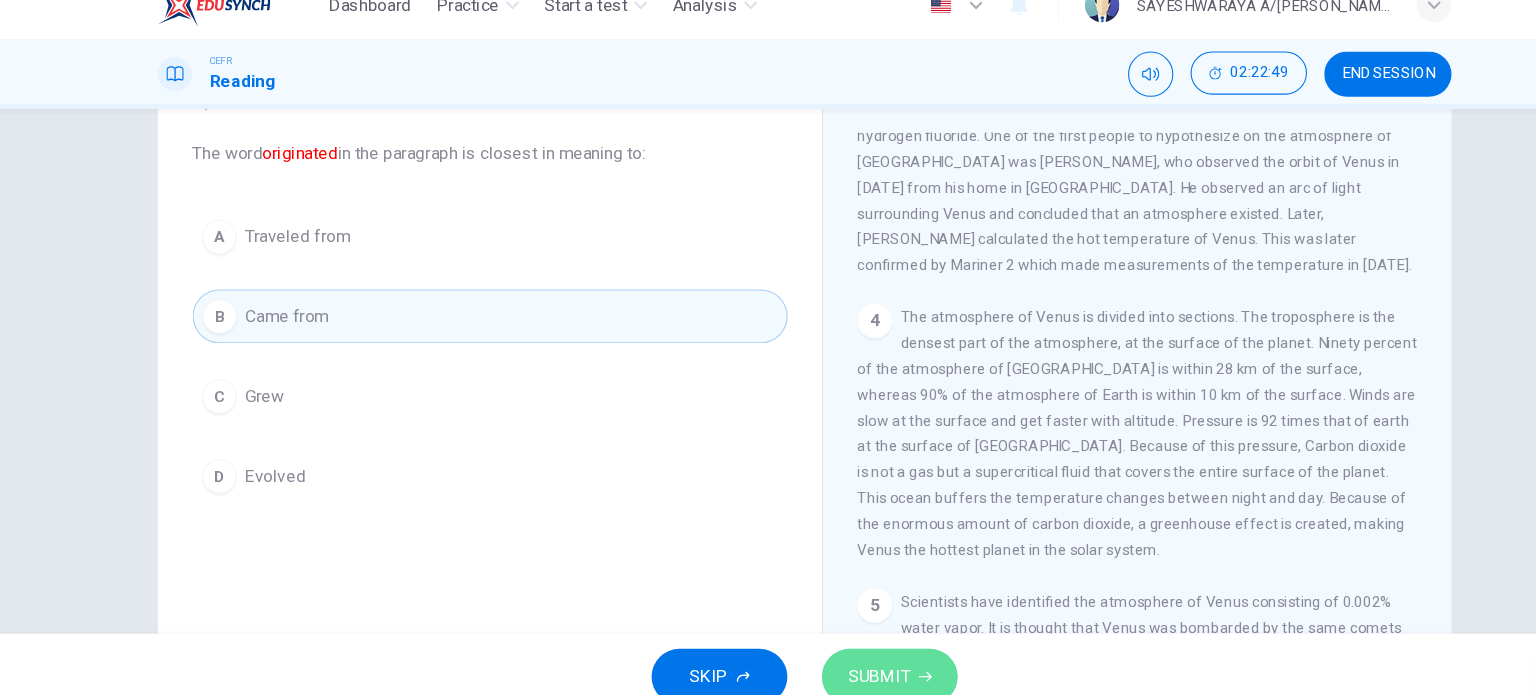 click on "SUBMIT" at bounding box center [837, 655] 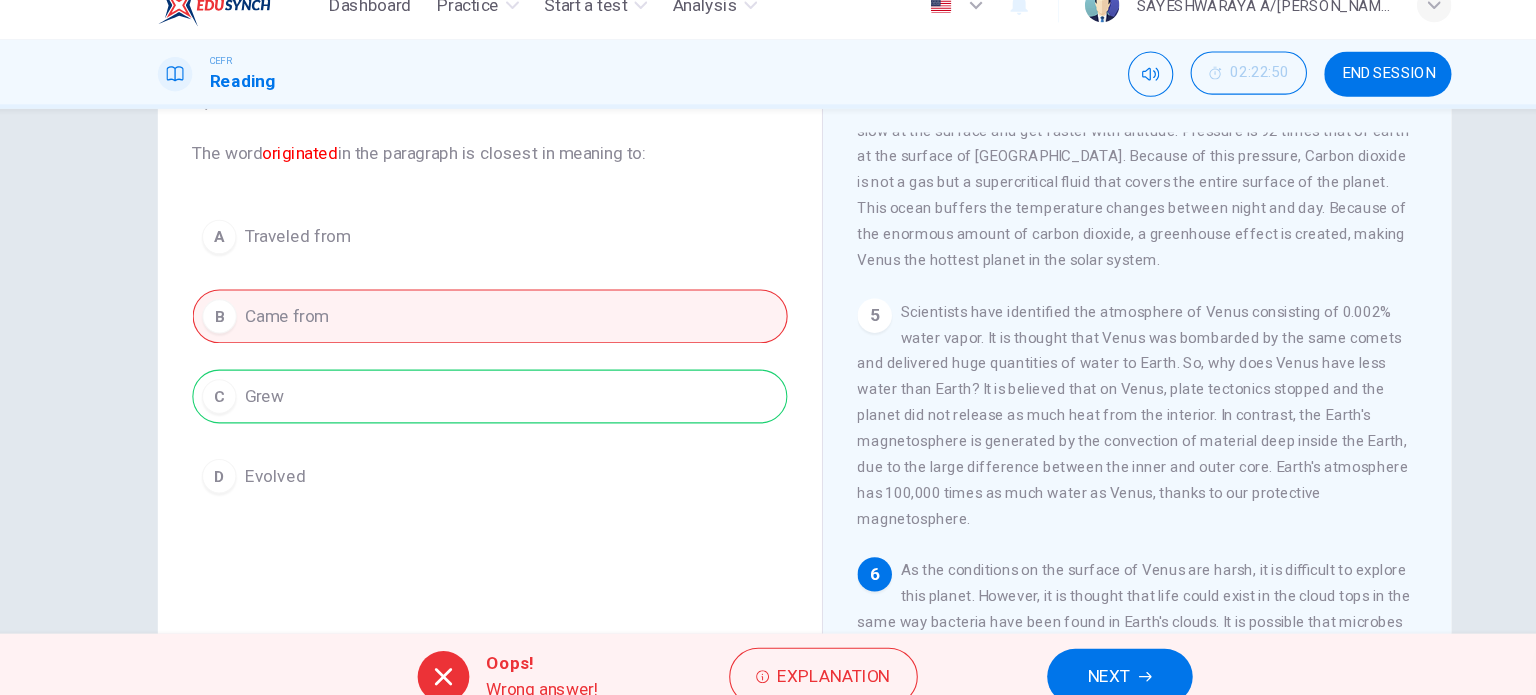 scroll, scrollTop: 752, scrollLeft: 0, axis: vertical 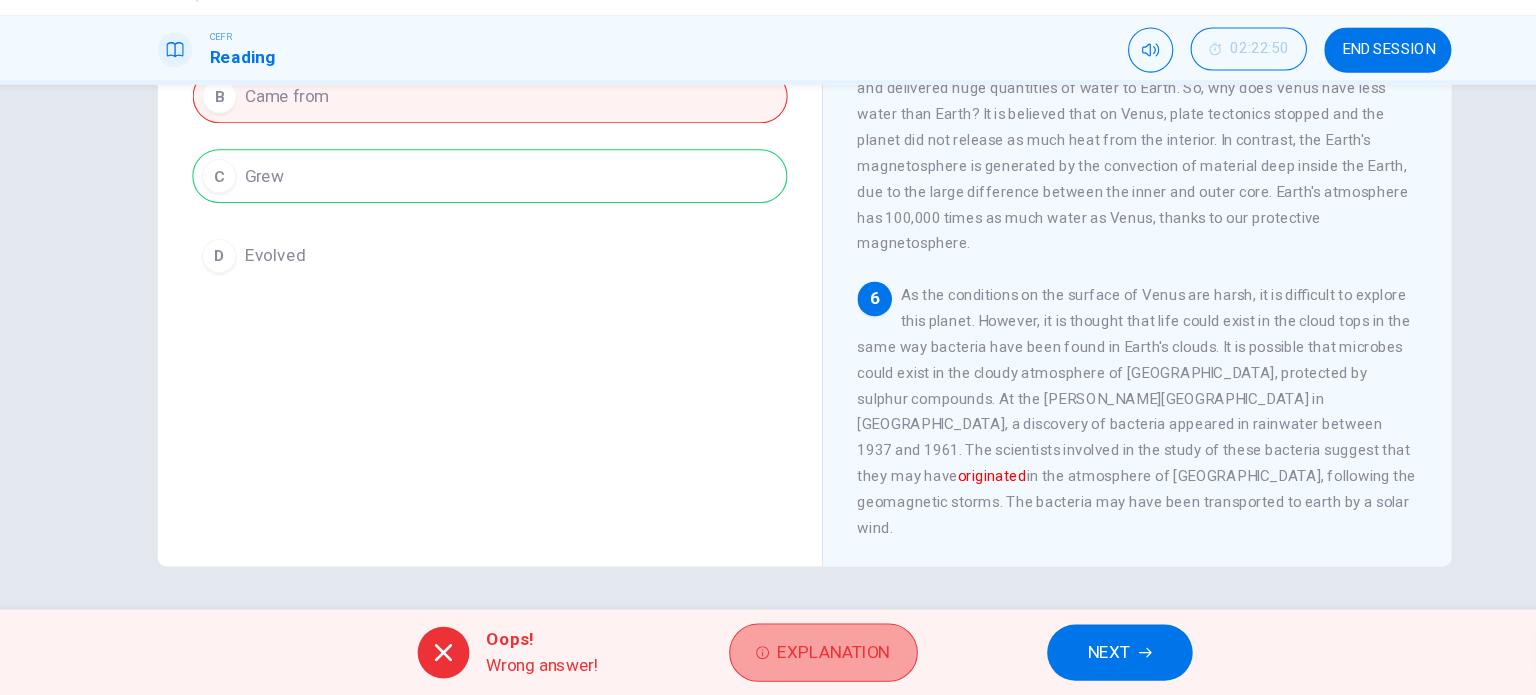 click on "Explanation" at bounding box center [785, 655] 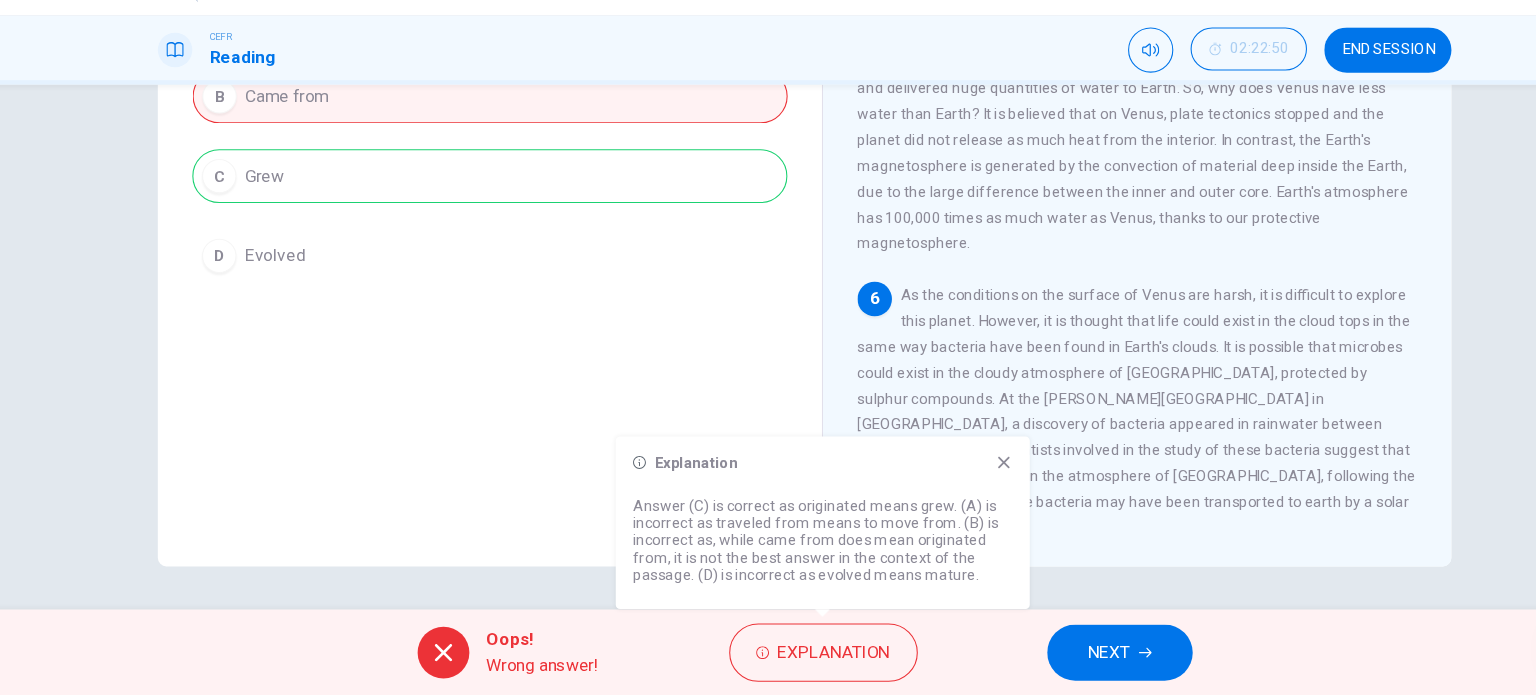 click on "Question 45 The word  originated  in the paragraph is closest in meaning to: A Traveled from B Came from C Grew D Evolved" at bounding box center [476, 116] 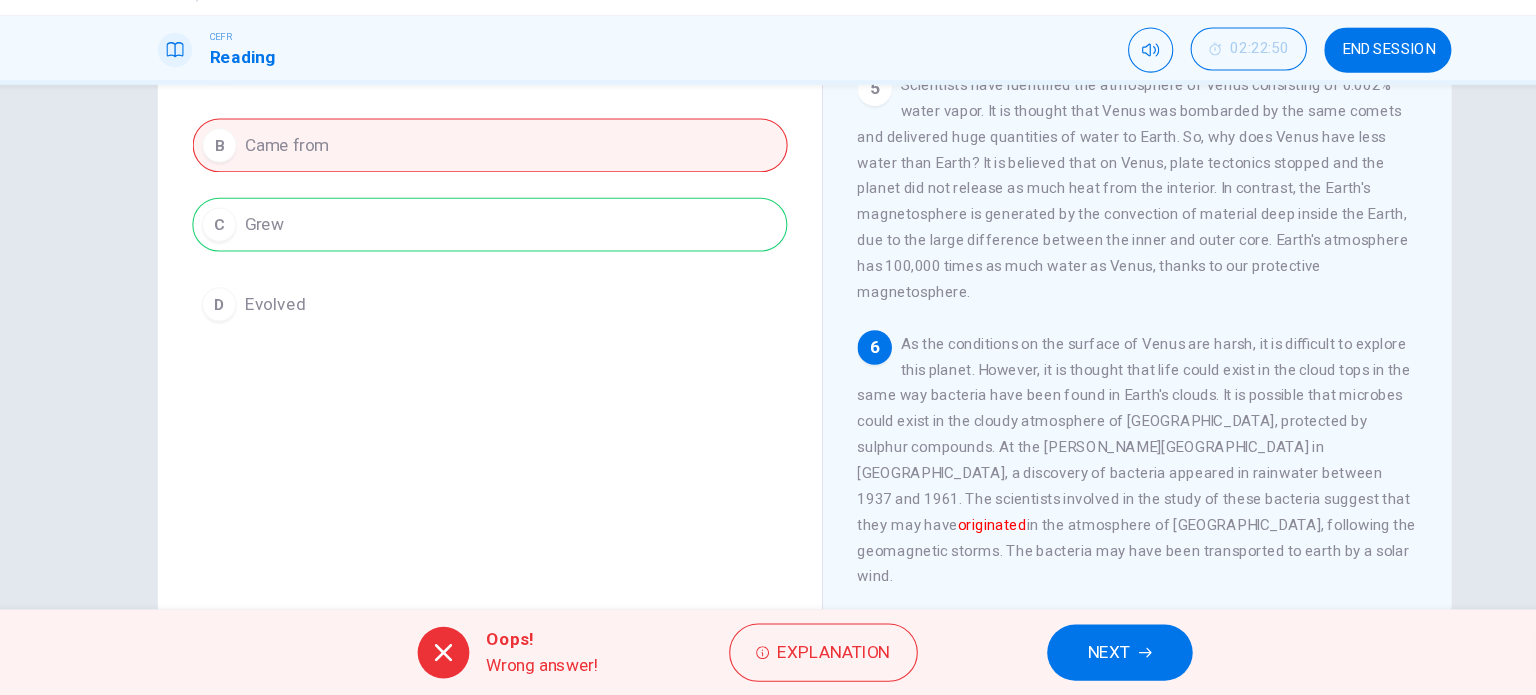 scroll, scrollTop: 237, scrollLeft: 0, axis: vertical 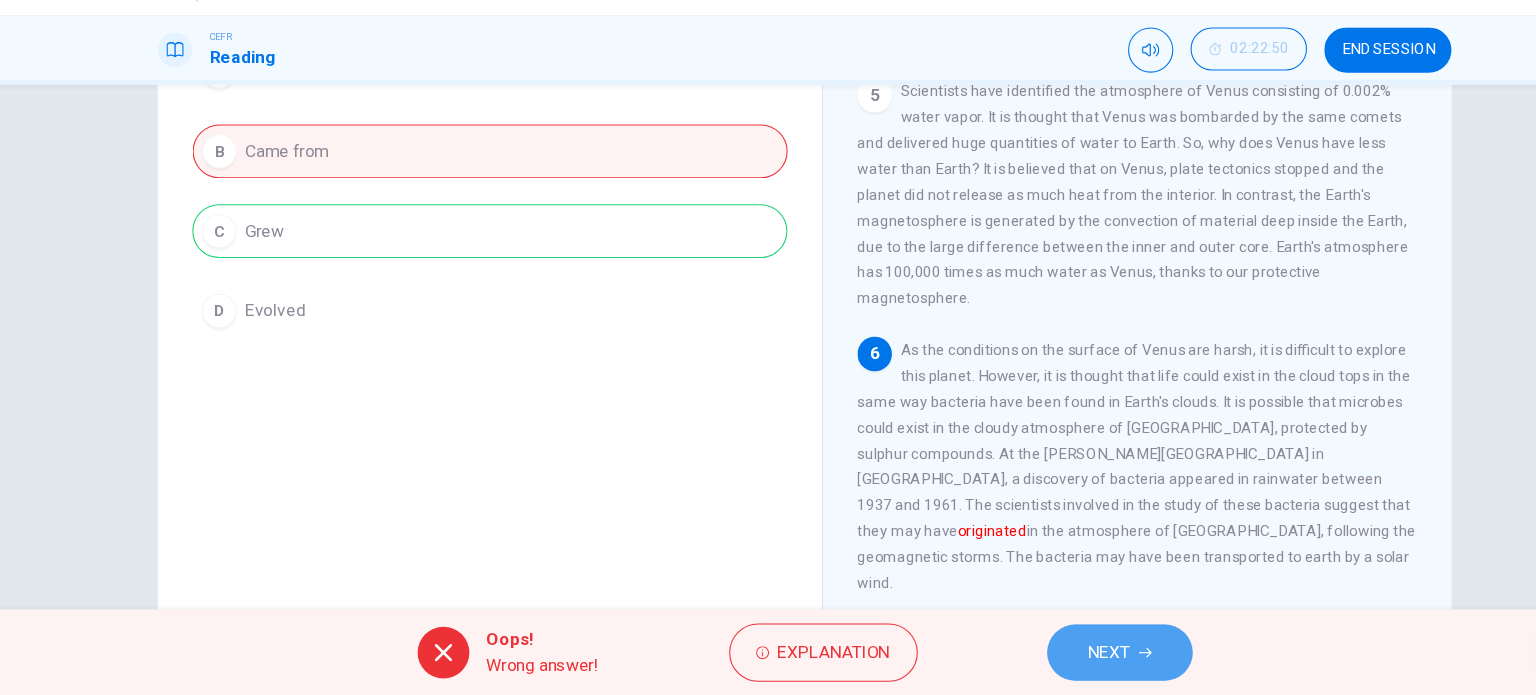 click on "NEXT" at bounding box center (1060, 655) 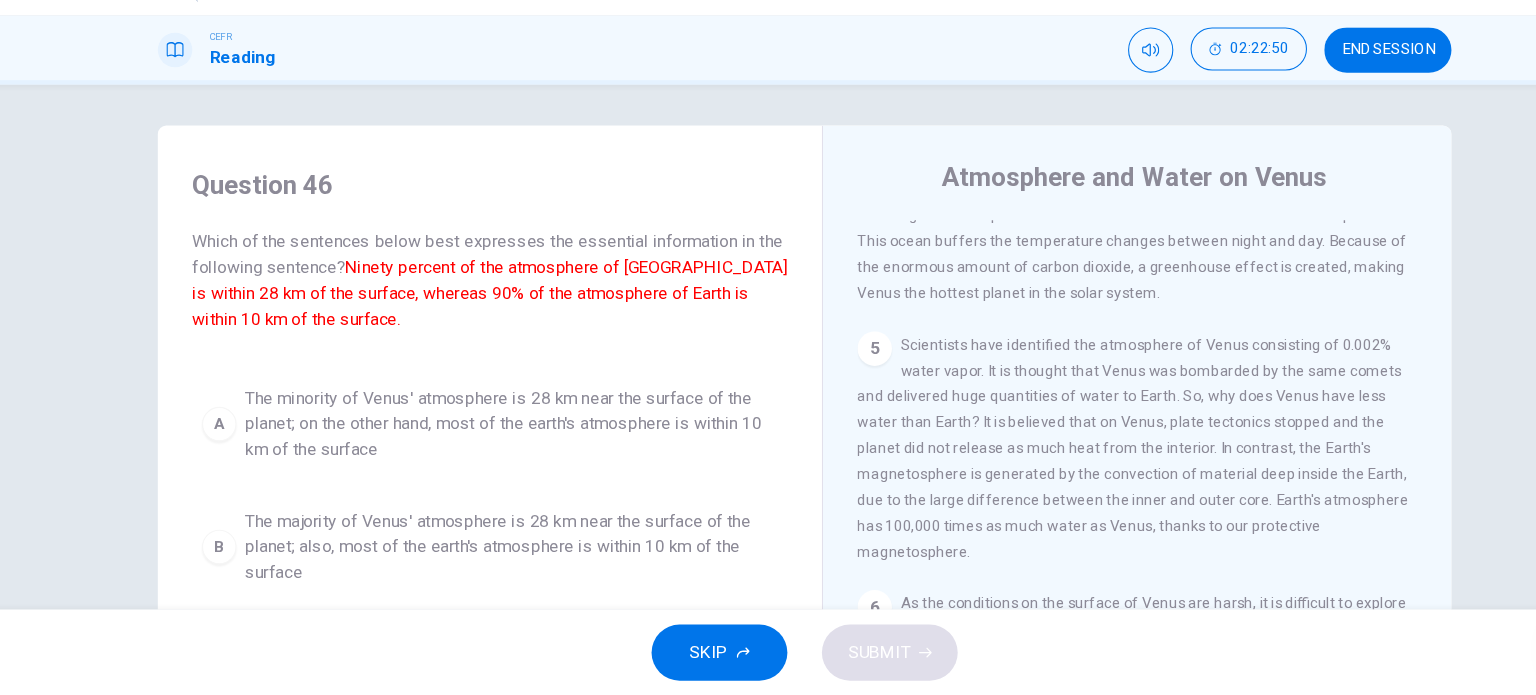scroll, scrollTop: 0, scrollLeft: 0, axis: both 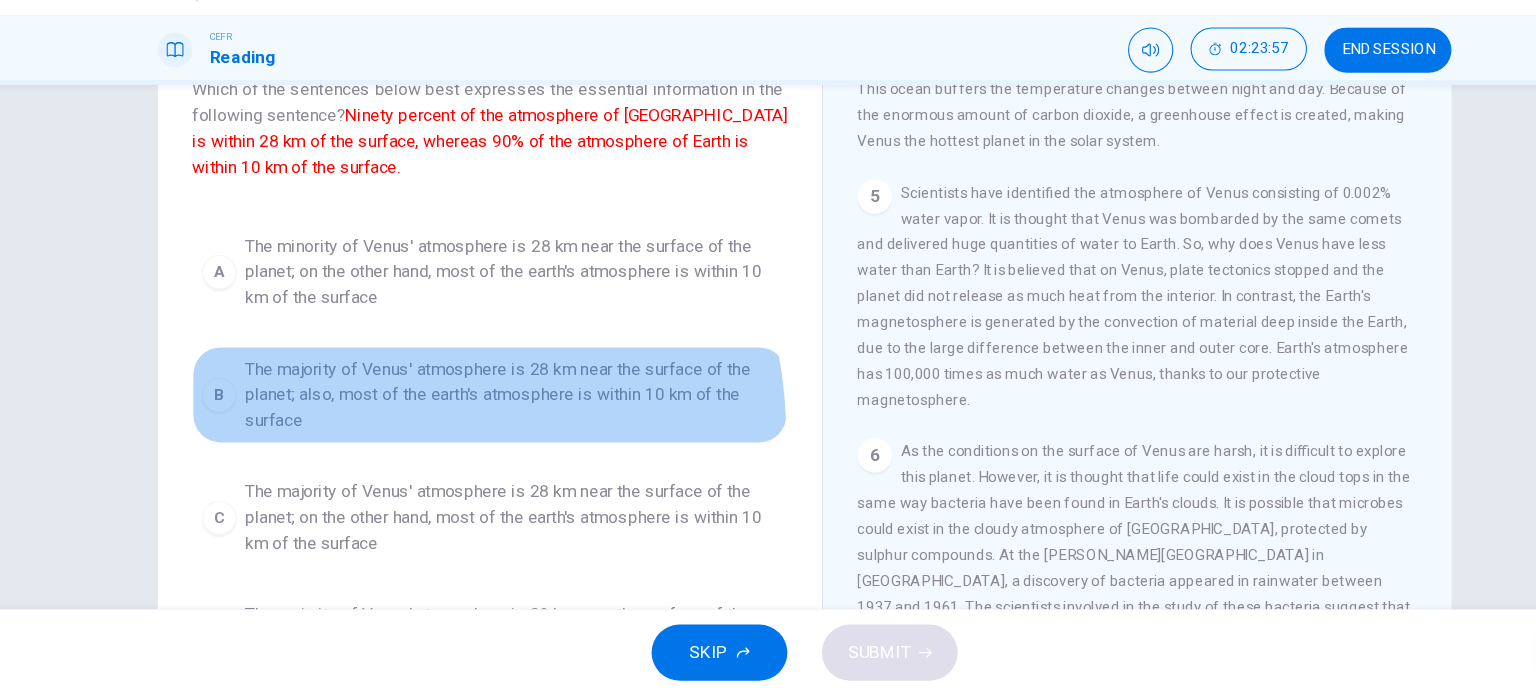 click on "B The majority of Venus' atmosphere is 28 km near the surface of the planet; also, most of the earth's atmosphere is within 10 km of the surface" at bounding box center [476, 416] 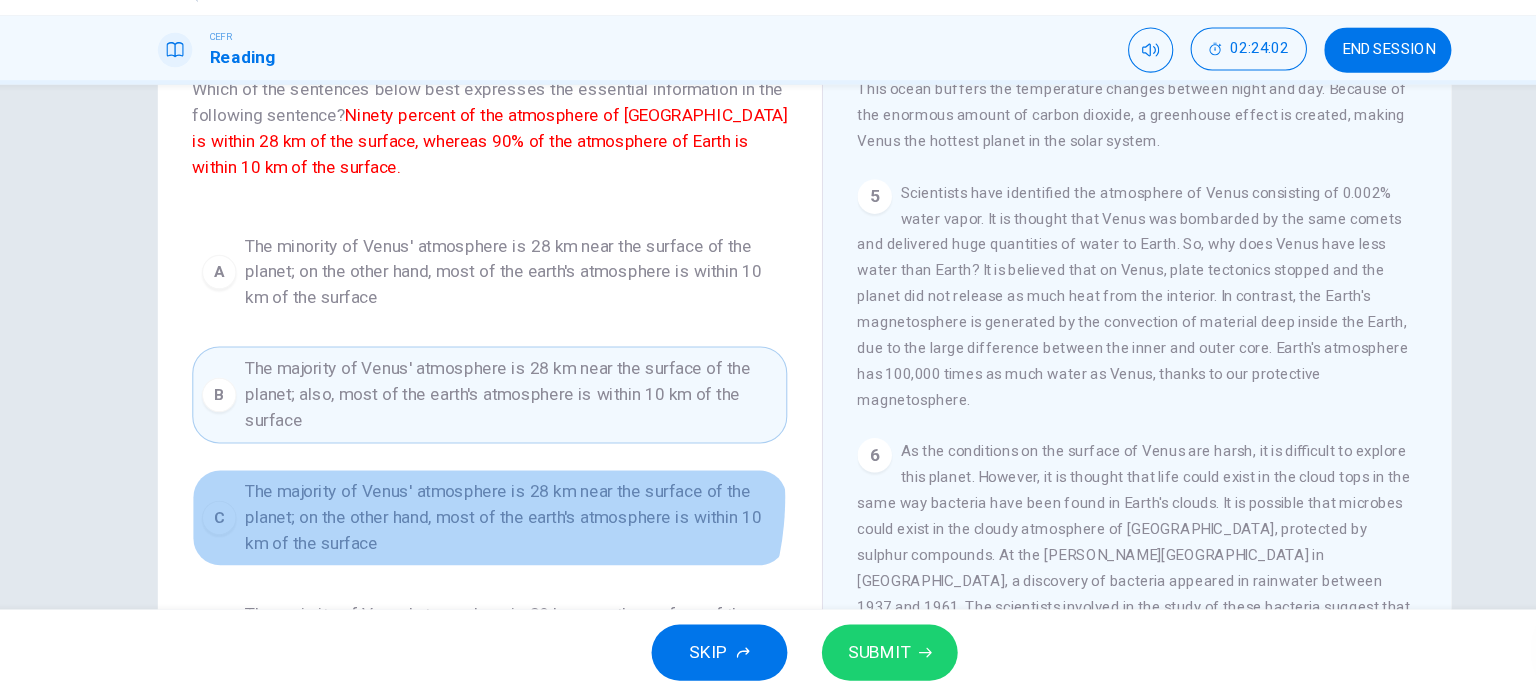 click on "The majority of Venus' atmosphere is 28 km near the surface of the planet; on the other hand, most of the earth's atmosphere is within 10 km of the surface" at bounding box center [496, 530] 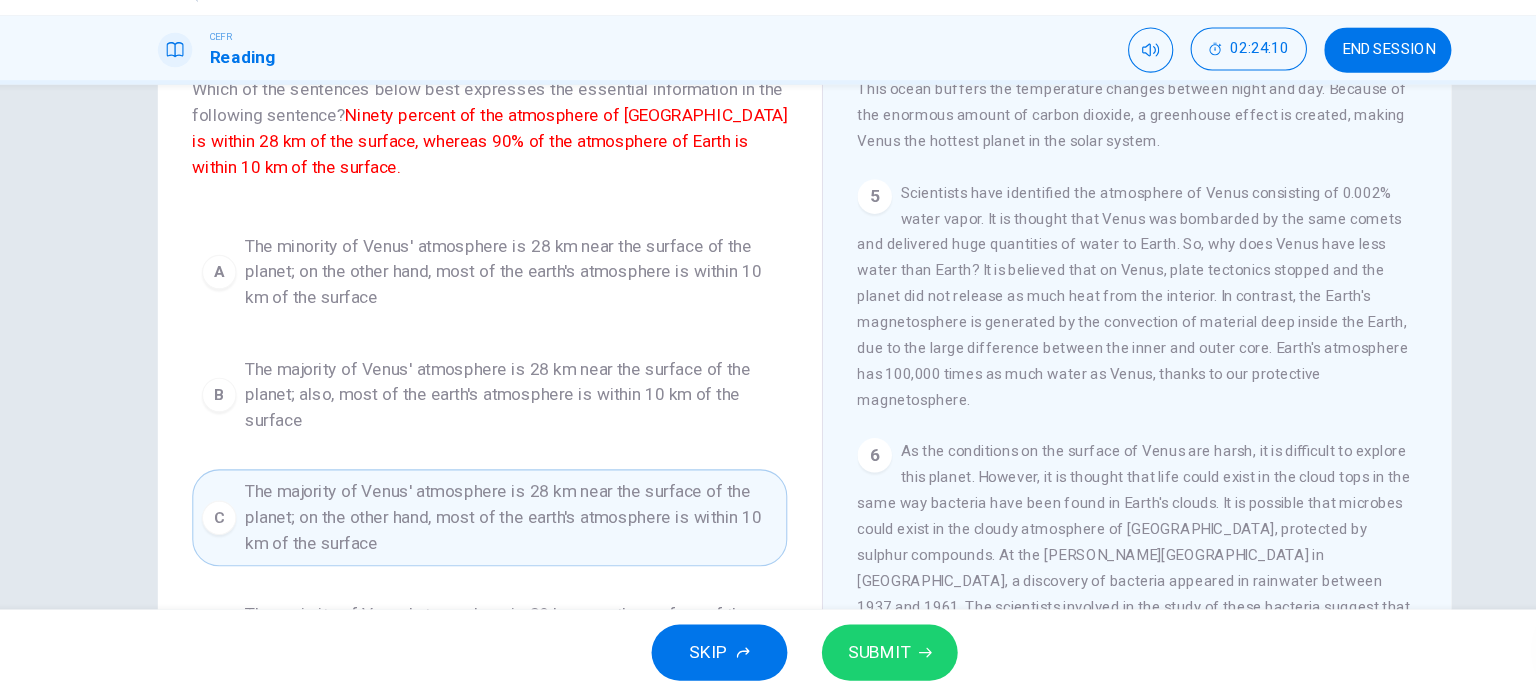 scroll, scrollTop: 155, scrollLeft: 0, axis: vertical 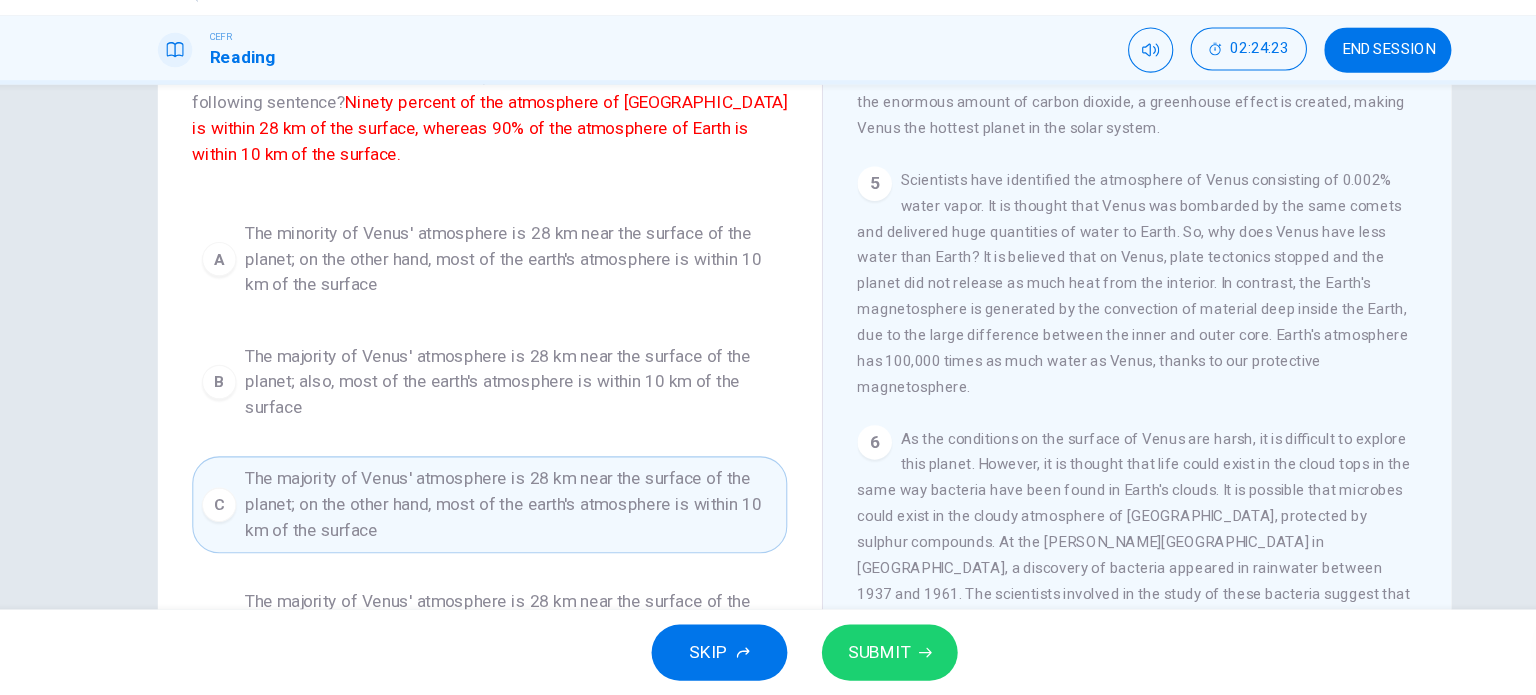 click on "SUBMIT" at bounding box center [847, 655] 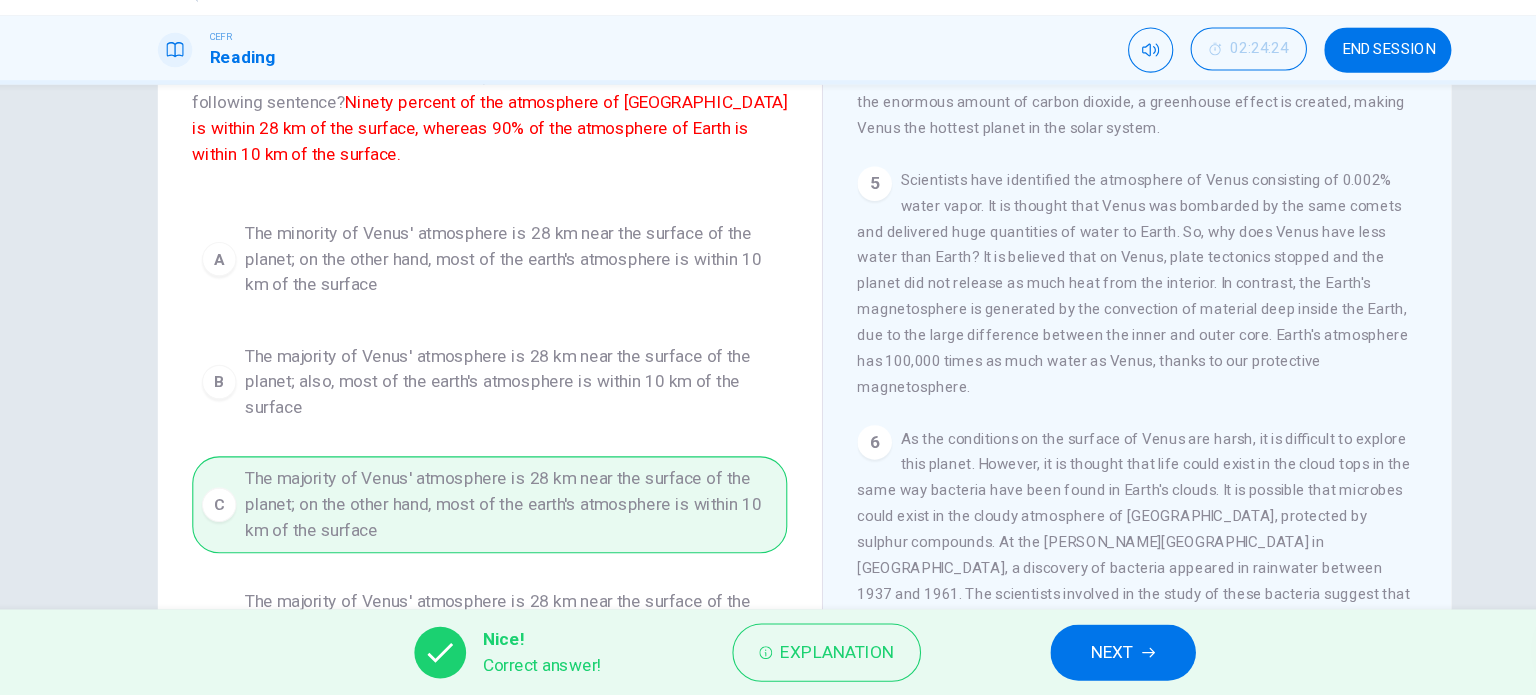 scroll, scrollTop: 7, scrollLeft: 0, axis: vertical 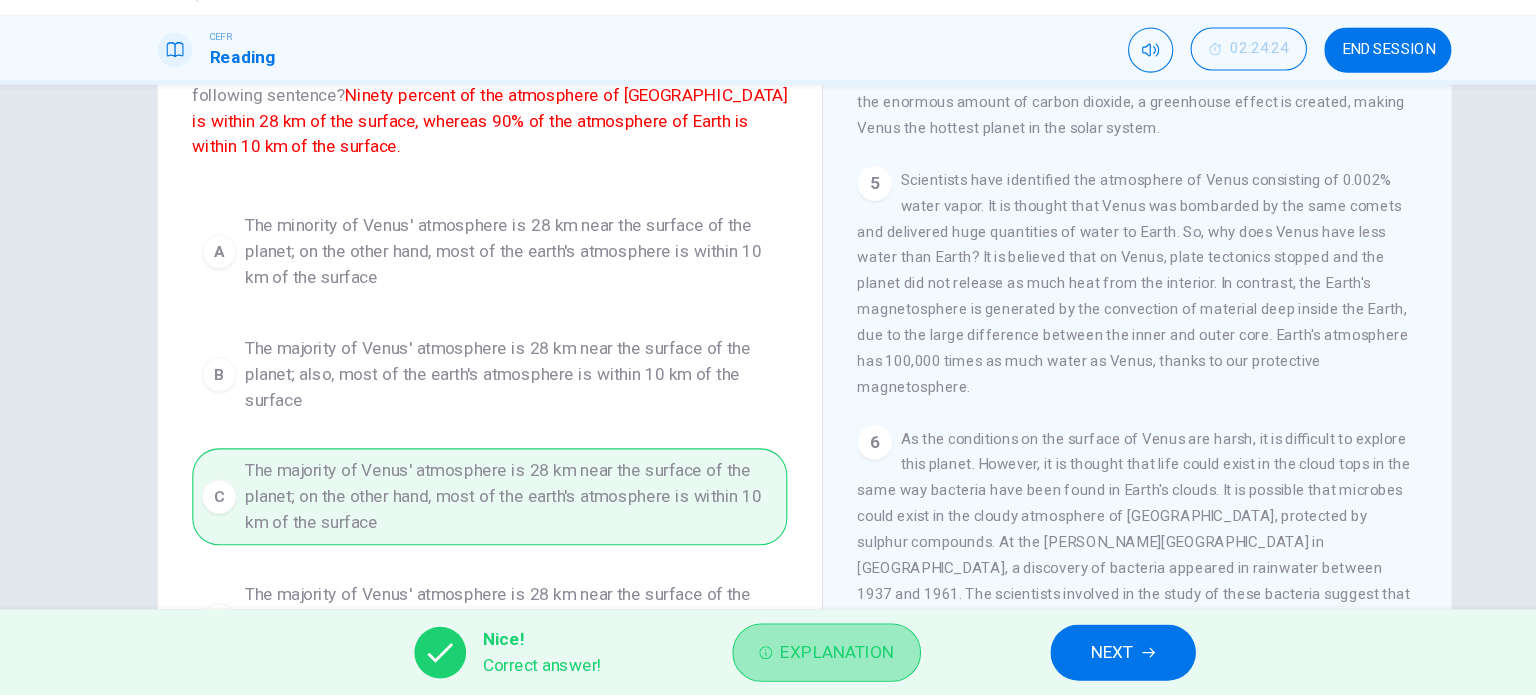 click on "Explanation" at bounding box center [798, 655] 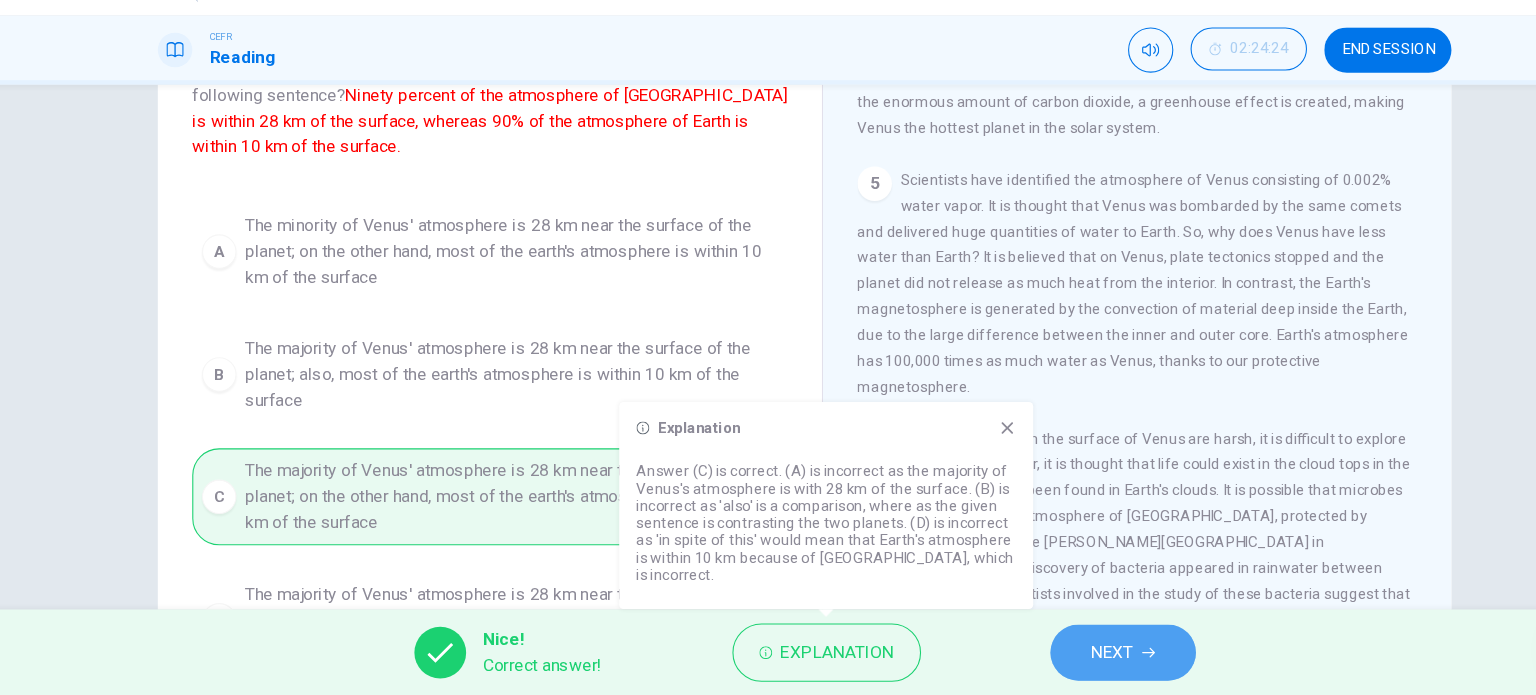 click on "NEXT" at bounding box center (1053, 655) 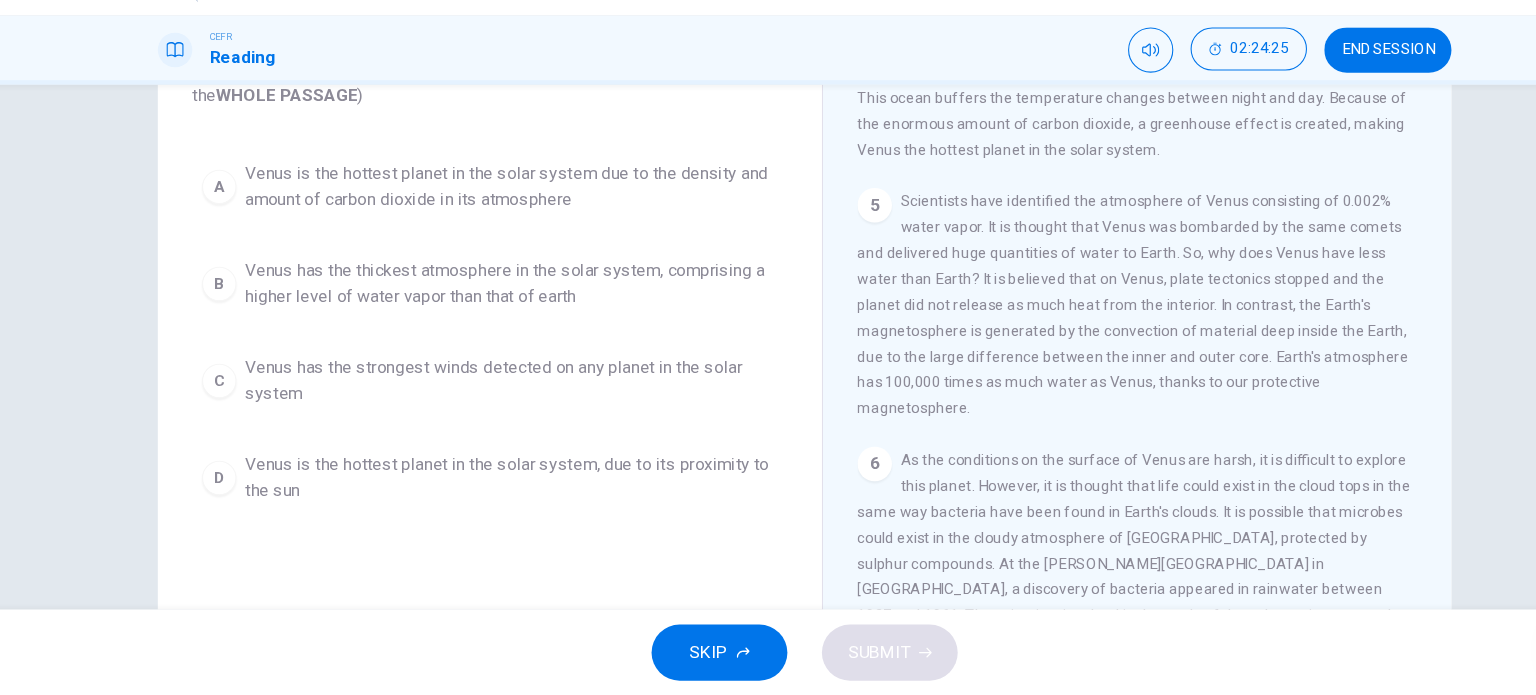 scroll, scrollTop: 711, scrollLeft: 0, axis: vertical 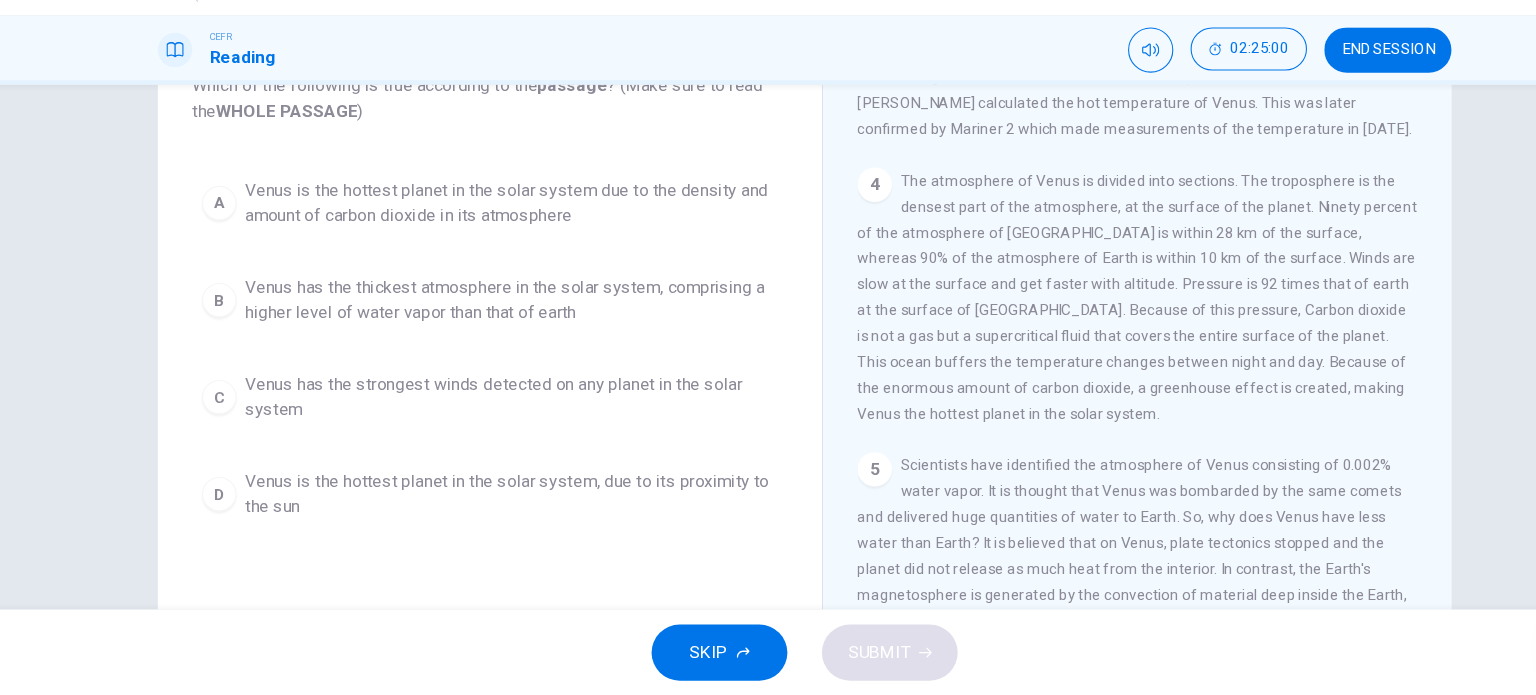 click on "Venus is the hottest planet in the solar system, due to its proximity to the sun" at bounding box center [496, 508] 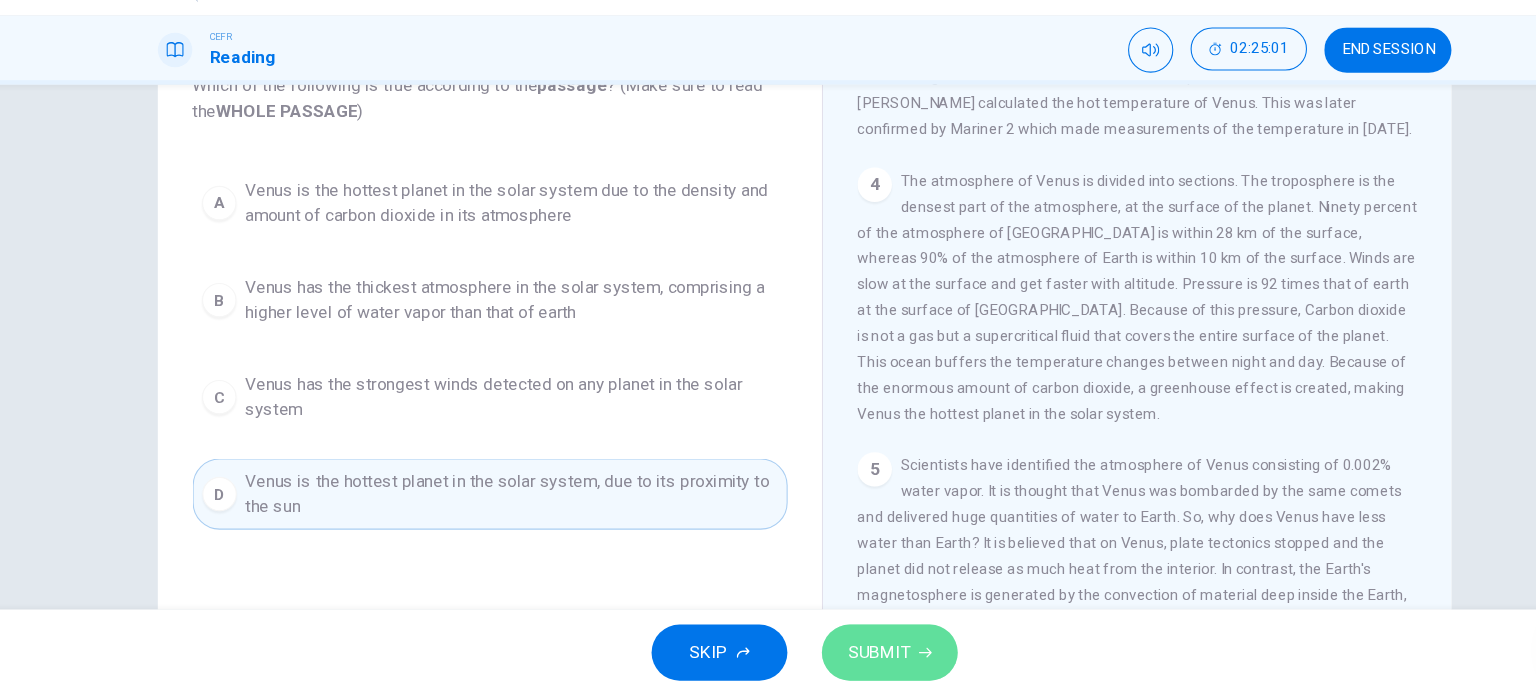 click on "SUBMIT" at bounding box center (837, 655) 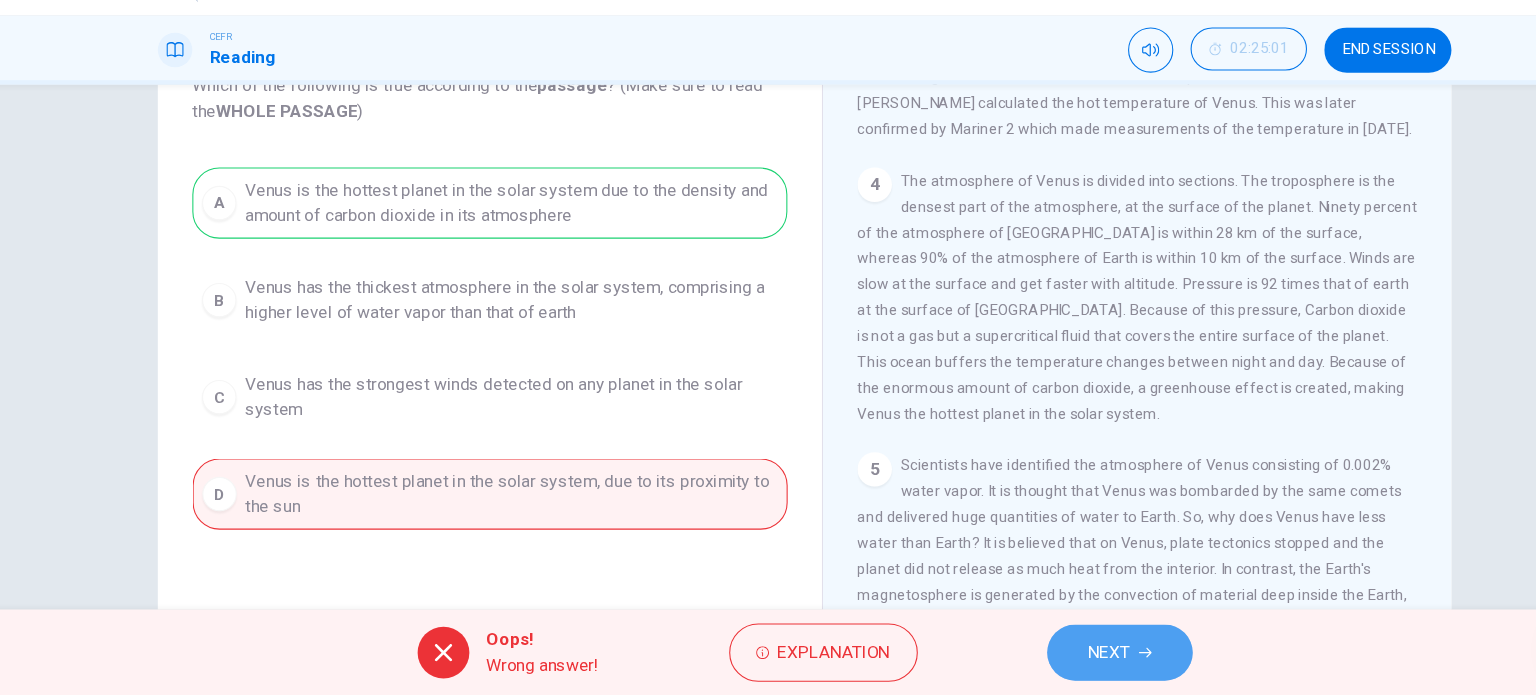 click on "NEXT" at bounding box center (1050, 655) 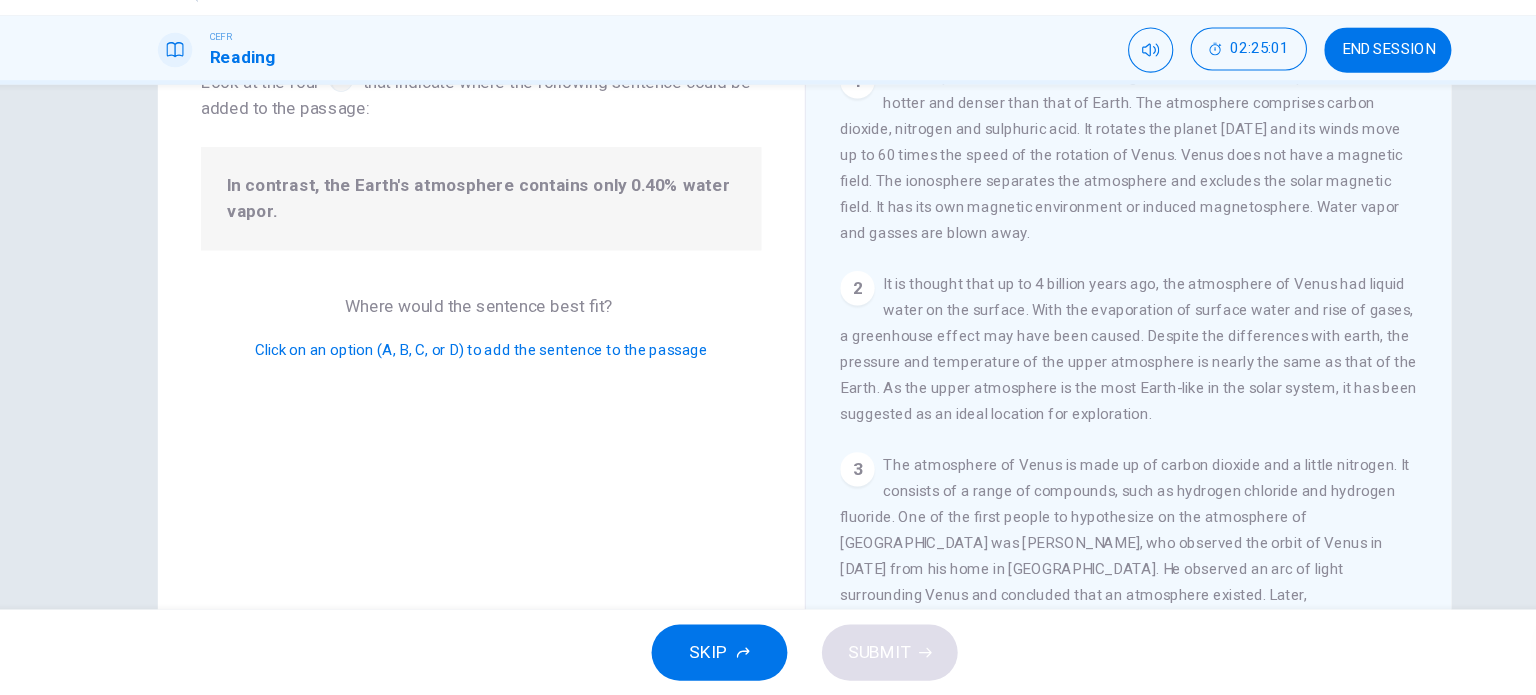 scroll, scrollTop: 737, scrollLeft: 0, axis: vertical 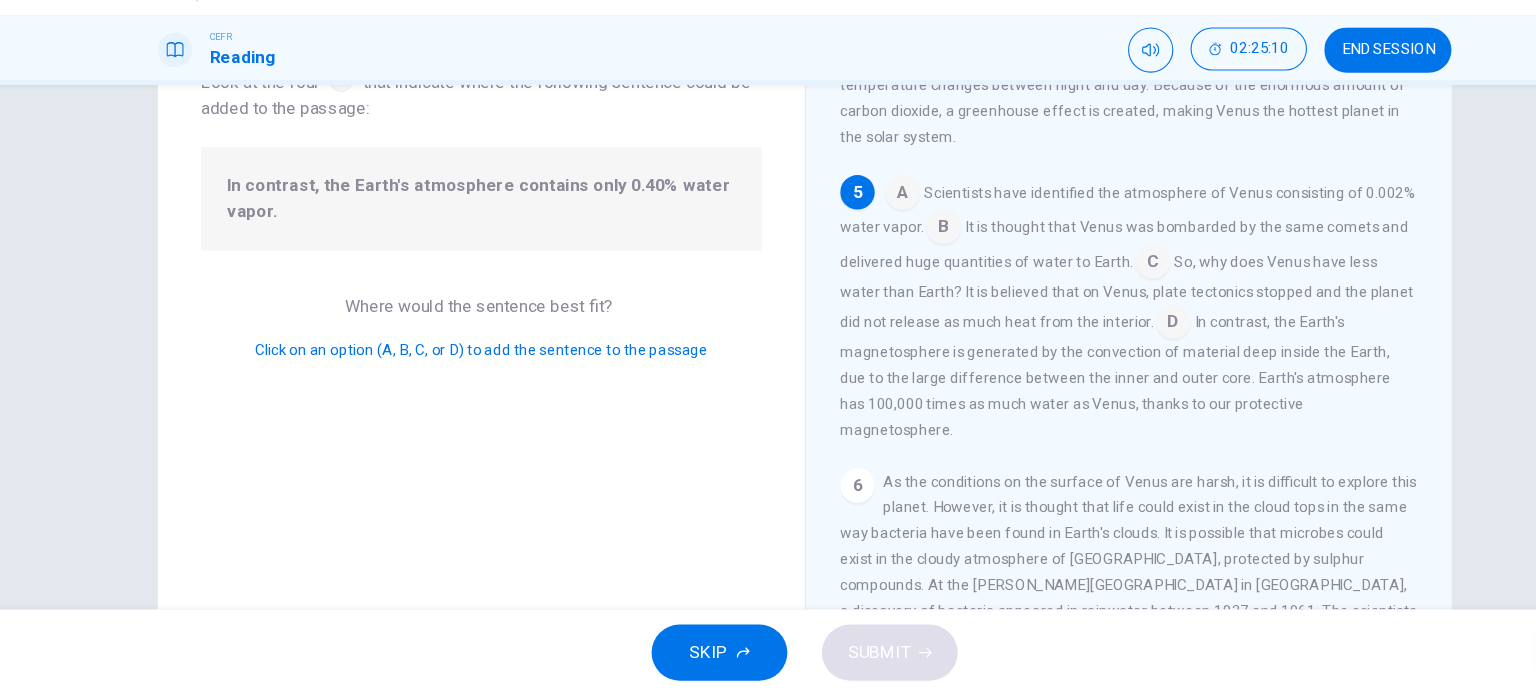 click at bounding box center (897, 262) 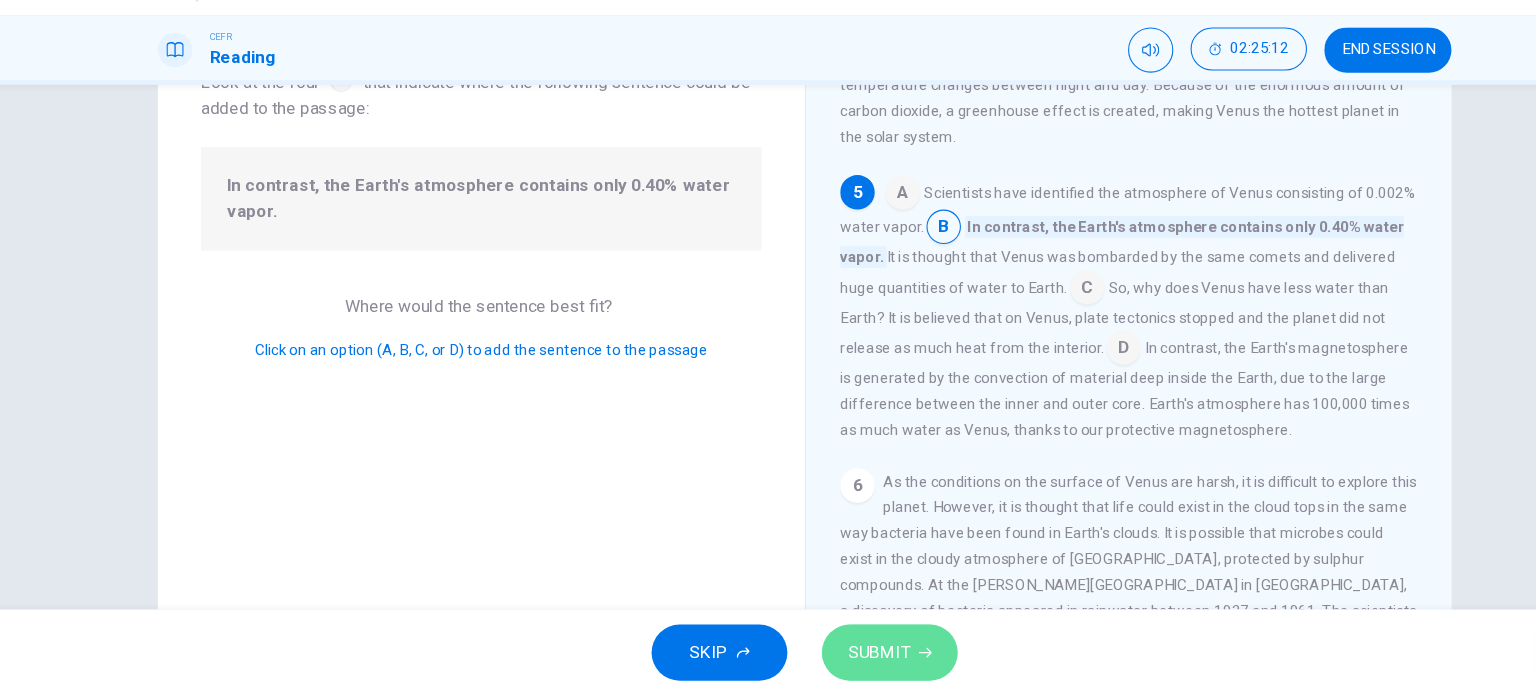 click on "SUBMIT" at bounding box center (847, 655) 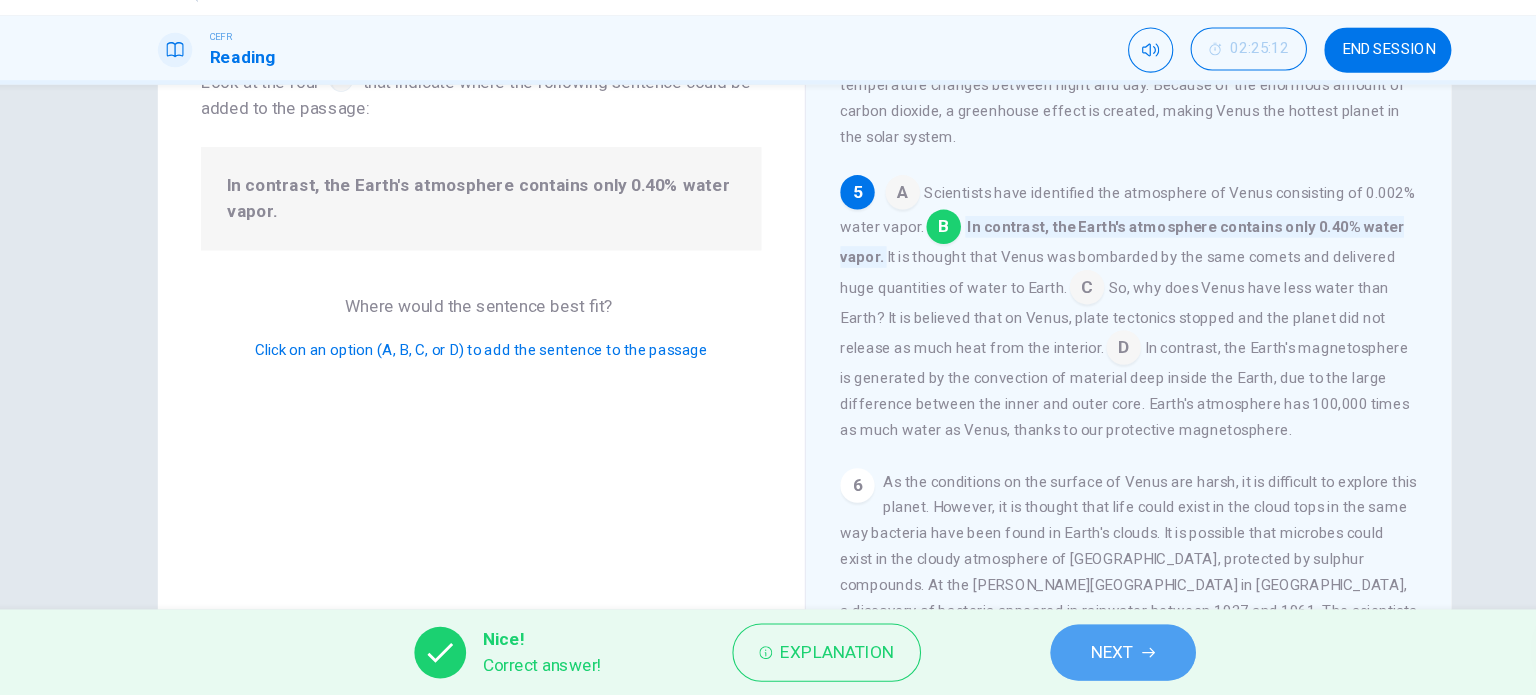 click on "NEXT" at bounding box center (1063, 655) 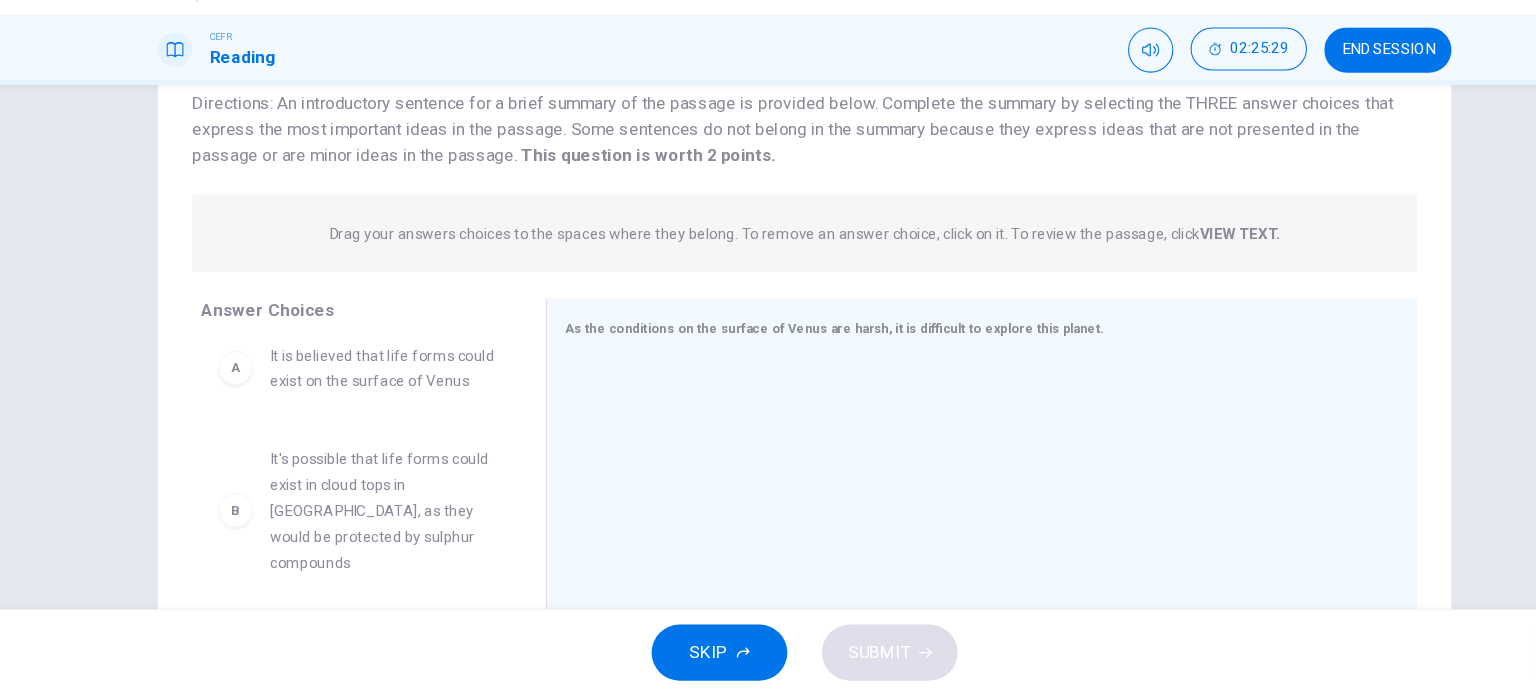 scroll, scrollTop: 0, scrollLeft: 0, axis: both 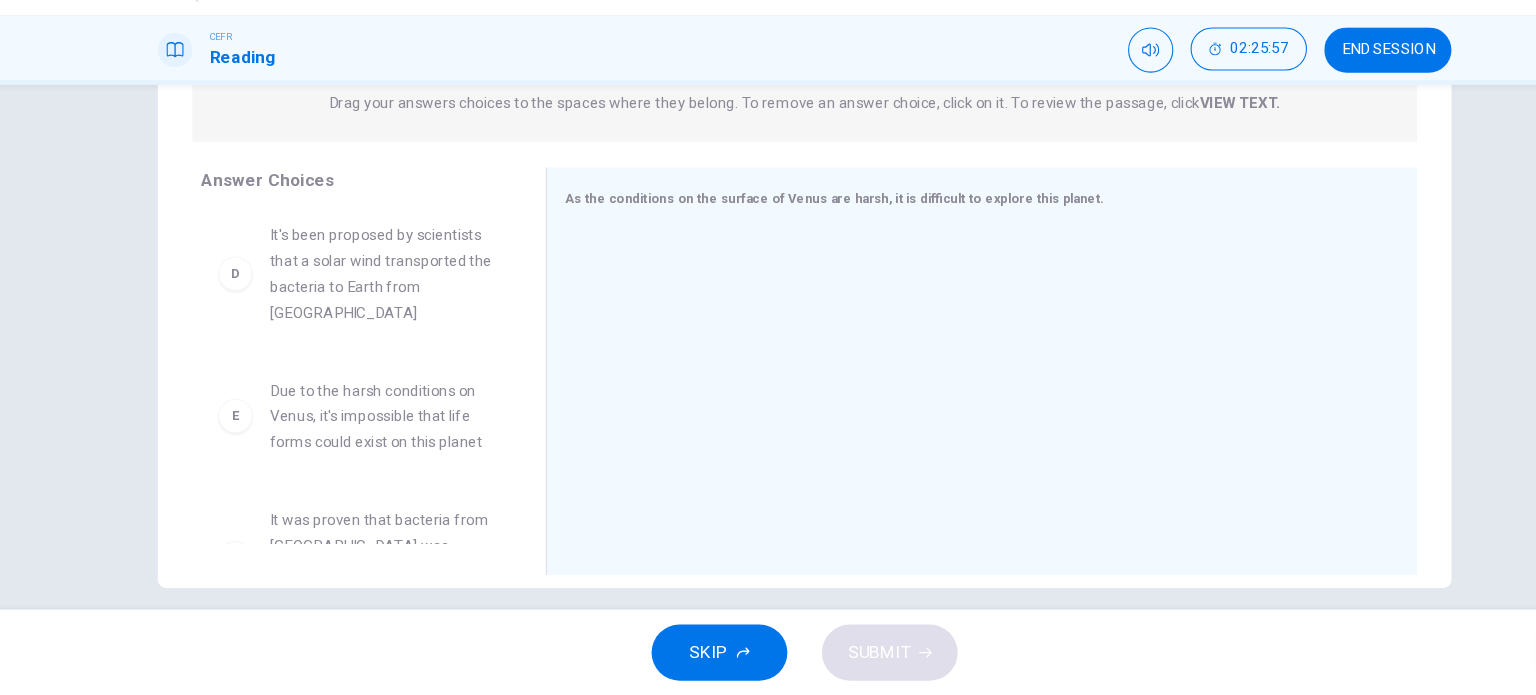 click on "Due to the harsh conditions on Venus, it's impossible that life forms could exist on this planet" at bounding box center (376, 435) 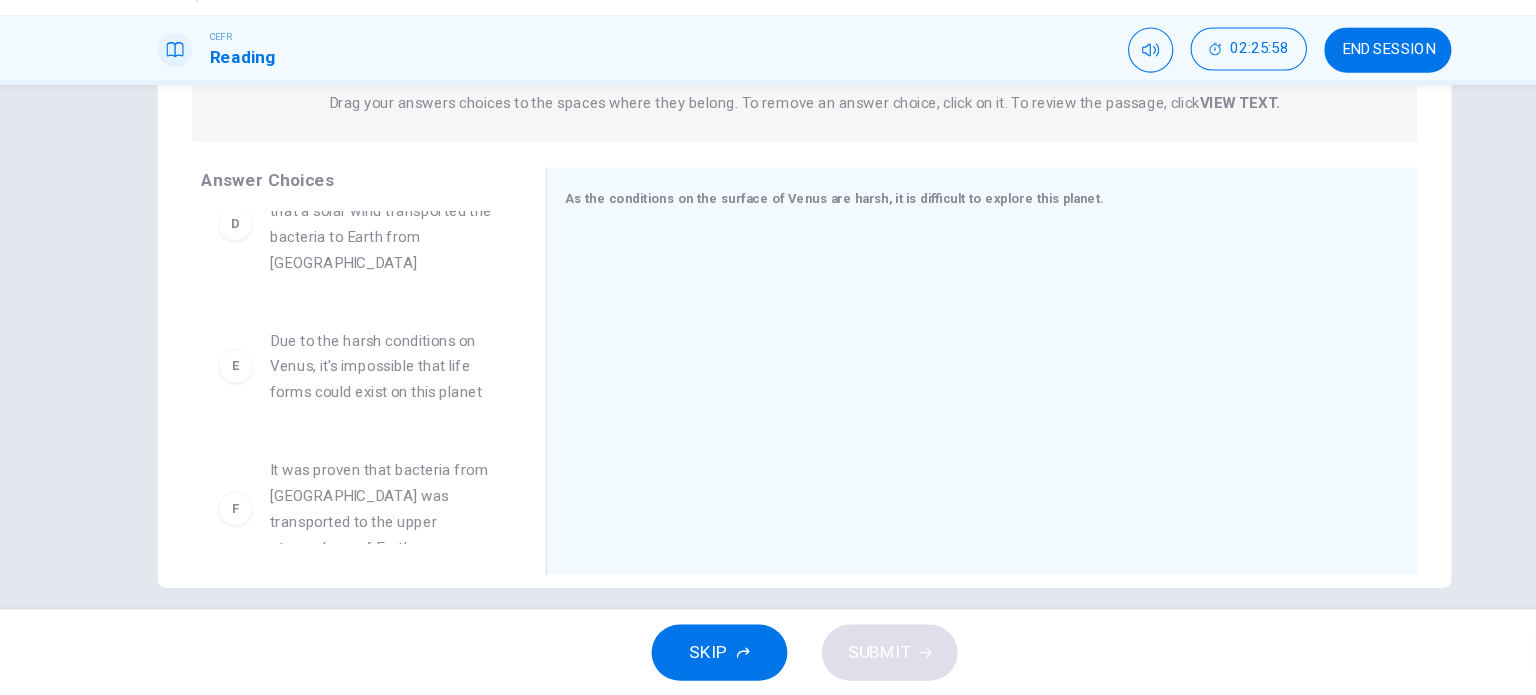 scroll, scrollTop: 492, scrollLeft: 0, axis: vertical 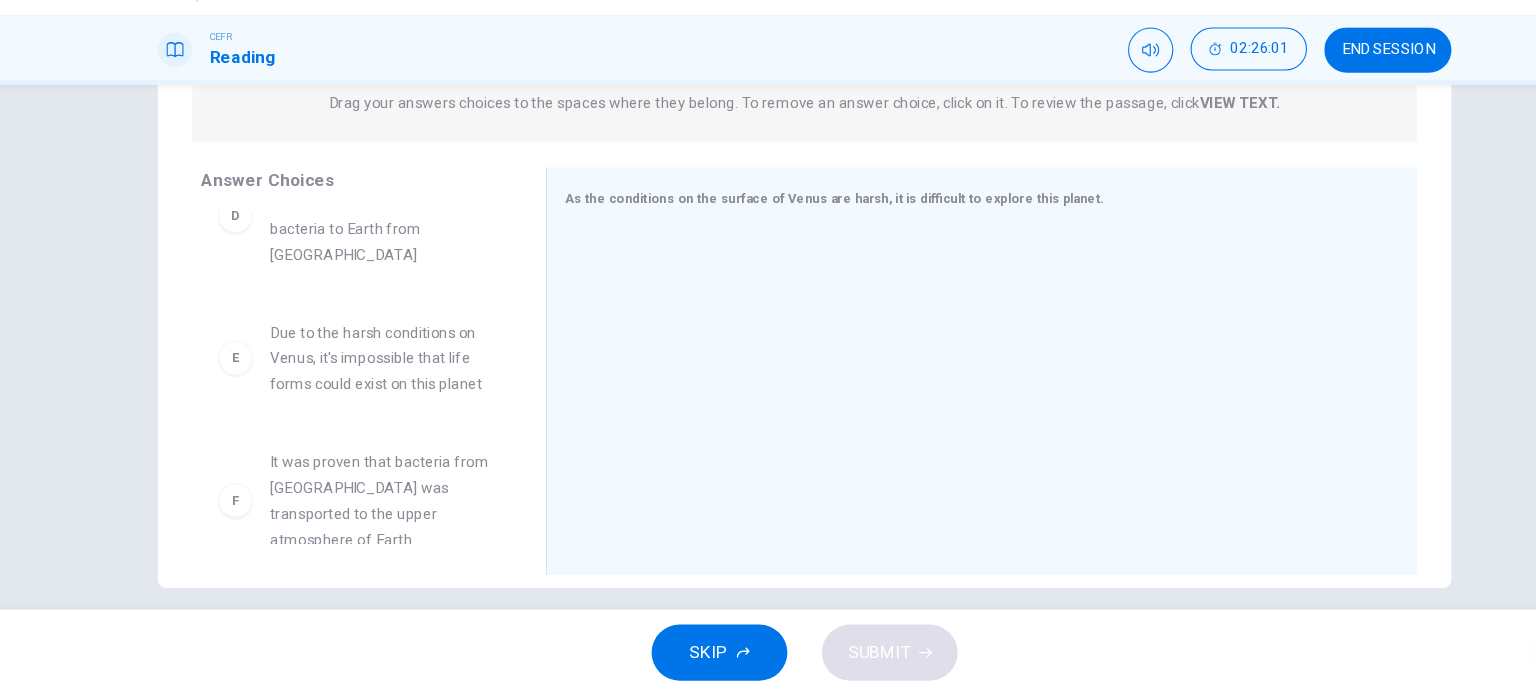 click on "Due to the harsh conditions on Venus, it's impossible that life forms could exist on this planet" at bounding box center [376, 381] 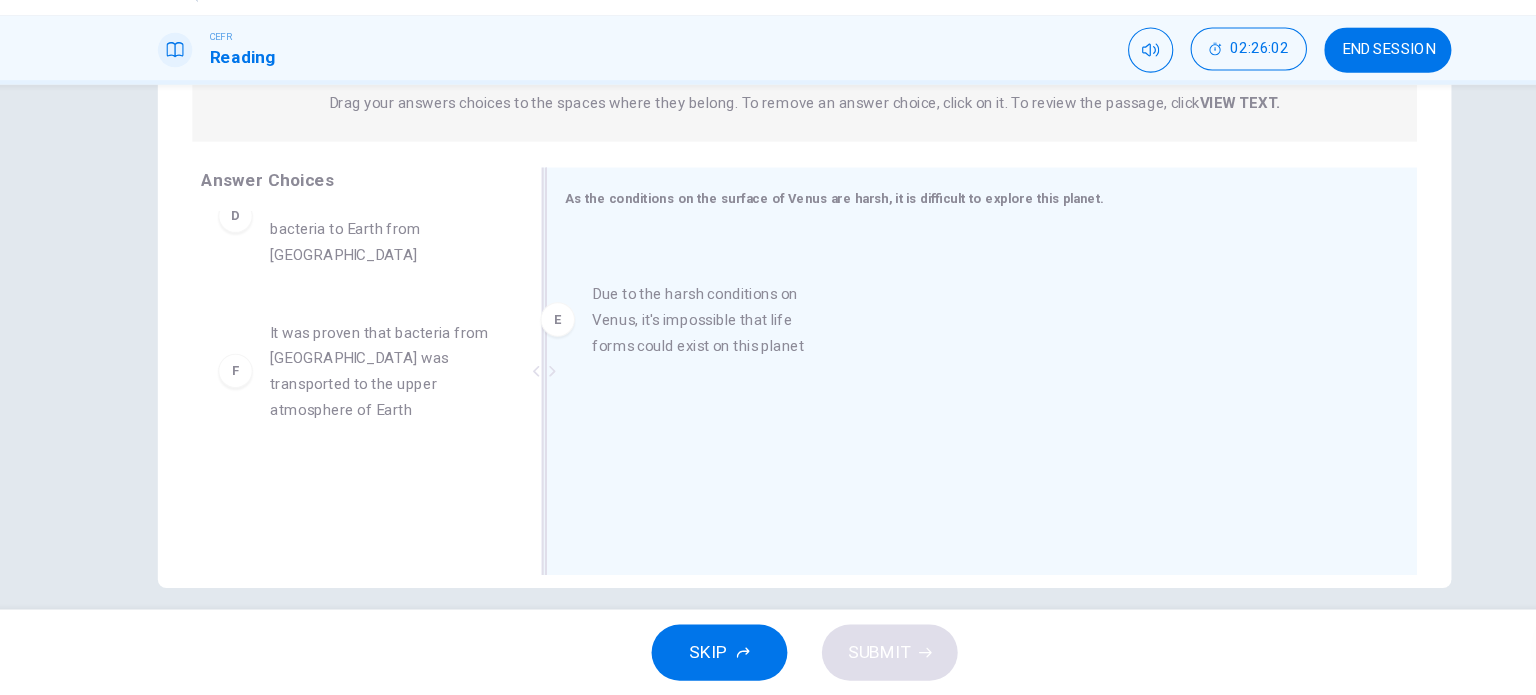 drag, startPoint x: 390, startPoint y: 381, endPoint x: 703, endPoint y: 346, distance: 314.95078 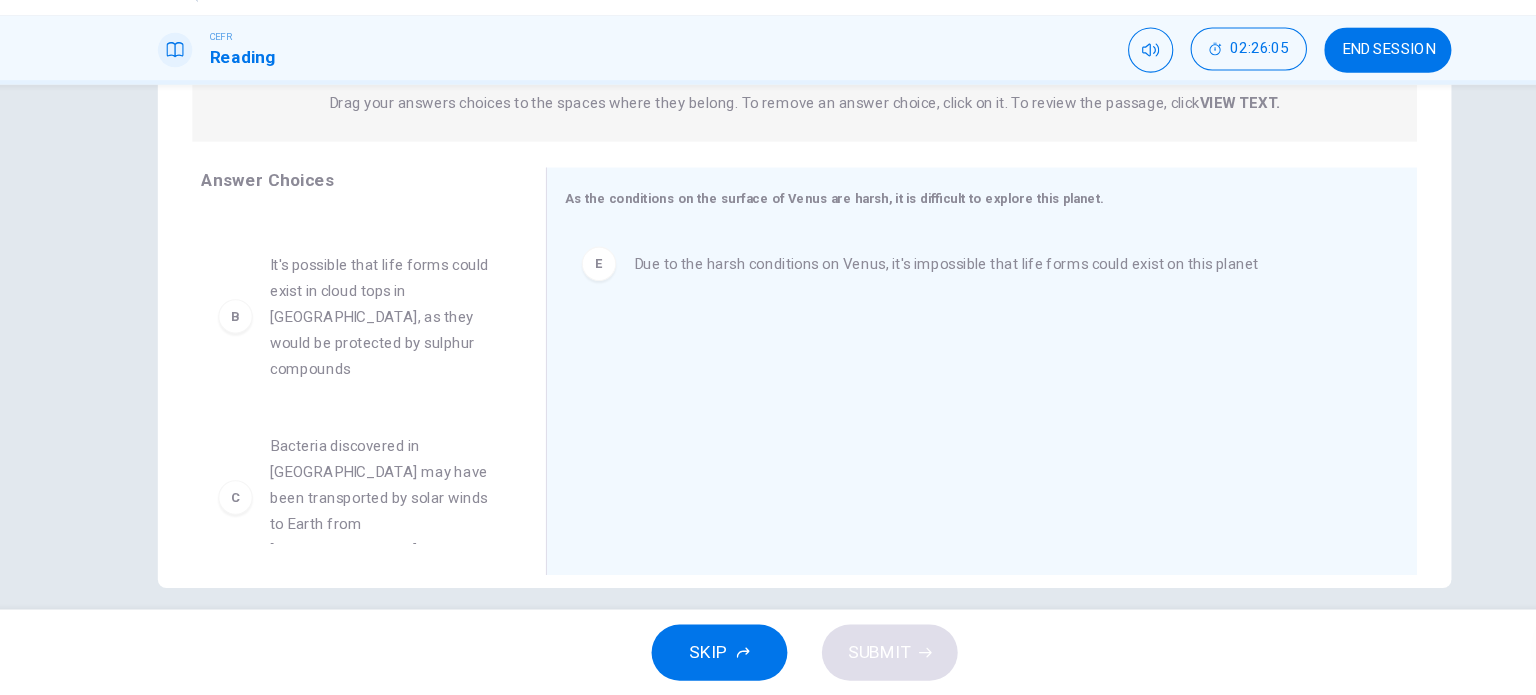 scroll, scrollTop: 0, scrollLeft: 0, axis: both 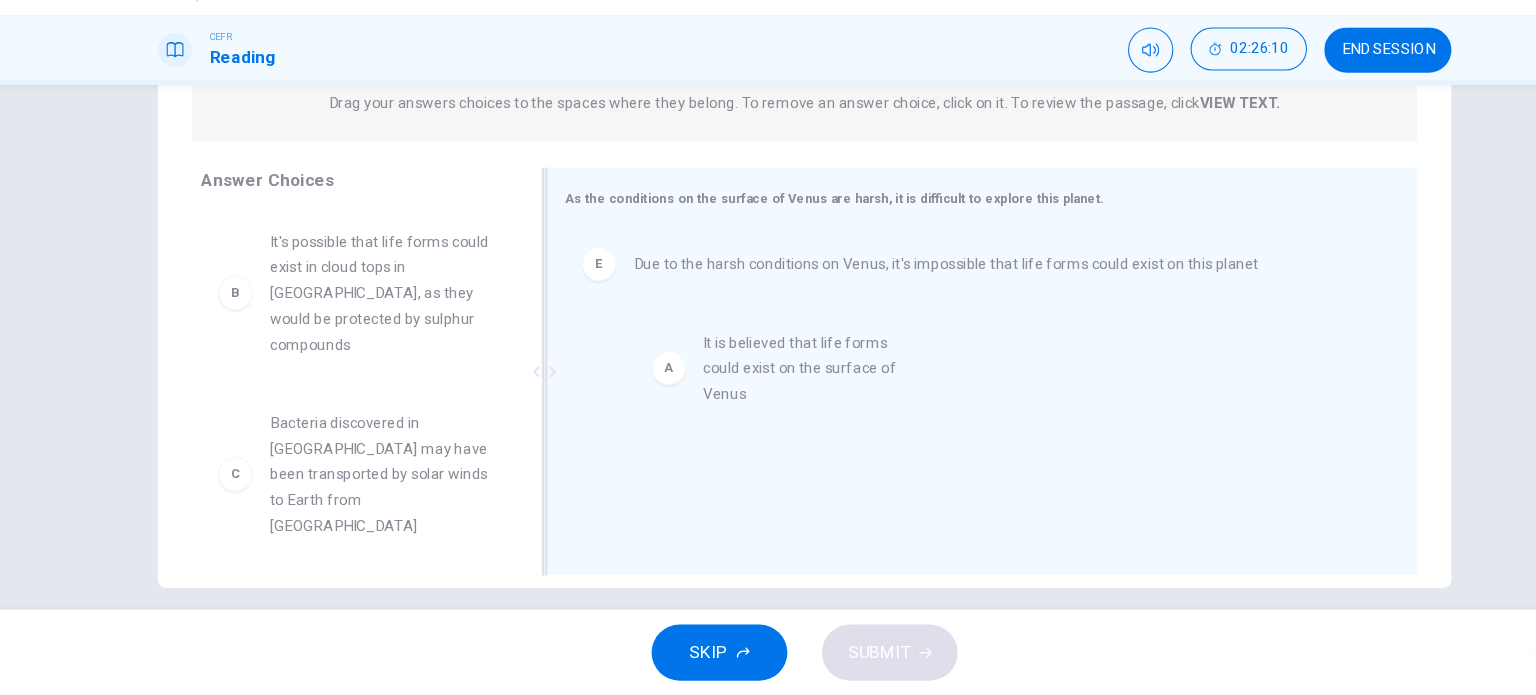 drag, startPoint x: 356, startPoint y: 286, endPoint x: 770, endPoint y: 381, distance: 424.75992 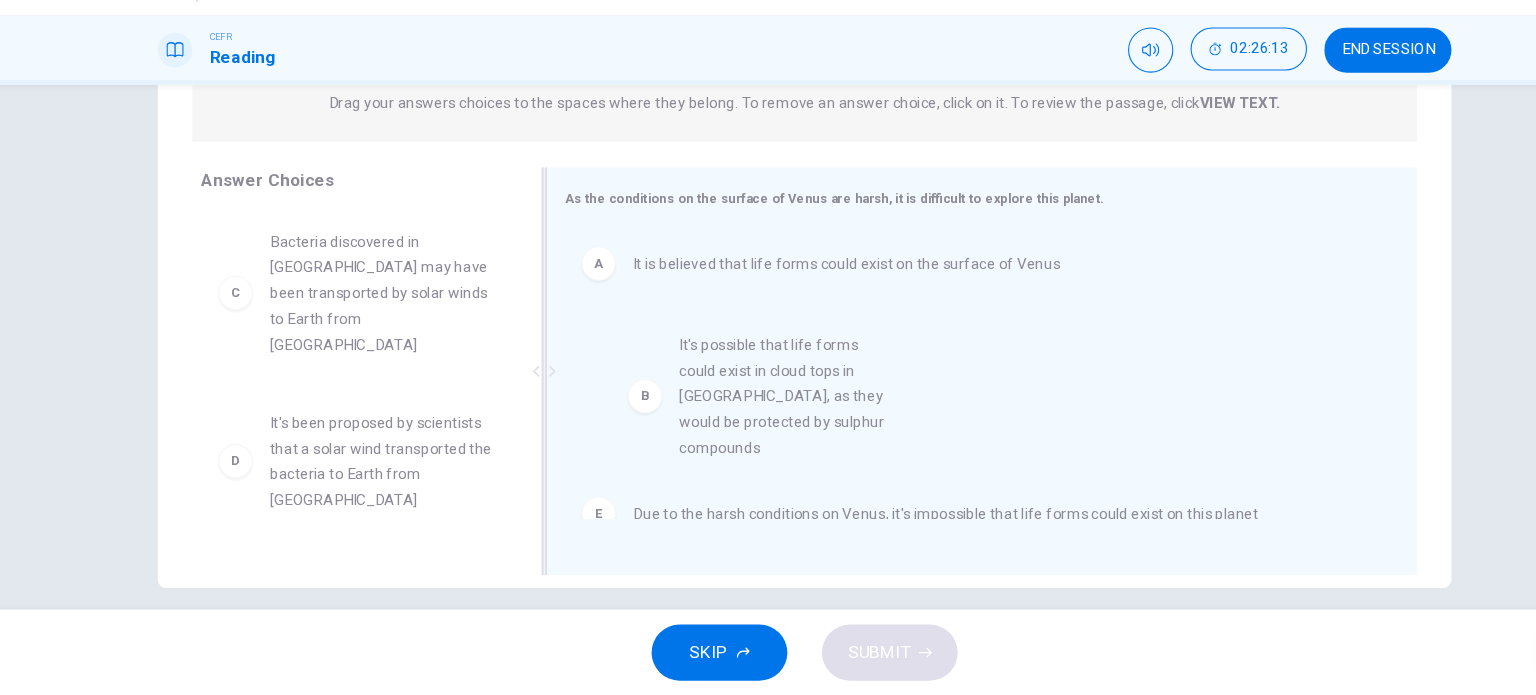 drag, startPoint x: 302, startPoint y: 324, endPoint x: 757, endPoint y: 436, distance: 468.5819 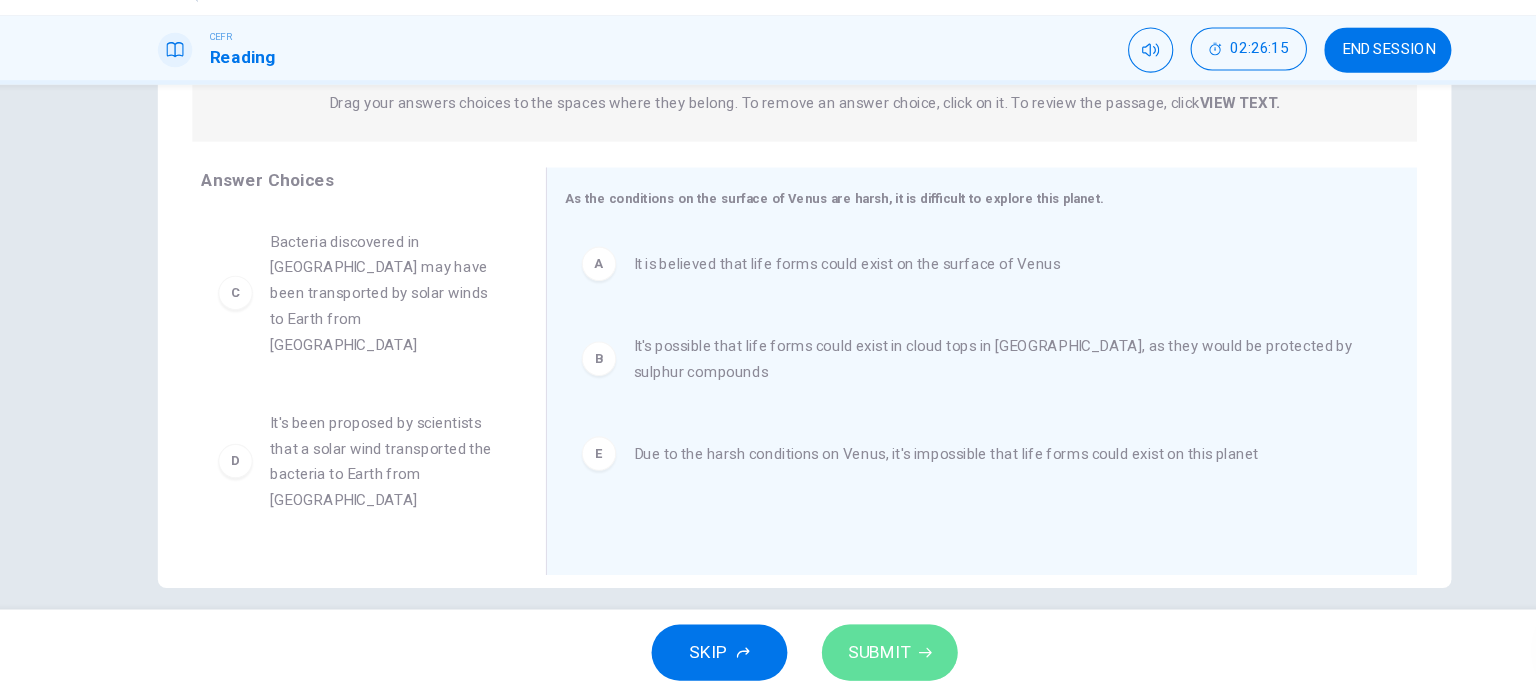 click on "SUBMIT" at bounding box center [837, 655] 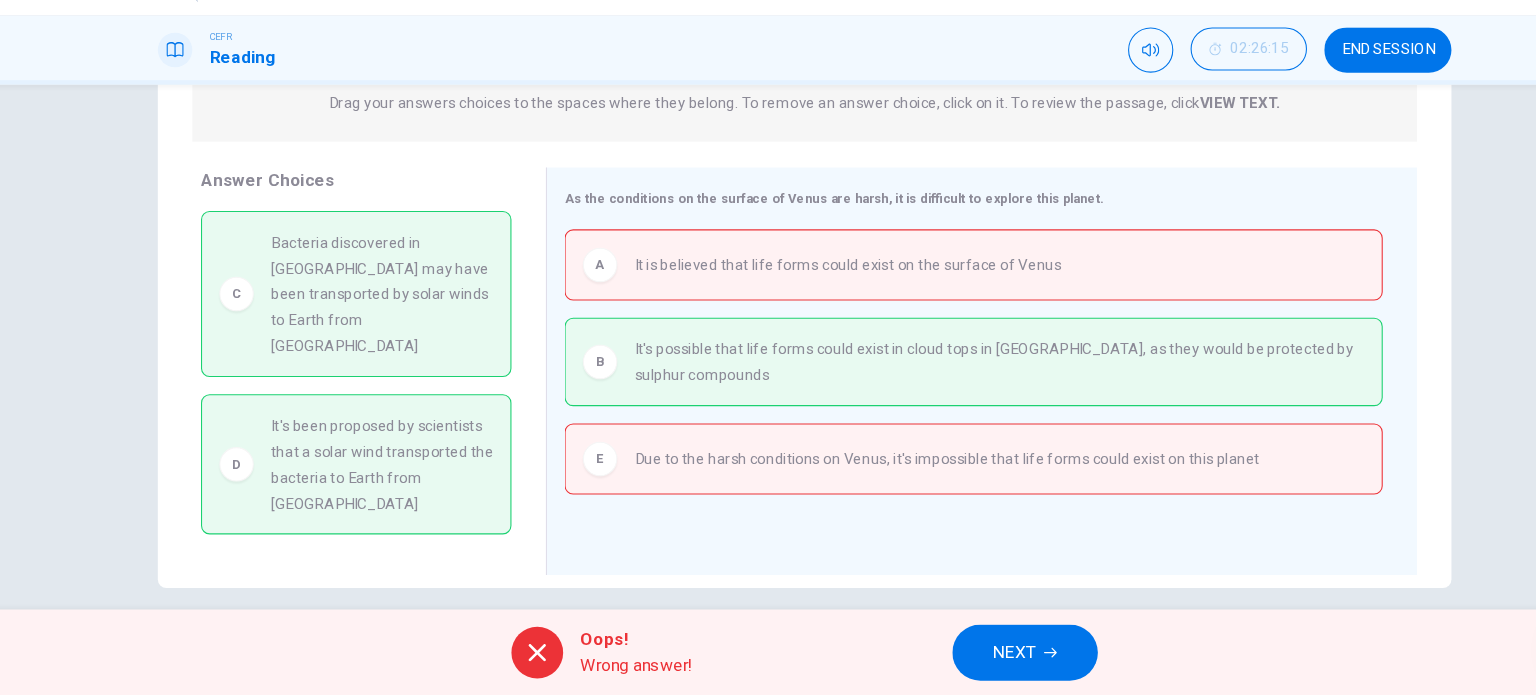 drag, startPoint x: 416, startPoint y: 338, endPoint x: 437, endPoint y: 442, distance: 106.09901 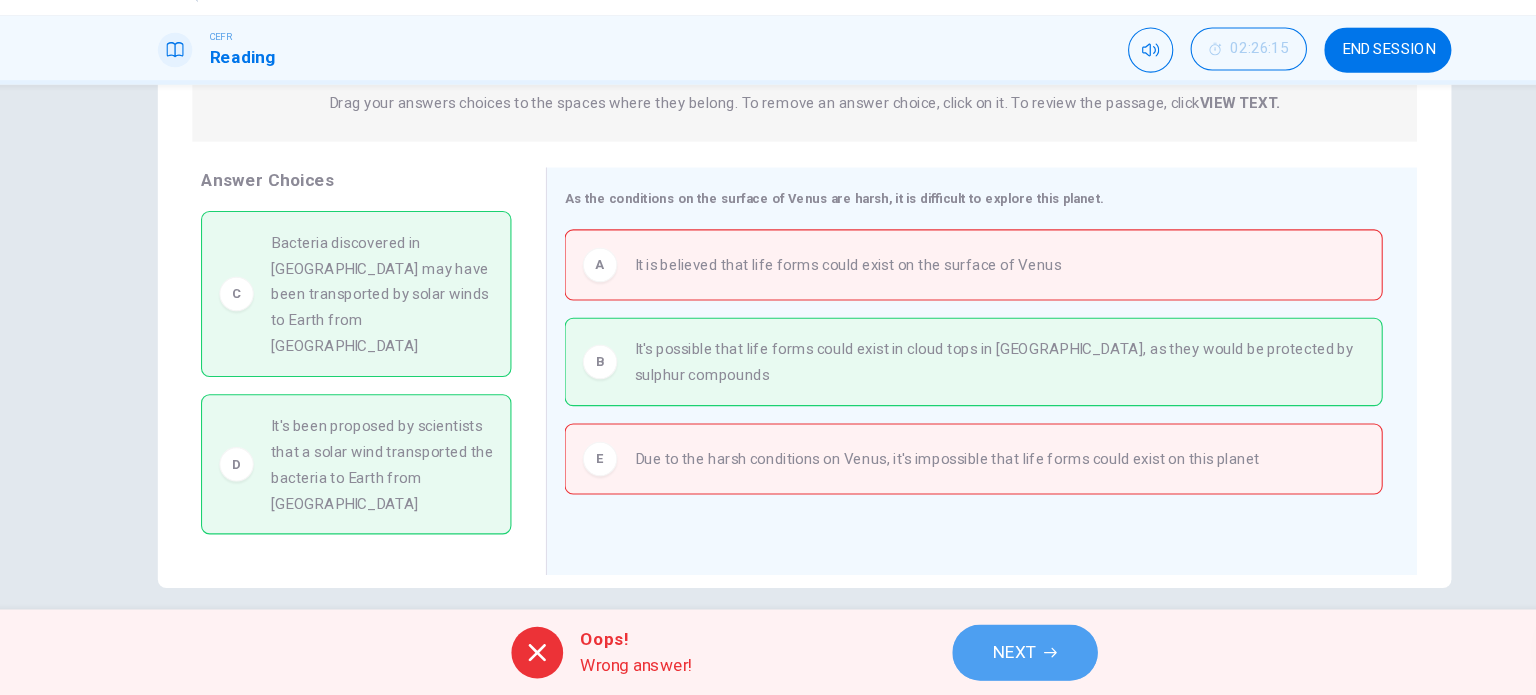 click on "NEXT" at bounding box center (962, 655) 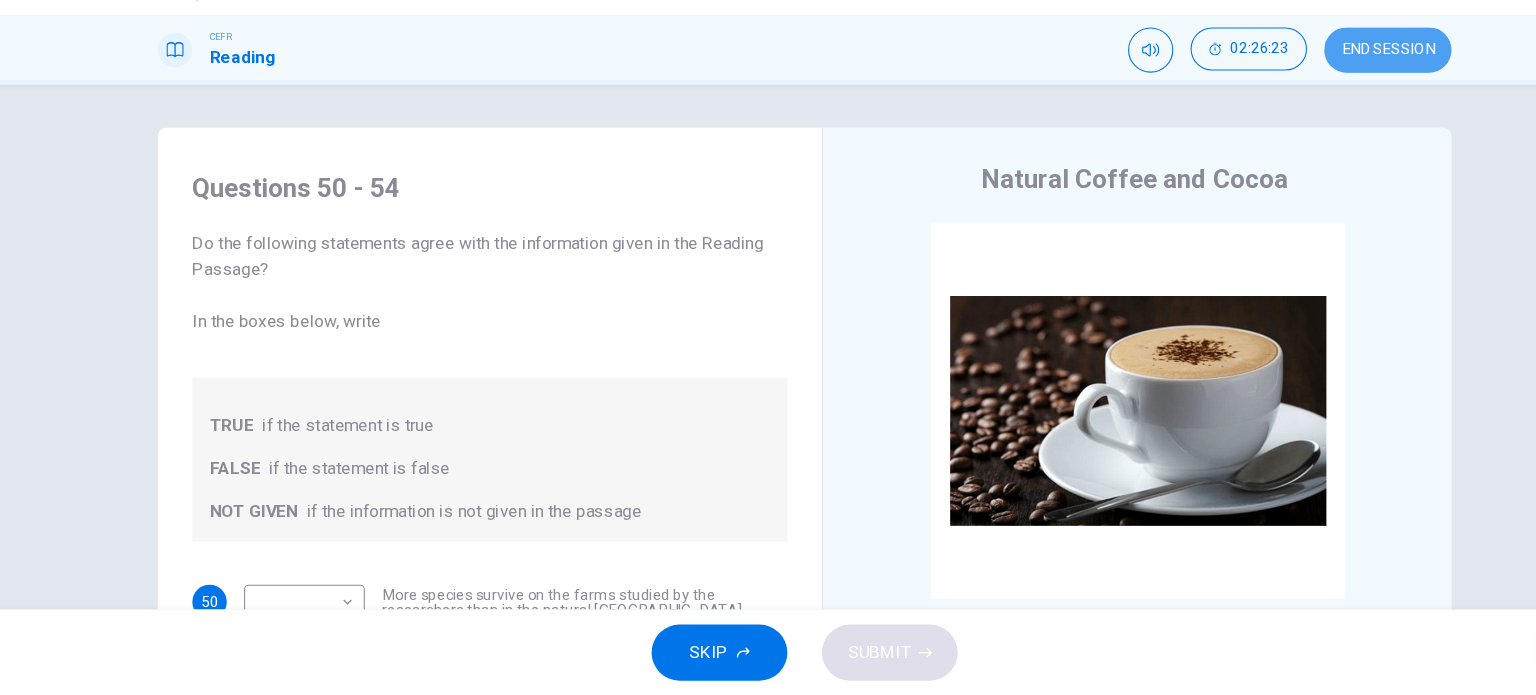 click on "END SESSION" at bounding box center (1309, 96) 